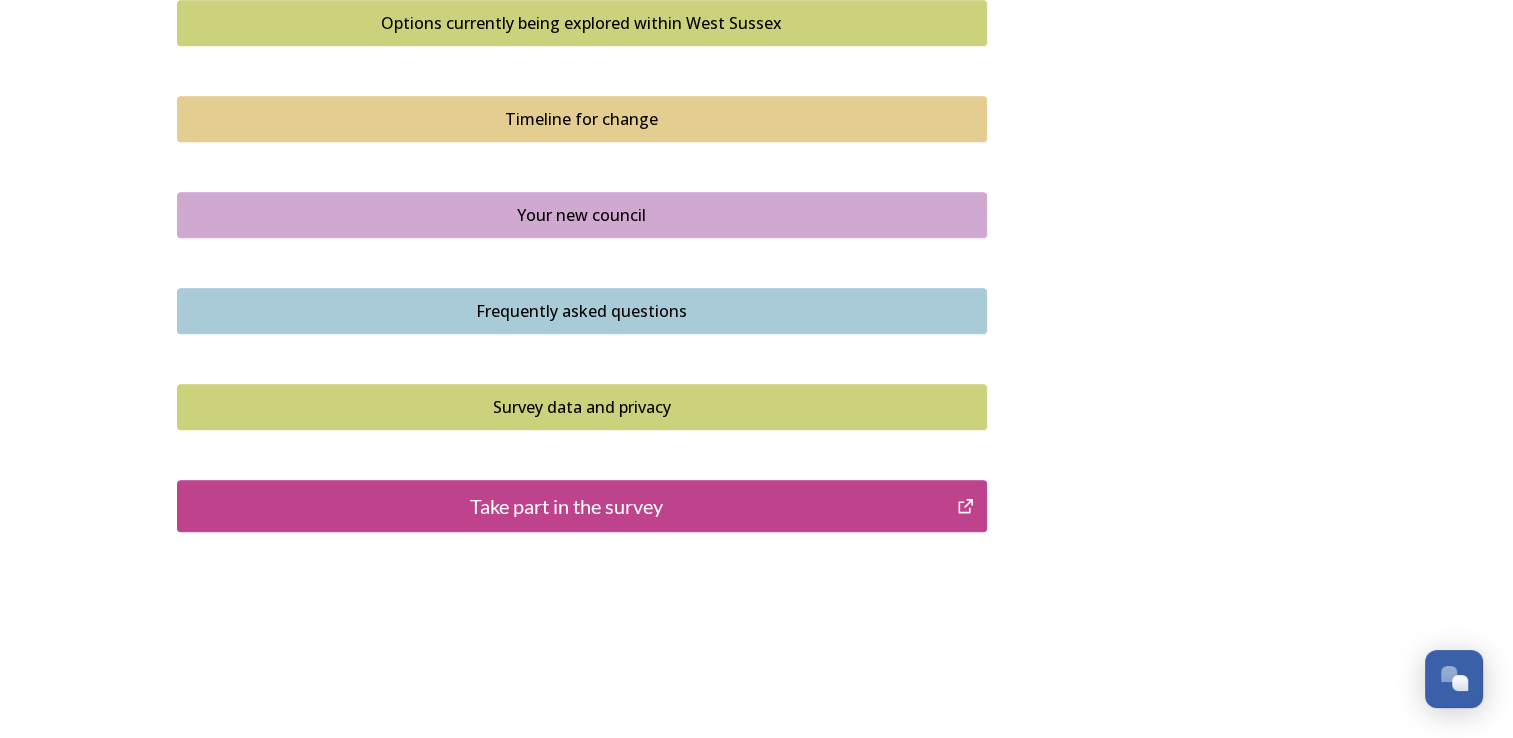 scroll, scrollTop: 1410, scrollLeft: 0, axis: vertical 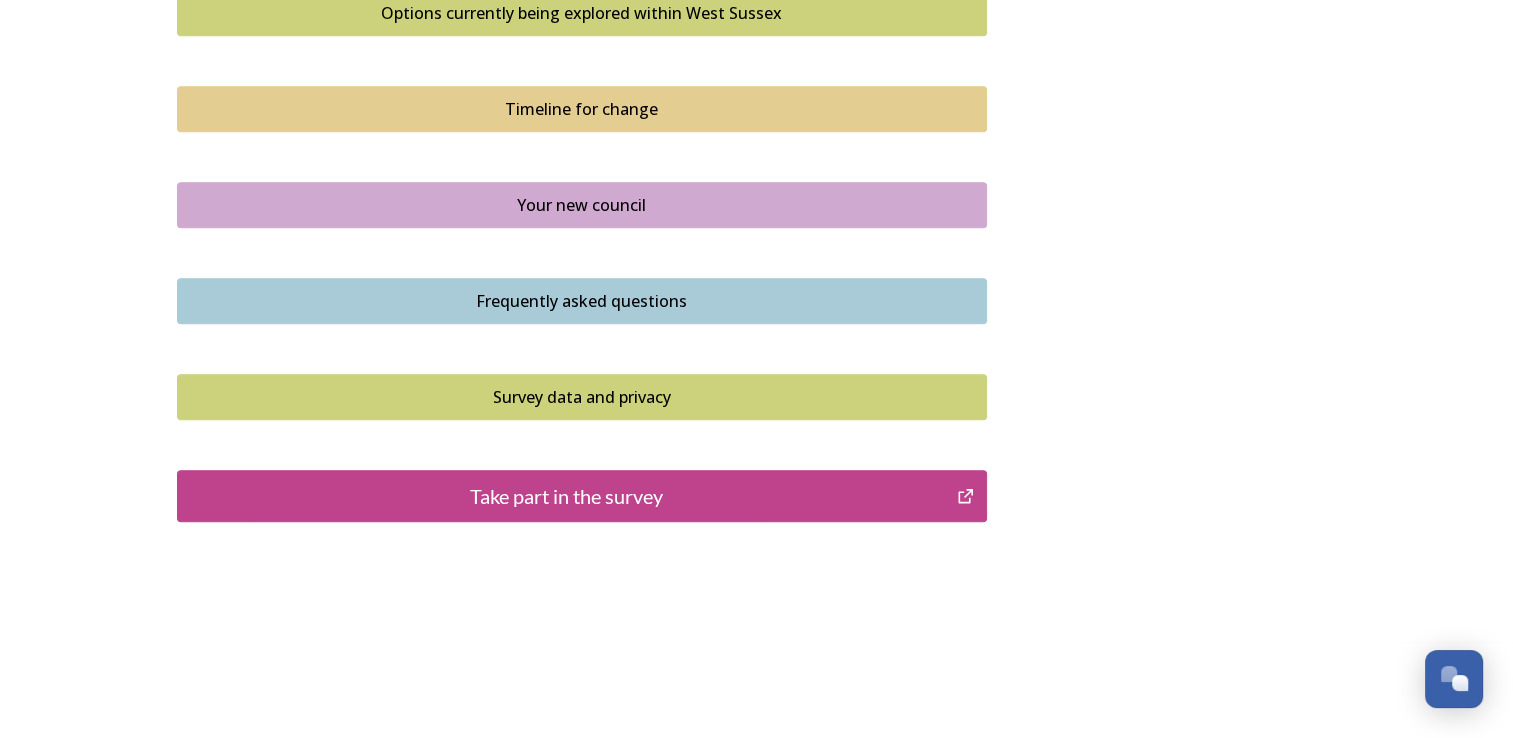 click on "Take part in the survey" at bounding box center [567, 496] 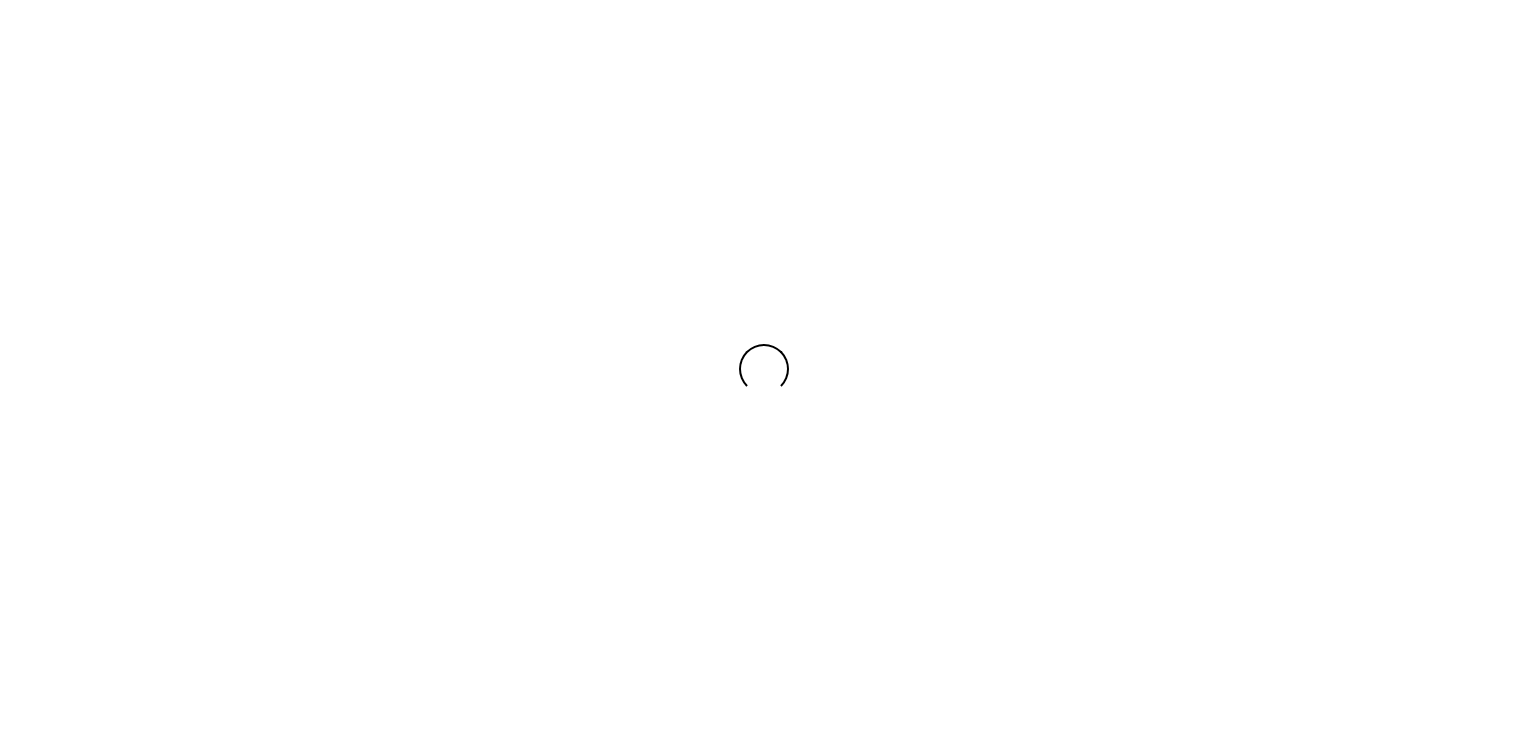 scroll, scrollTop: 0, scrollLeft: 0, axis: both 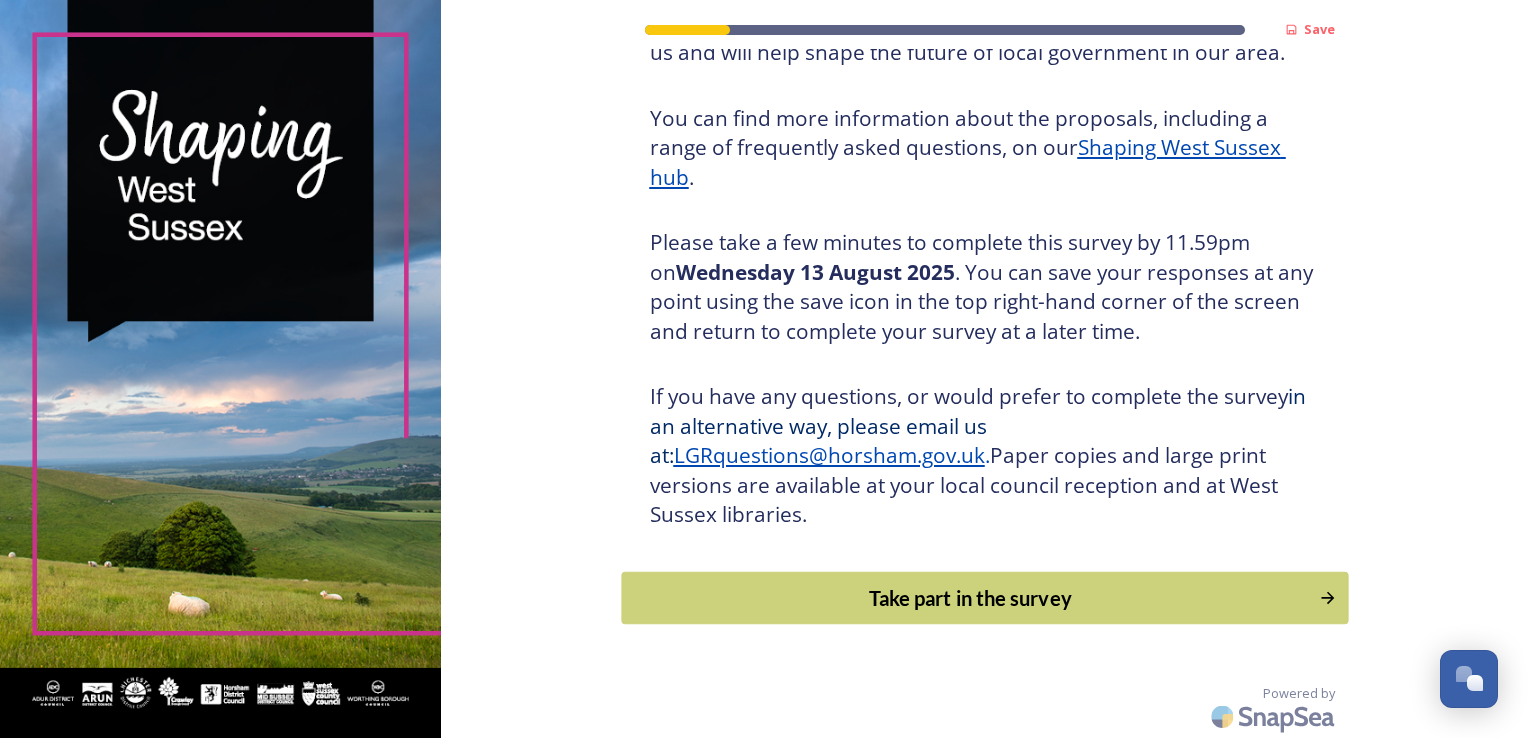 click on "Take part in the survey" at bounding box center (970, 598) 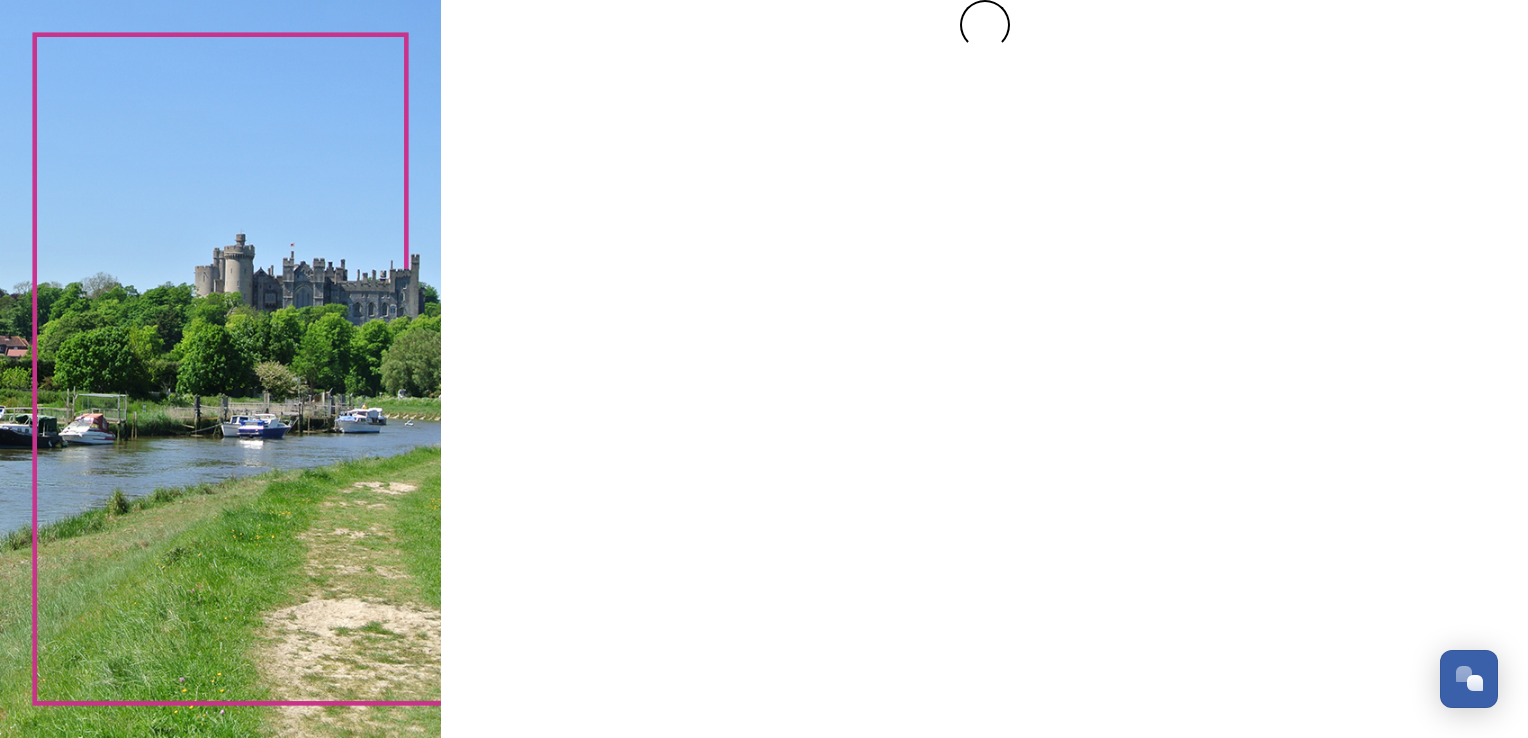 scroll, scrollTop: 0, scrollLeft: 0, axis: both 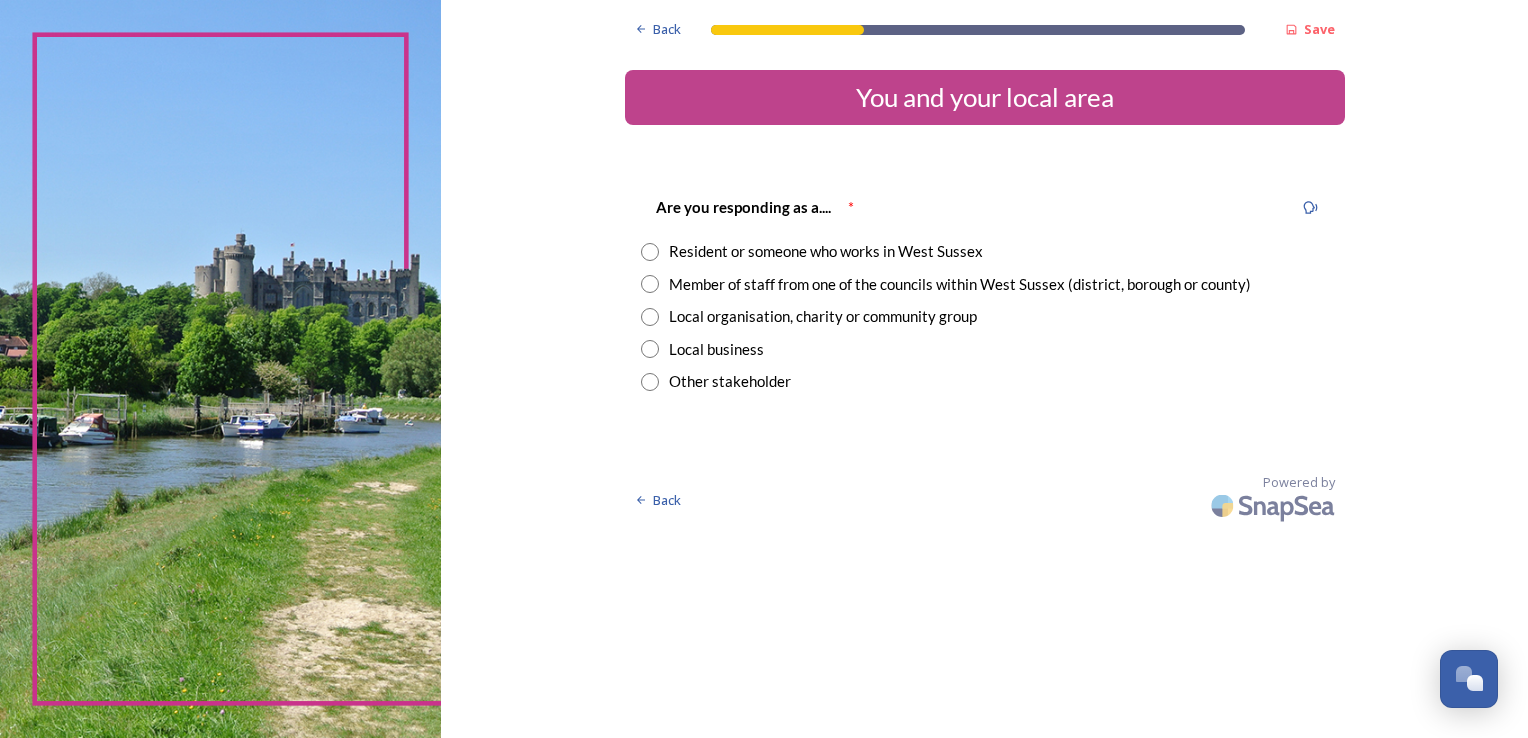 click on "Resident or someone who works in West Sussex" at bounding box center [985, 251] 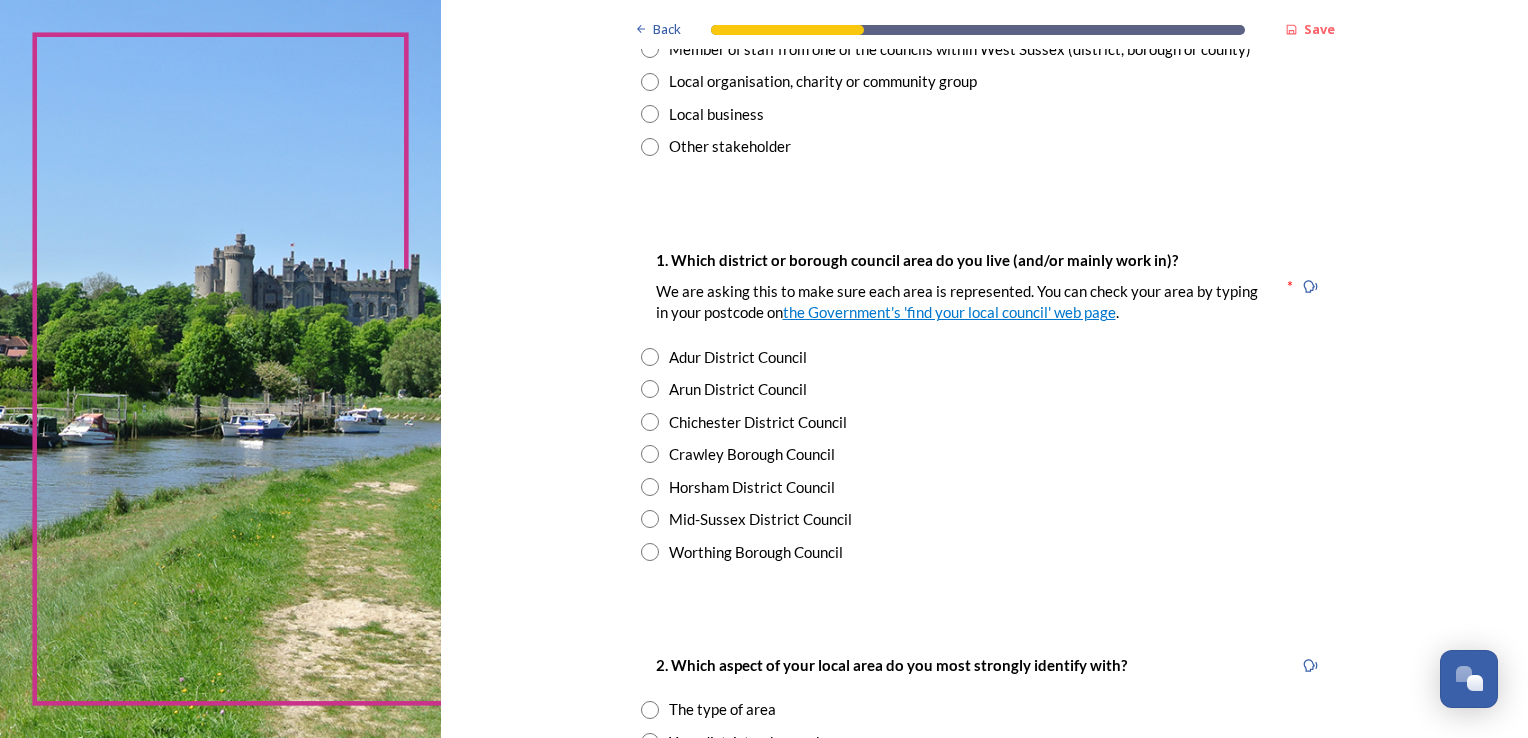 scroll, scrollTop: 266, scrollLeft: 0, axis: vertical 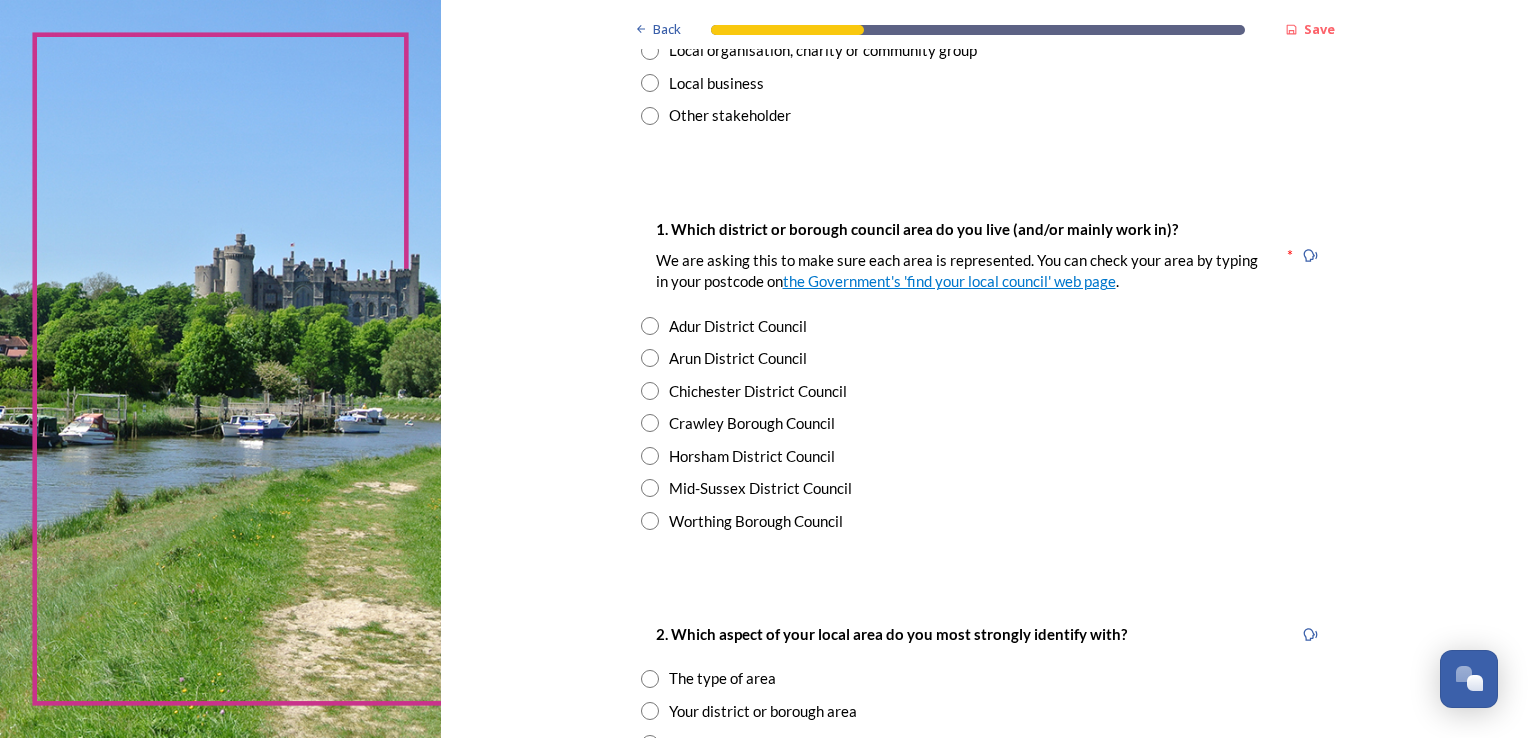 click at bounding box center (650, 423) 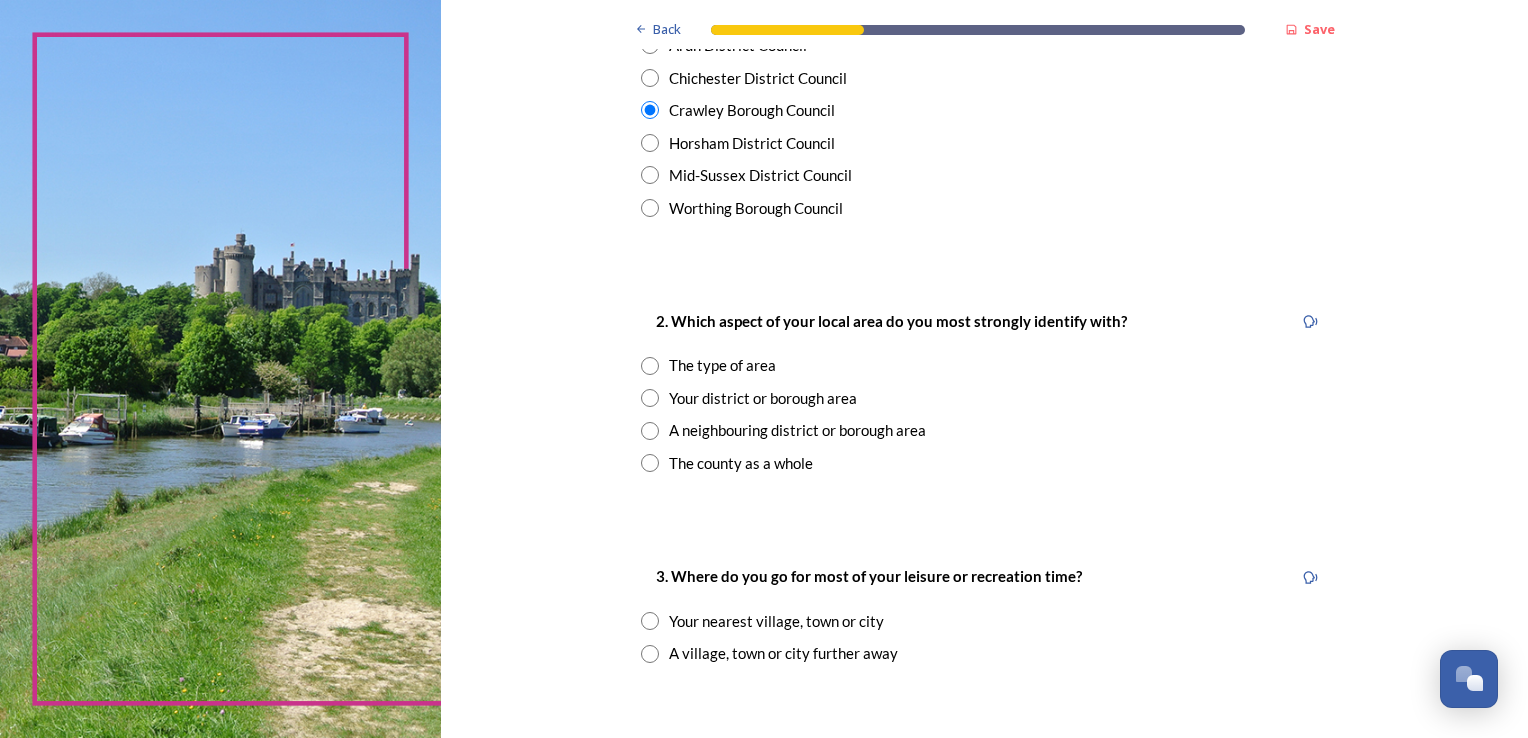 scroll, scrollTop: 600, scrollLeft: 0, axis: vertical 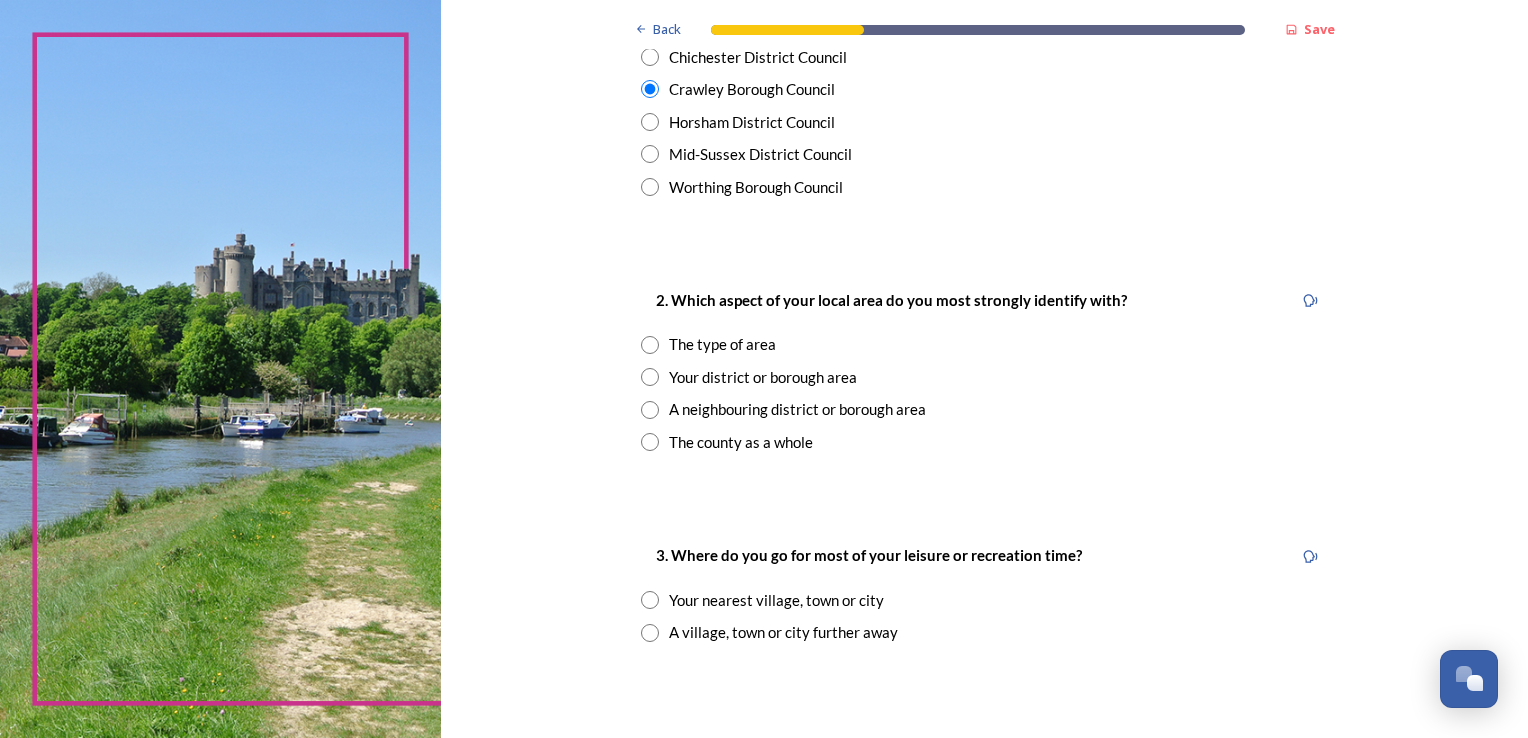 click at bounding box center [650, 377] 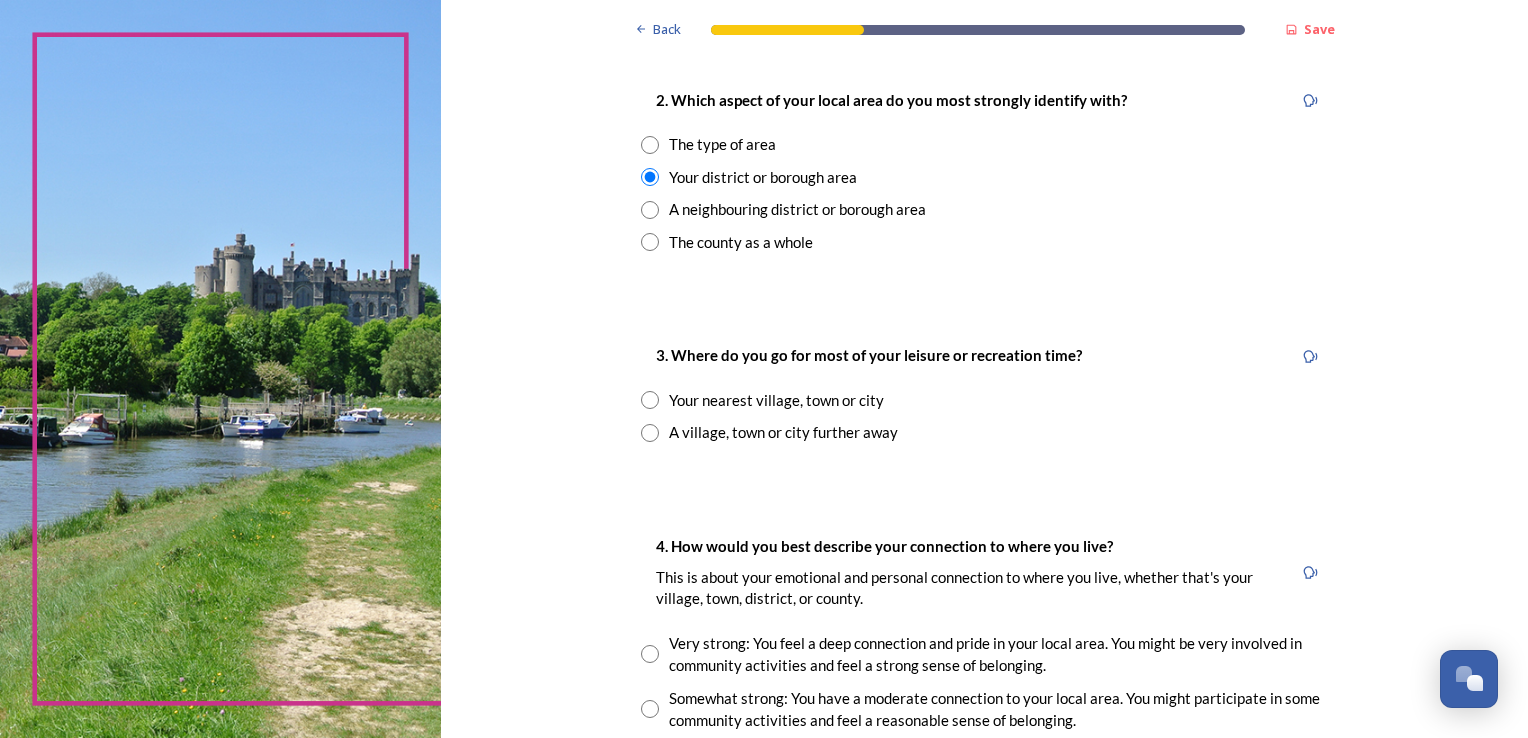 scroll, scrollTop: 866, scrollLeft: 0, axis: vertical 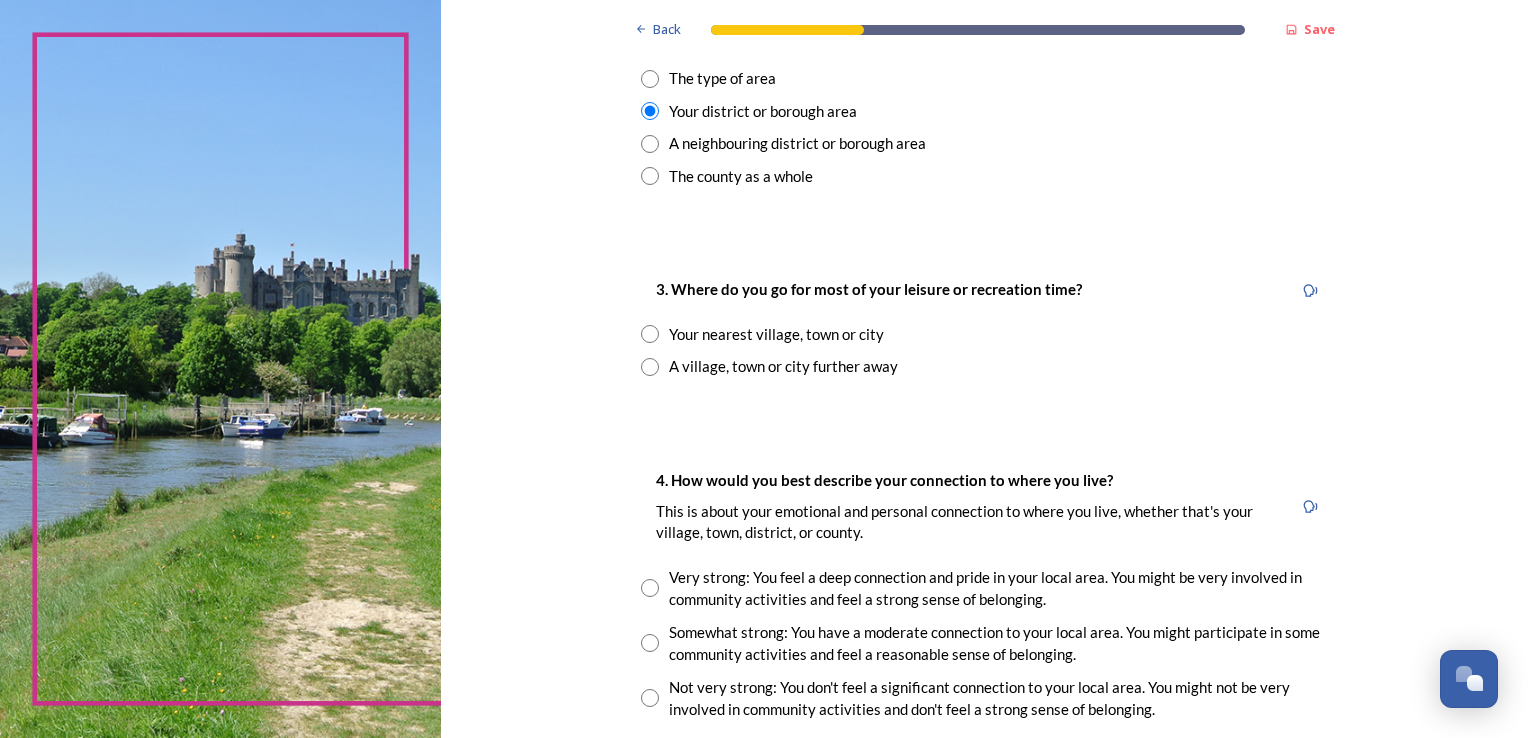 click at bounding box center (650, 334) 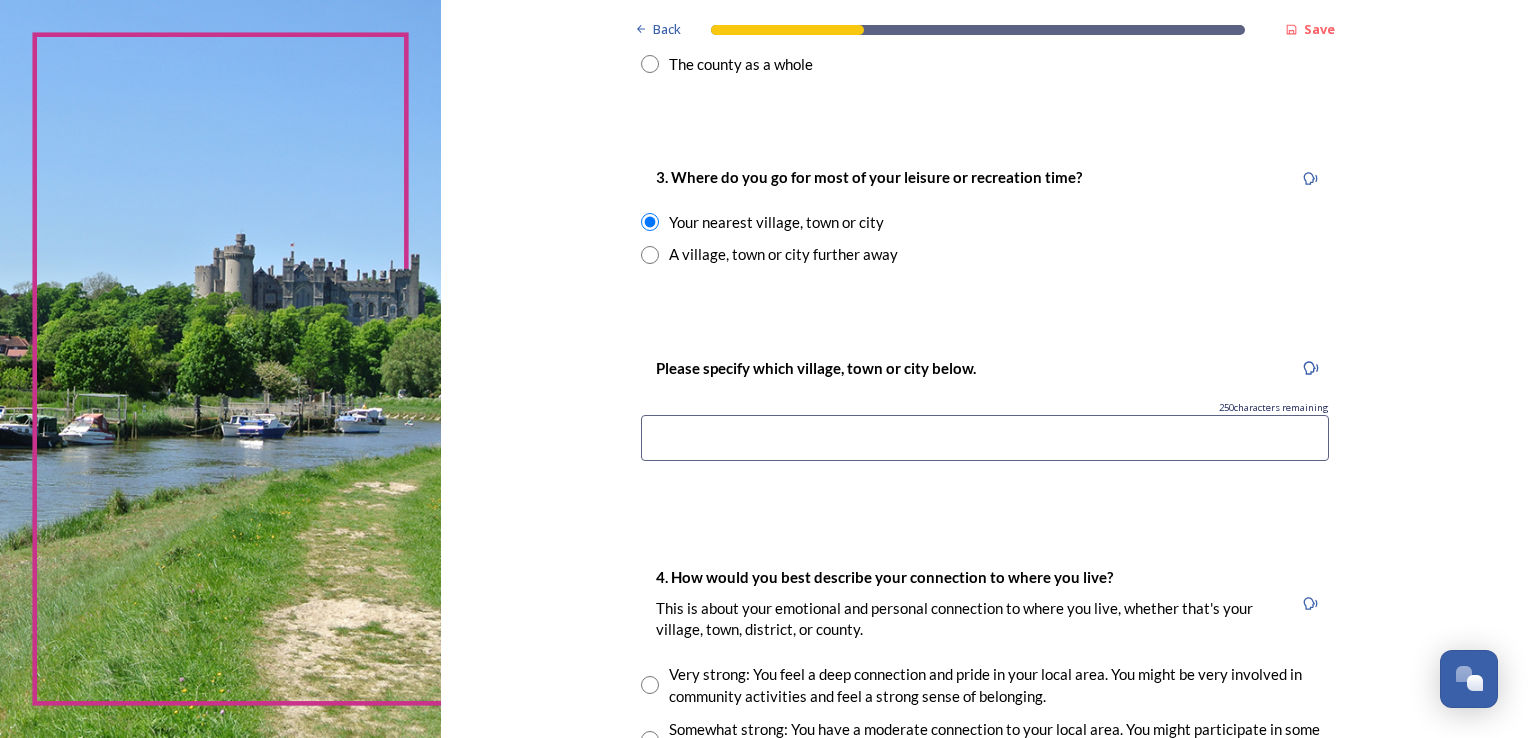 scroll, scrollTop: 1000, scrollLeft: 0, axis: vertical 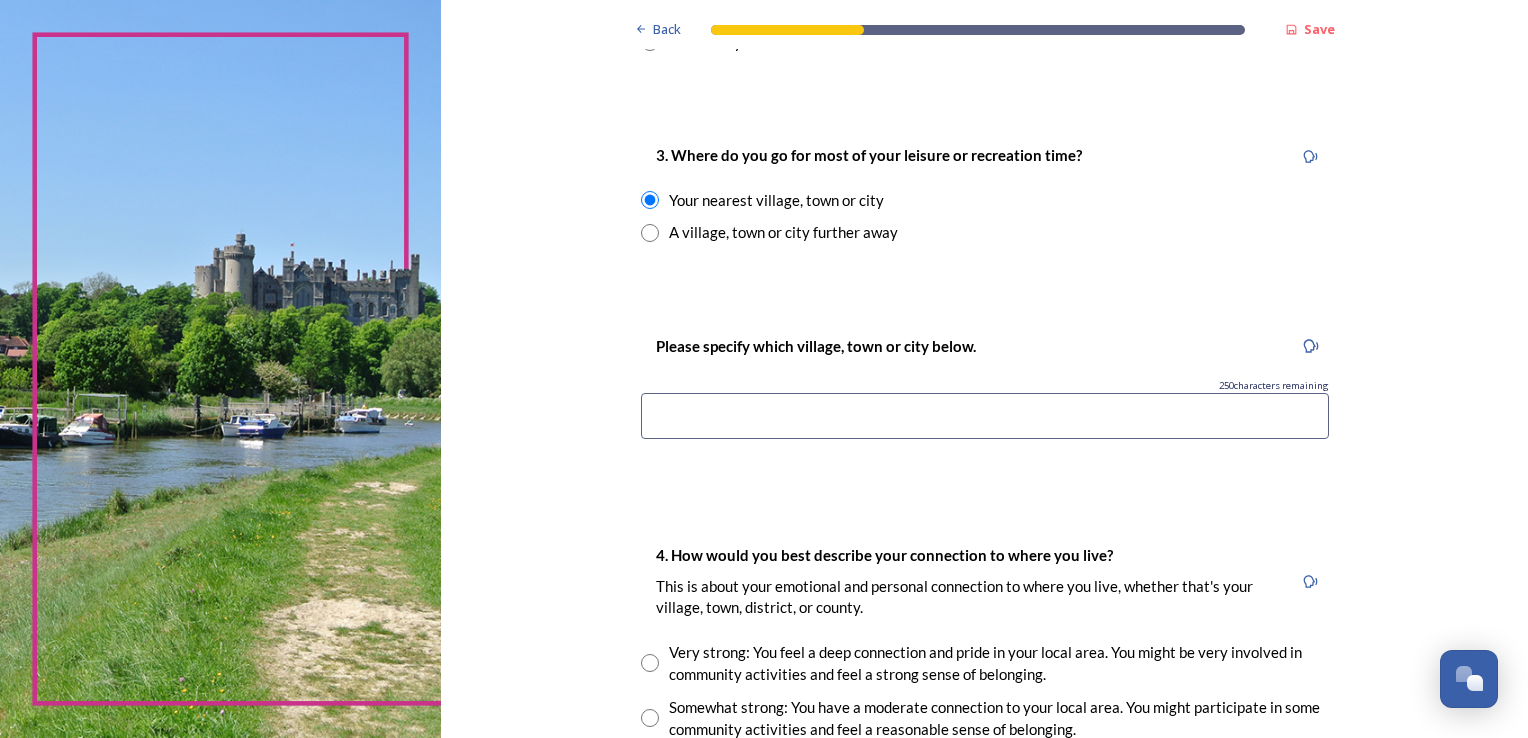click at bounding box center [985, 416] 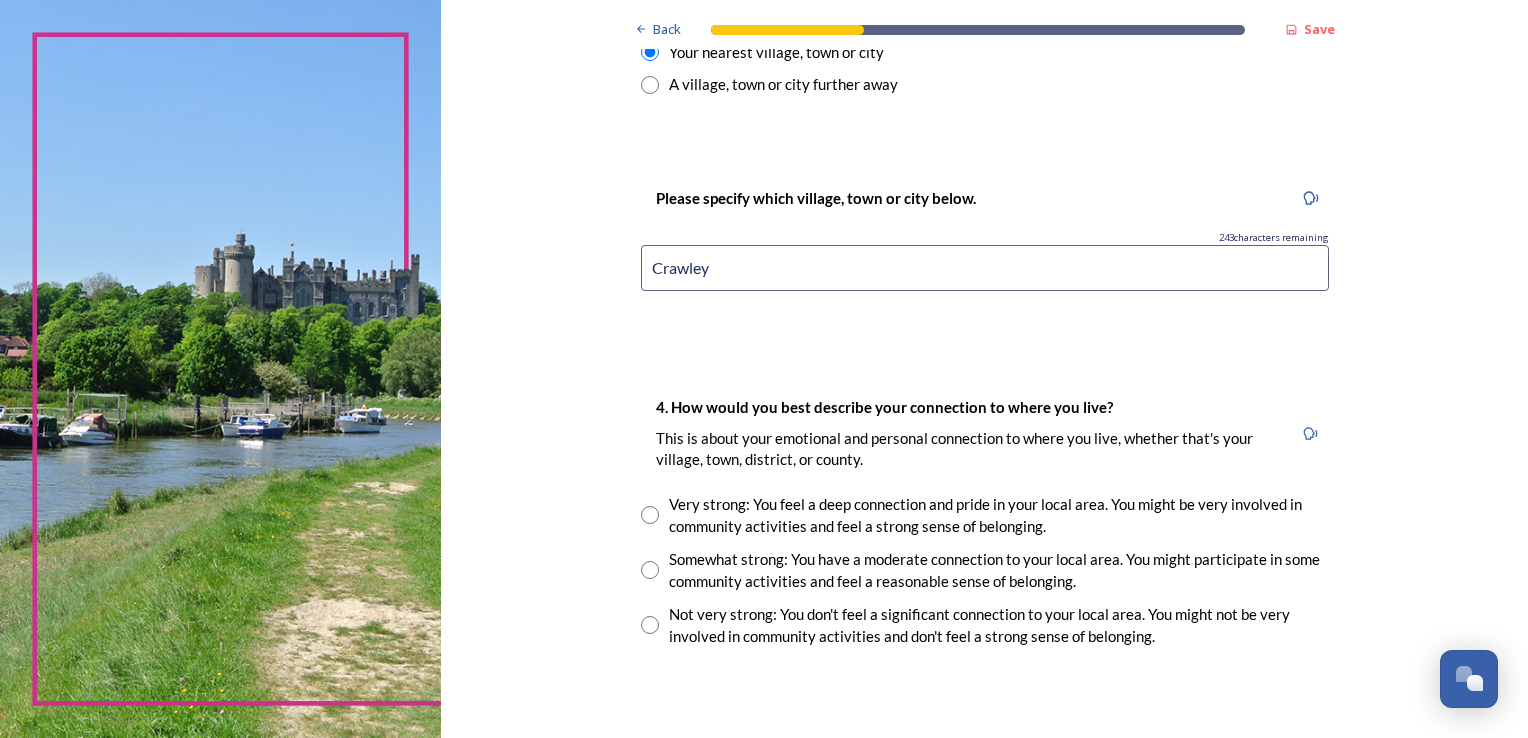 scroll, scrollTop: 1200, scrollLeft: 0, axis: vertical 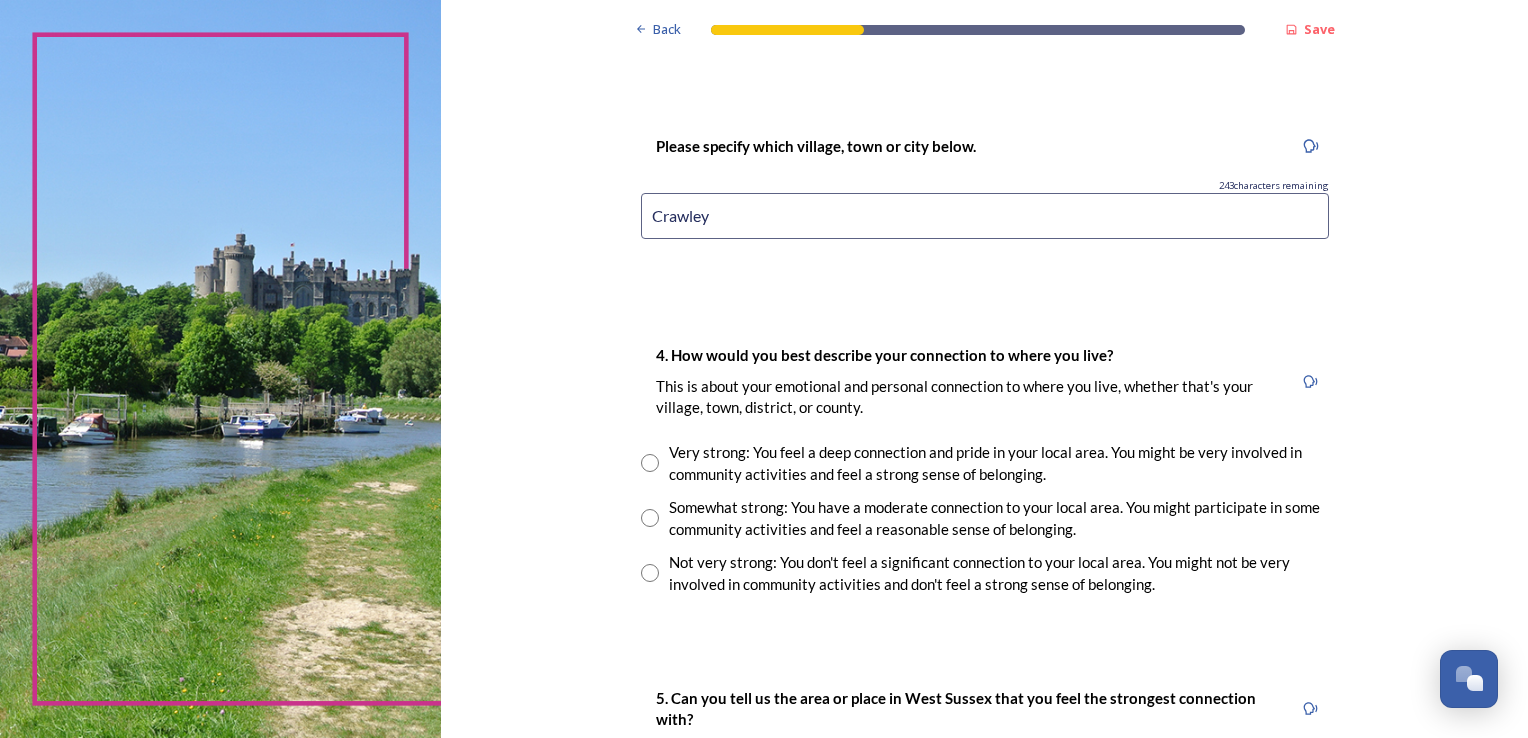 click on "Very strong: You feel a deep connection and pride in your local area. You might be very involved in community activities and feel a strong sense of belonging." at bounding box center [985, 463] 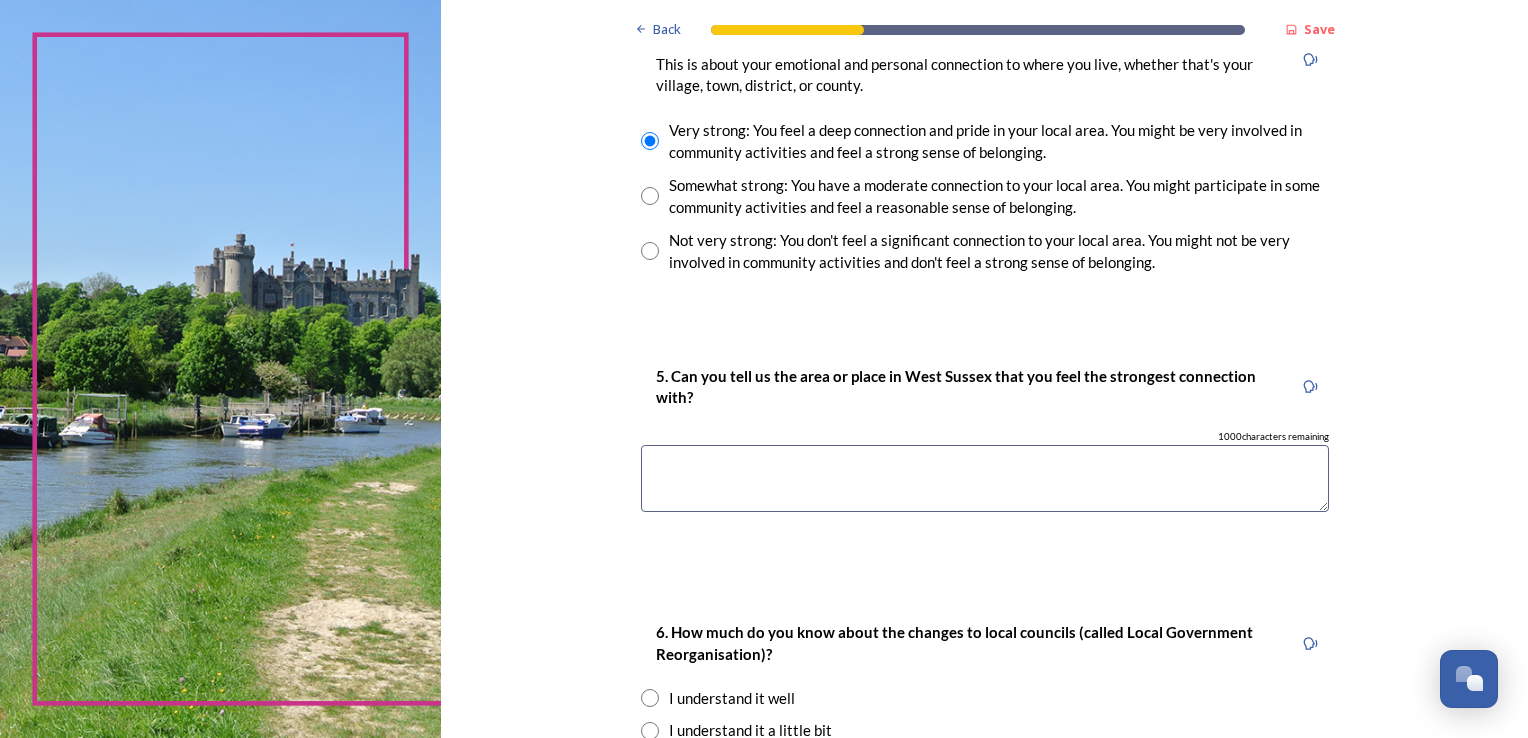scroll, scrollTop: 1533, scrollLeft: 0, axis: vertical 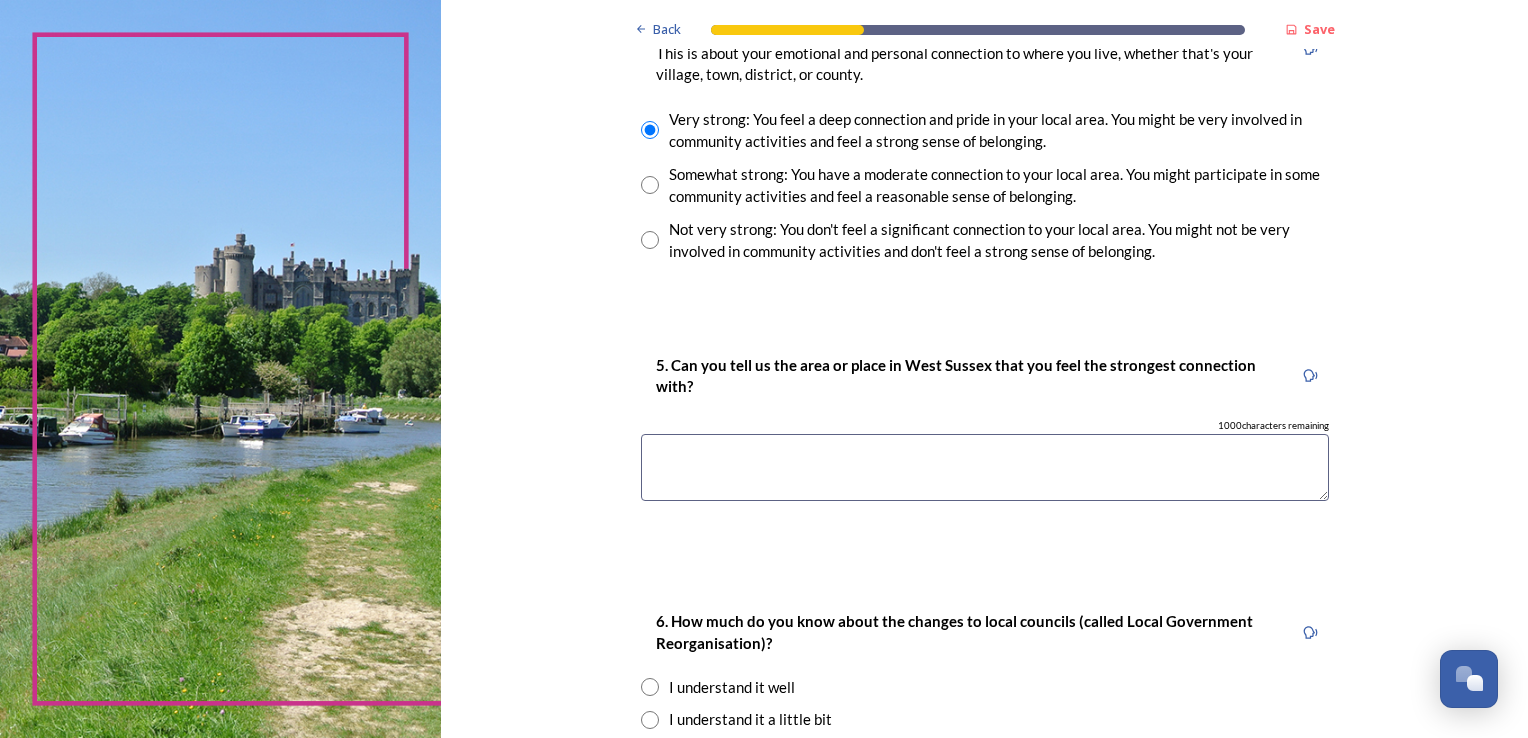 click at bounding box center [985, 467] 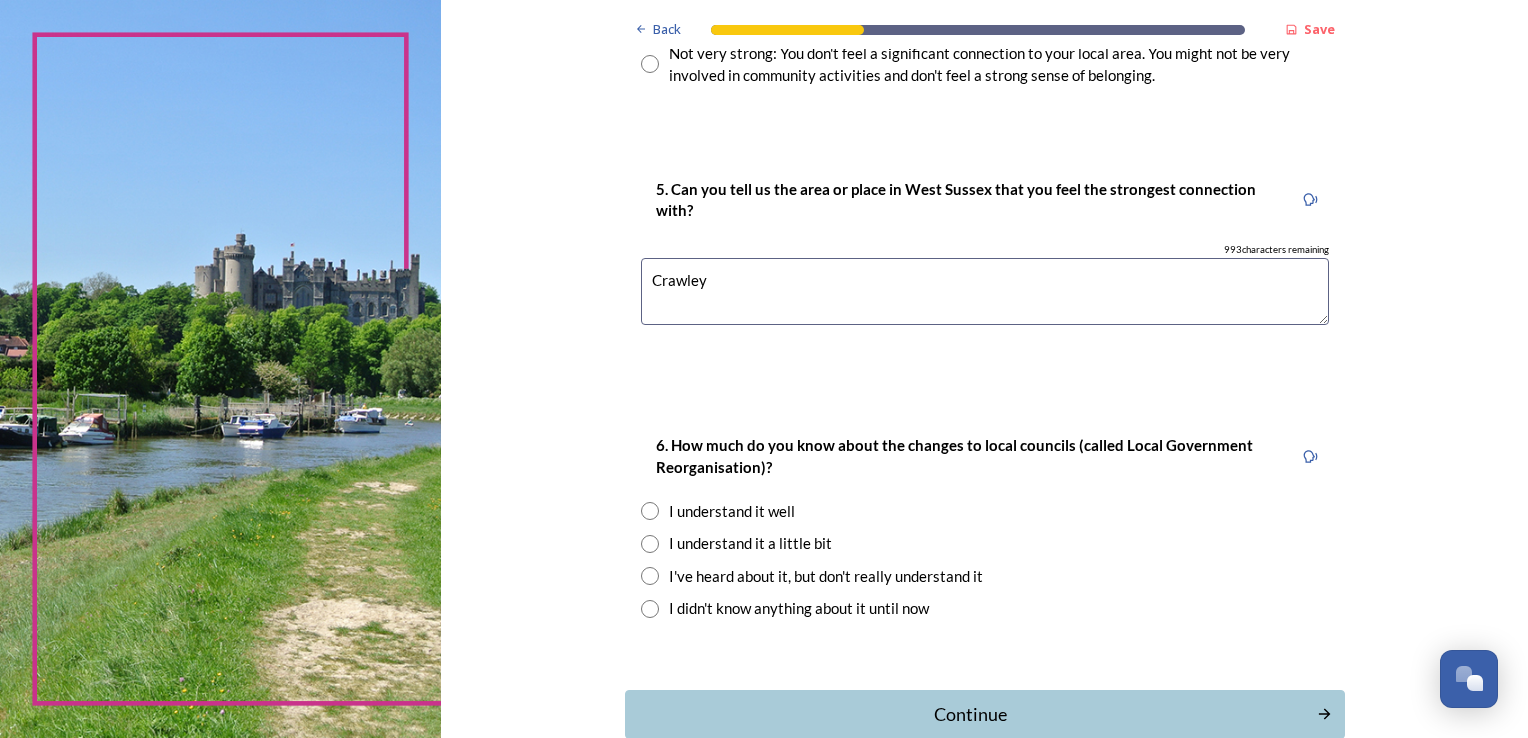 scroll, scrollTop: 1733, scrollLeft: 0, axis: vertical 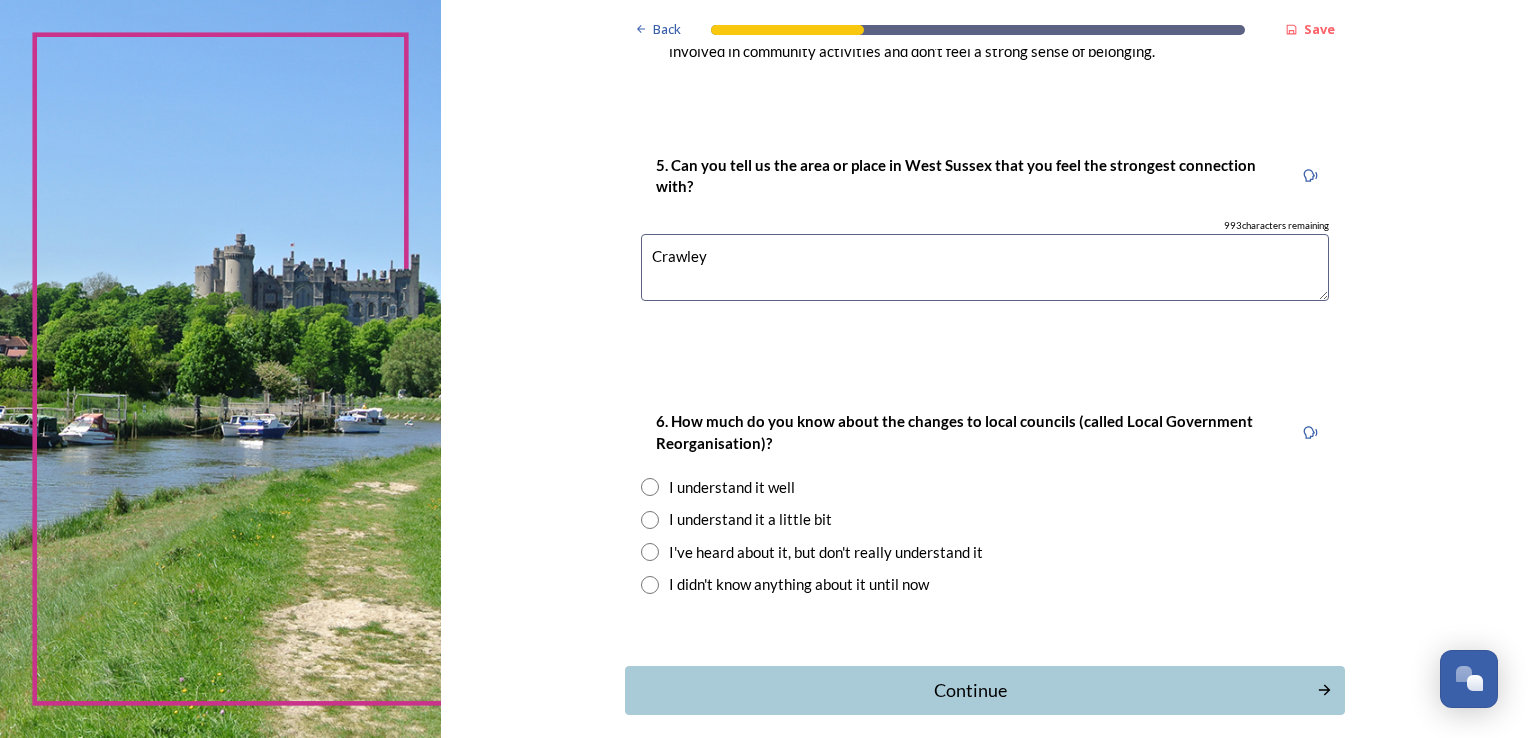 type on "Crawley" 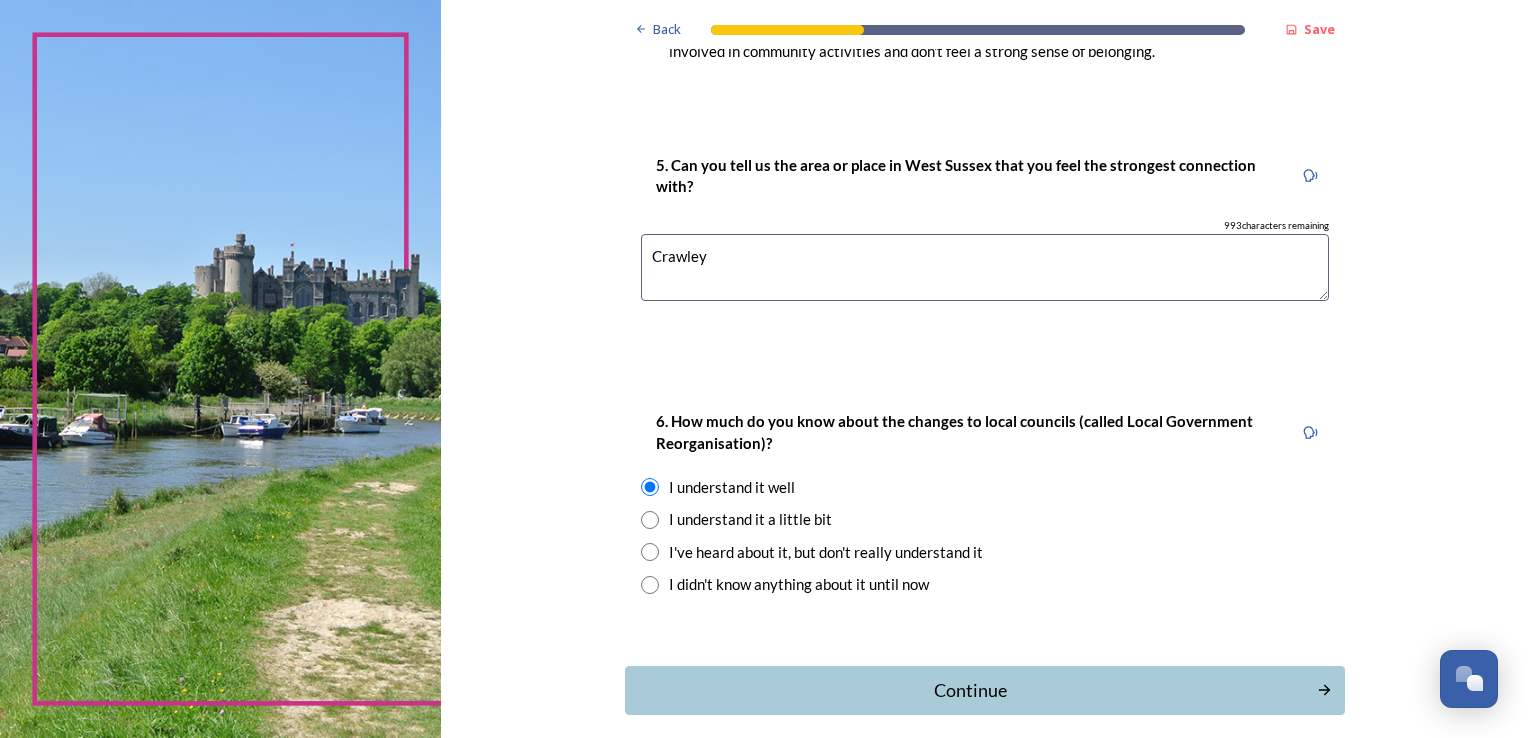 scroll, scrollTop: 1824, scrollLeft: 0, axis: vertical 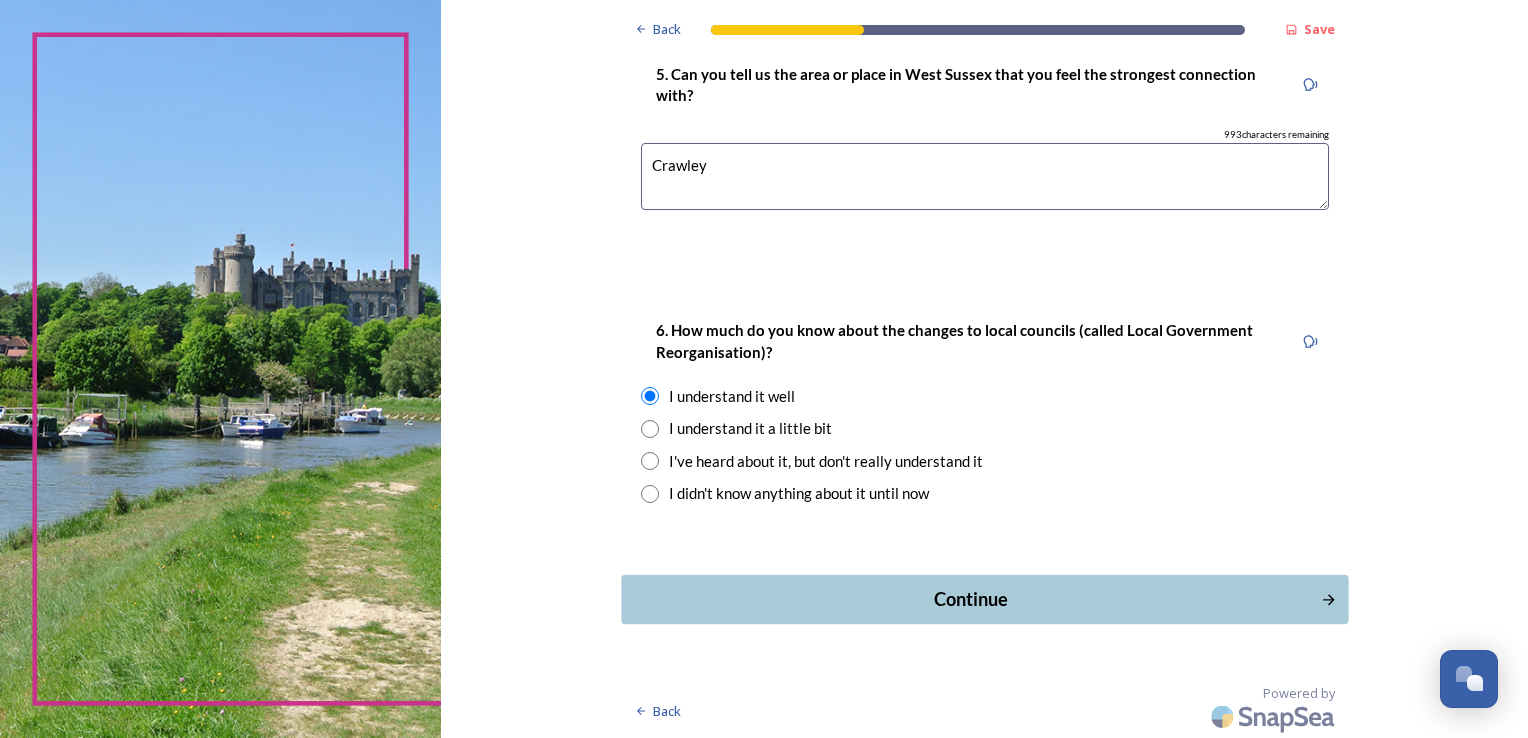 click on "Continue" at bounding box center [970, 599] 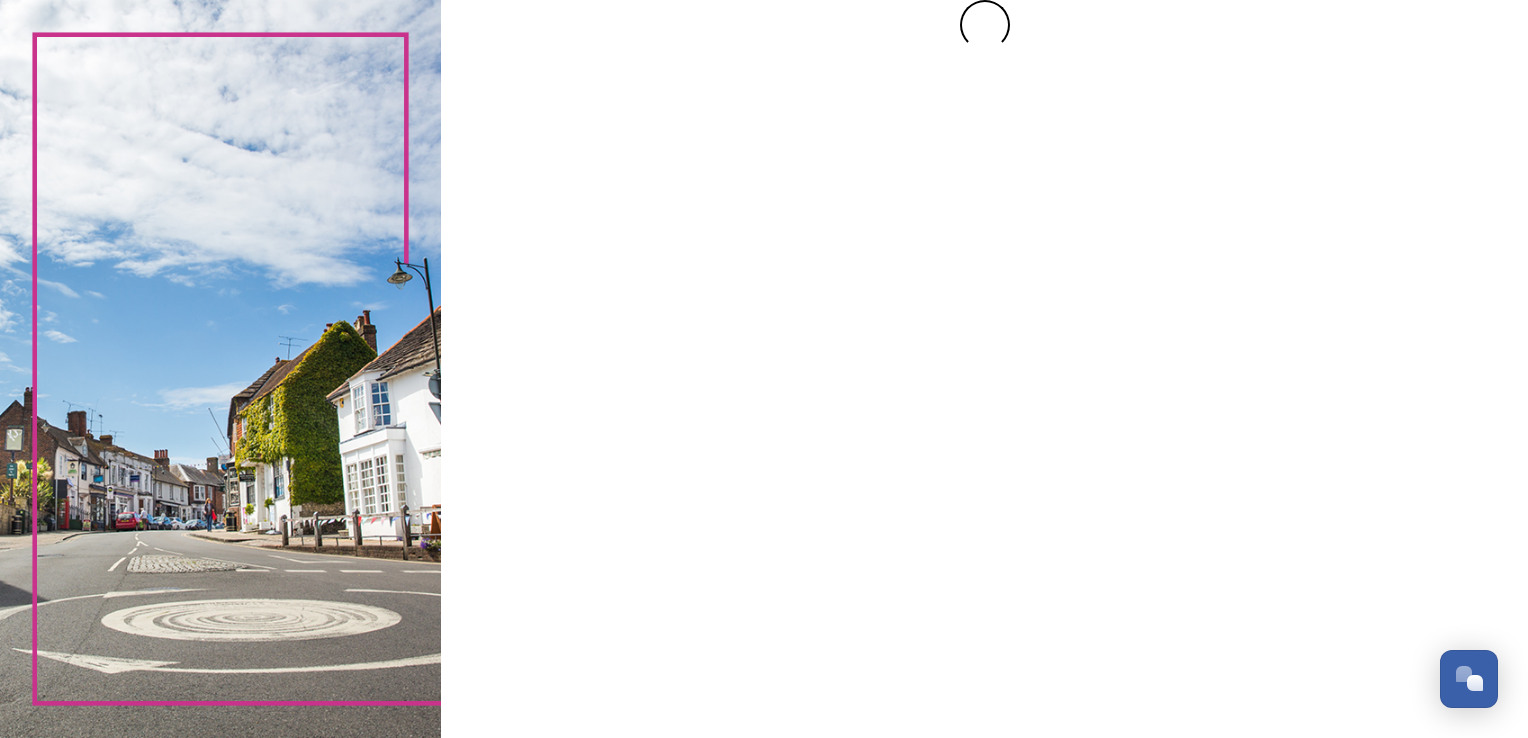 scroll, scrollTop: 0, scrollLeft: 0, axis: both 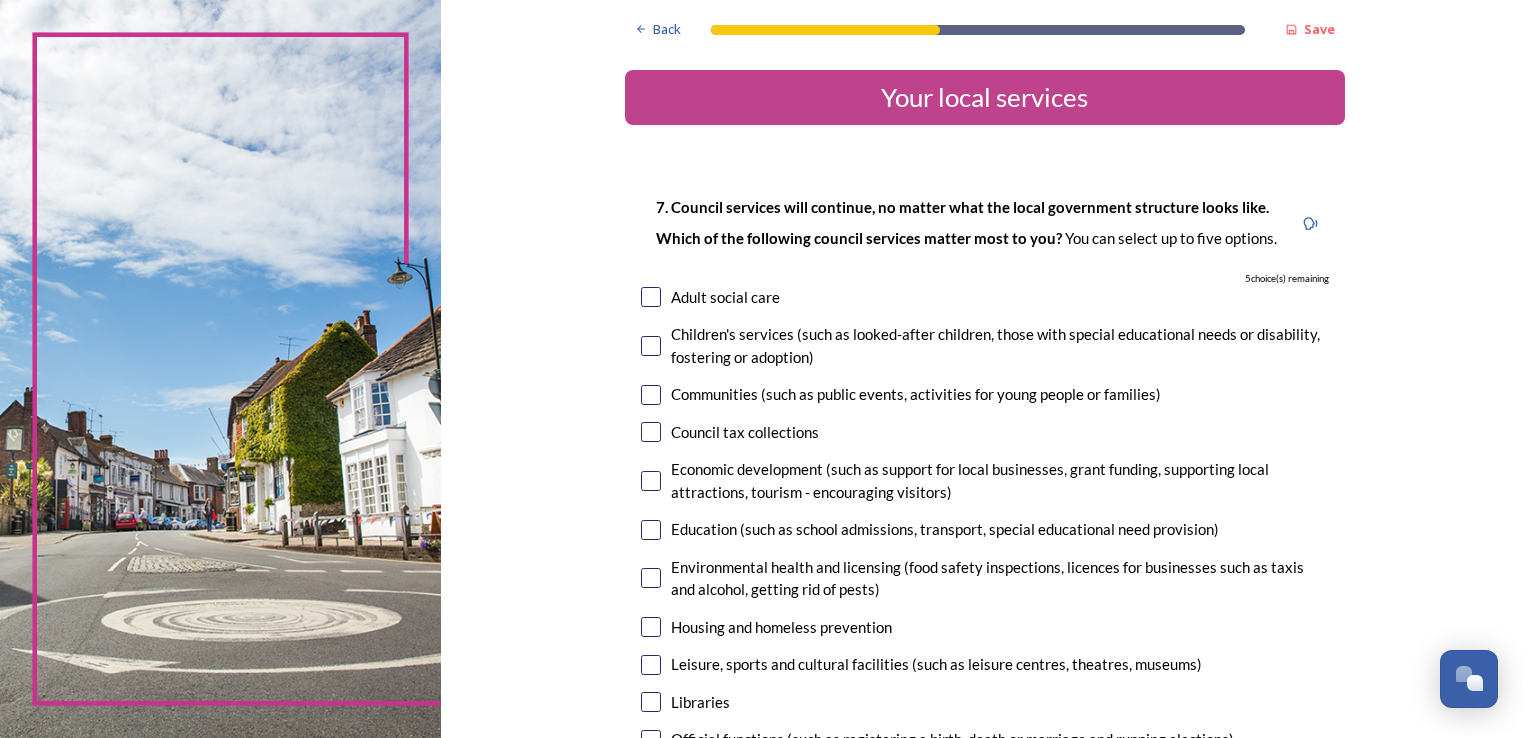 click on "7. Council services will continue, no matter what the local government structure looks like.  ﻿﻿Which of the following council services matter most to you?  You can select up to five options. 5  choice(s) remaining Adult social care   Children's services (such as looked-after children, those with special educational needs or disability, fostering or adoption) Communities (such as public events, activities for young people or families) Council tax collections Economic development (such as support for local businesses, grant funding, supporting local attractions, tourism - encouraging visitors)  Education (such as school admissions, transport, special educational need provision)  Environmental health and licensing (food safety inspections, licences for businesses such as taxis and alcohol, getting rid of pests) Housing and homeless prevention Leisure, sports and cultural facilities (such as leisure centres, theatres, museums) Libraries Parks and green spaces Public safety Trading standards" at bounding box center (985, 648) 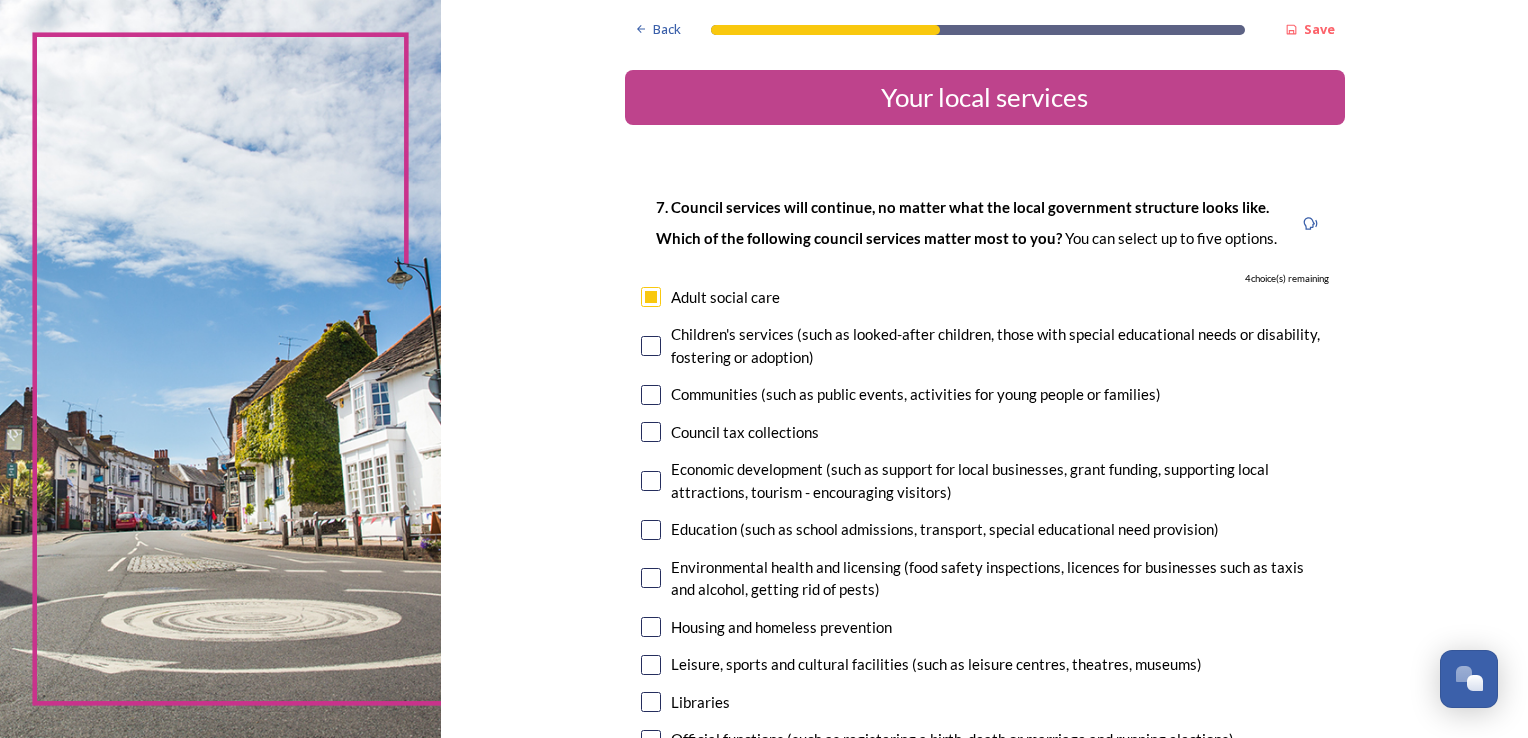 click at bounding box center [651, 432] 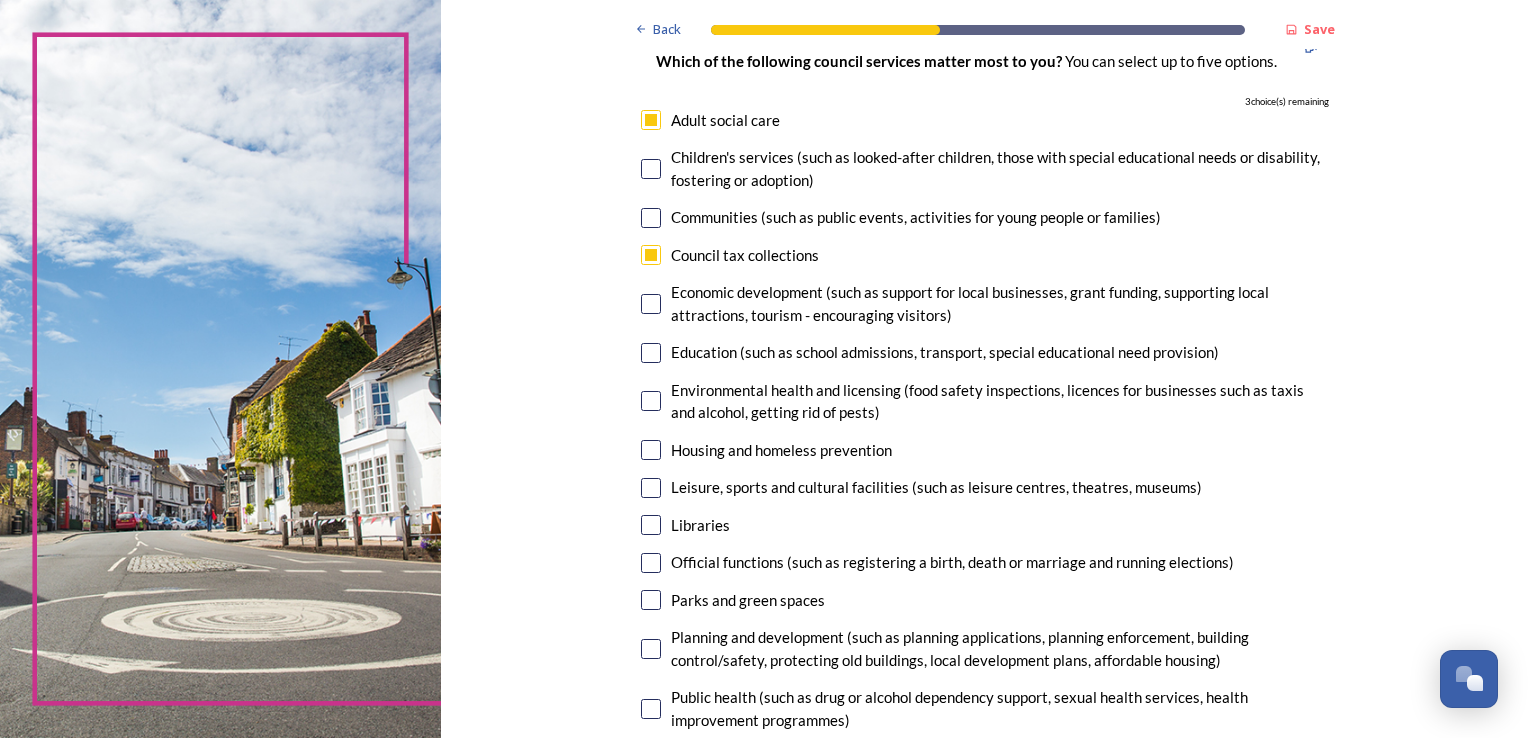 scroll, scrollTop: 200, scrollLeft: 0, axis: vertical 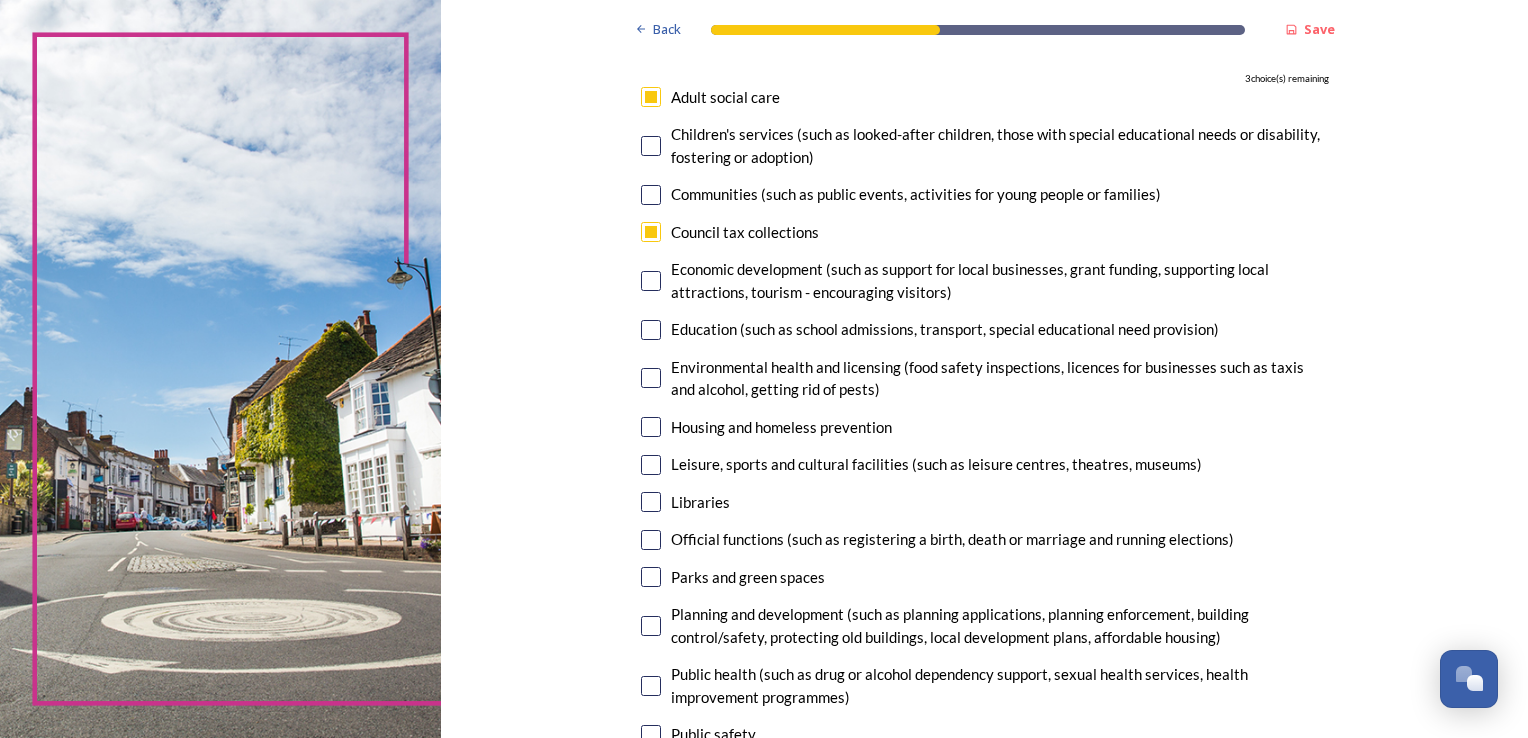 click at bounding box center (651, 427) 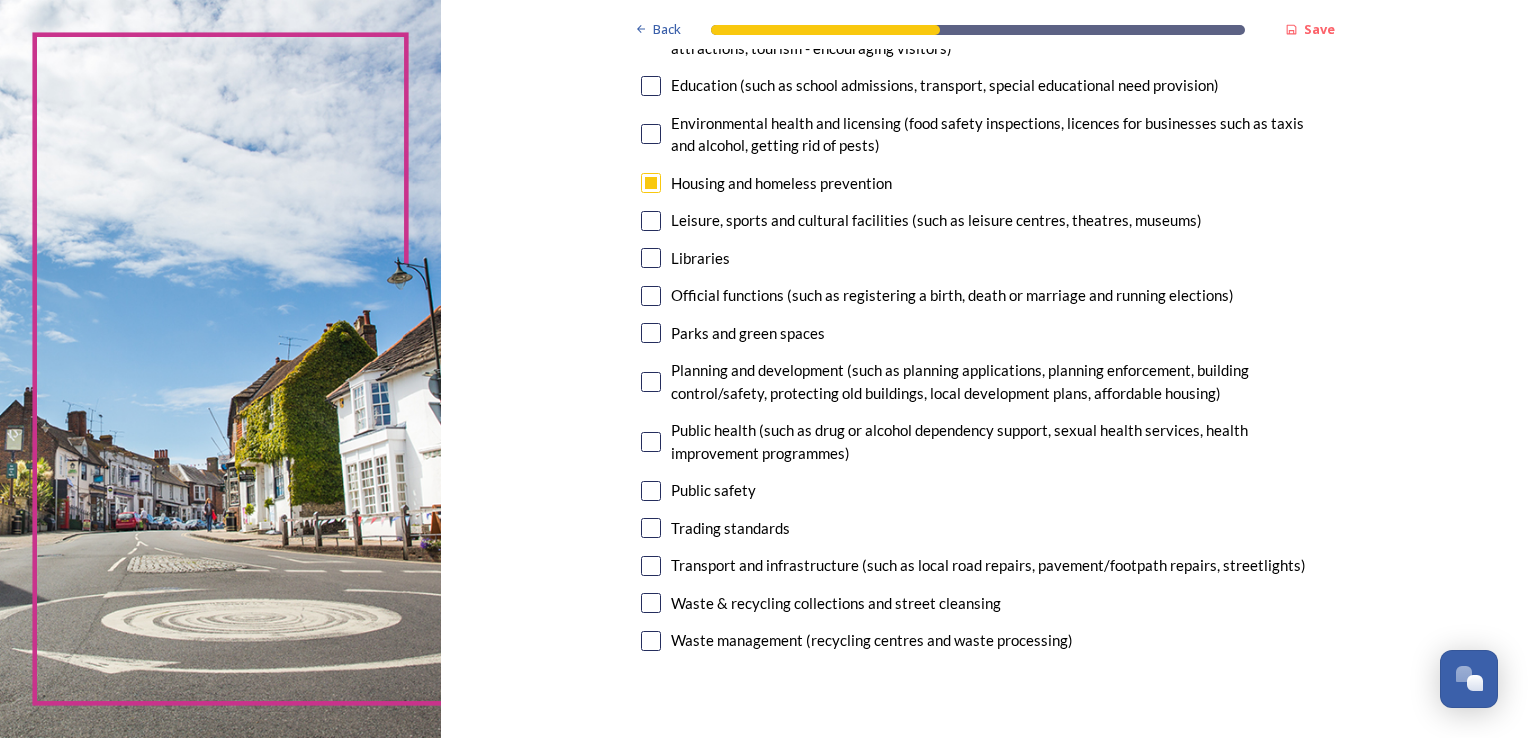 scroll, scrollTop: 466, scrollLeft: 0, axis: vertical 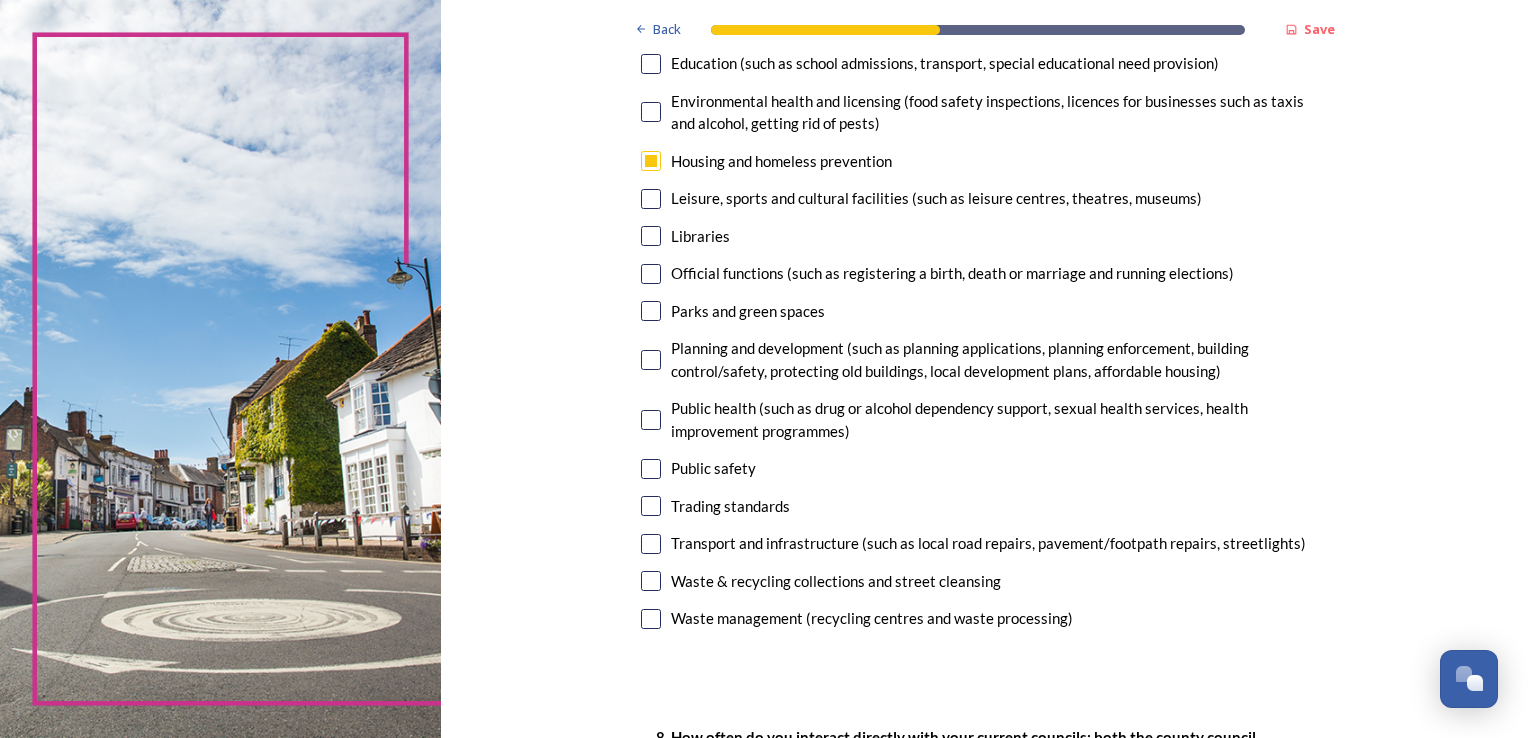 click at bounding box center [651, 581] 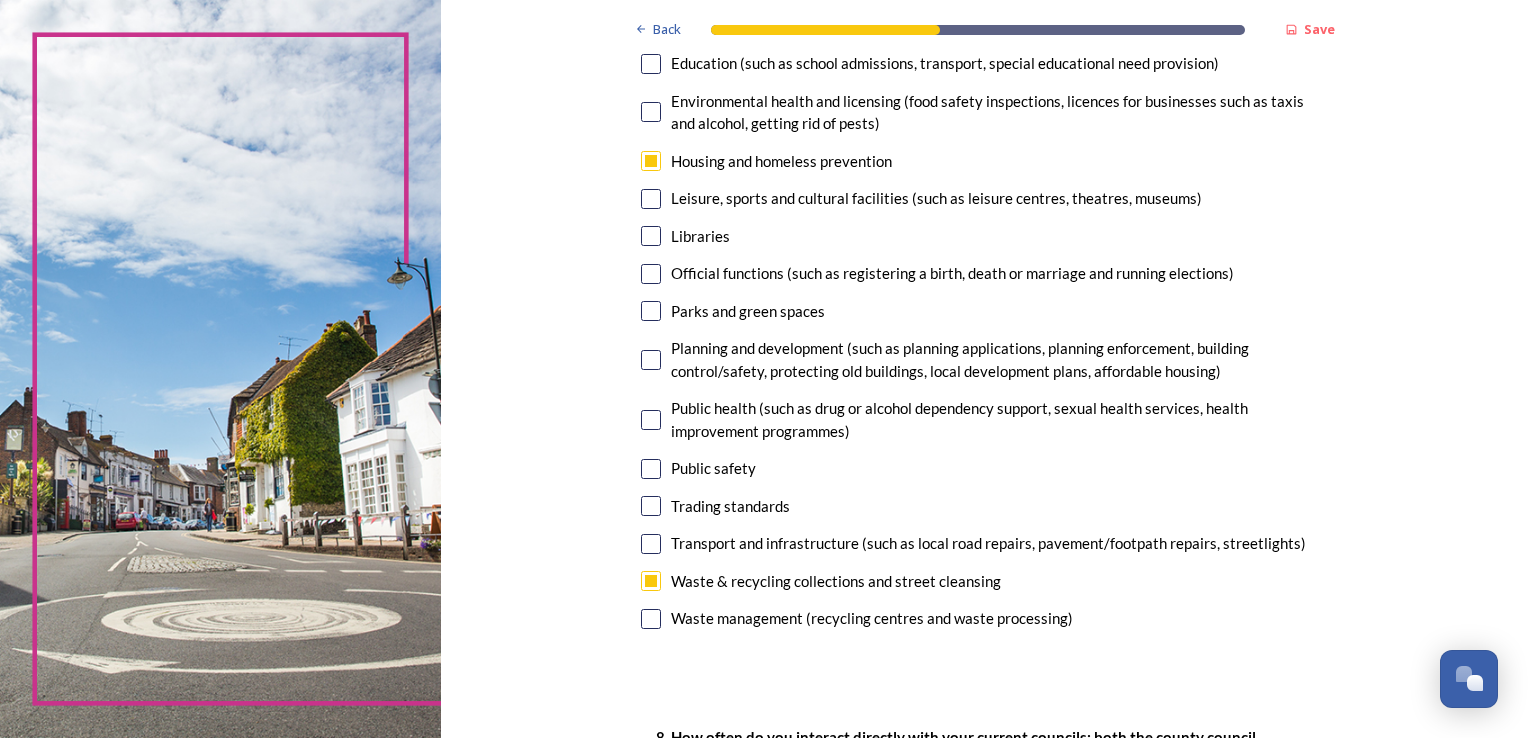 click on "7. Council services will continue, no matter what the local government structure looks like.  ﻿﻿Which of the following council services matter most to you?  You can select up to five options. 1  choice(s) remaining Adult social care   Children's services (such as looked-after children, those with special educational needs or disability, fostering or adoption) Communities (such as public events, activities for young people or families) Council tax collections Economic development (such as support for local businesses, grant funding, supporting local attractions, tourism - encouraging visitors)  Education (such as school admissions, transport, special educational need provision)  Environmental health and licensing (food safety inspections, licences for businesses such as taxis and alcohol, getting rid of pests) Housing and homeless prevention Leisure, sports and cultural facilities (such as leisure centres, theatres, museums) Libraries Parks and green spaces Public safety Trading standards" at bounding box center (985, 182) 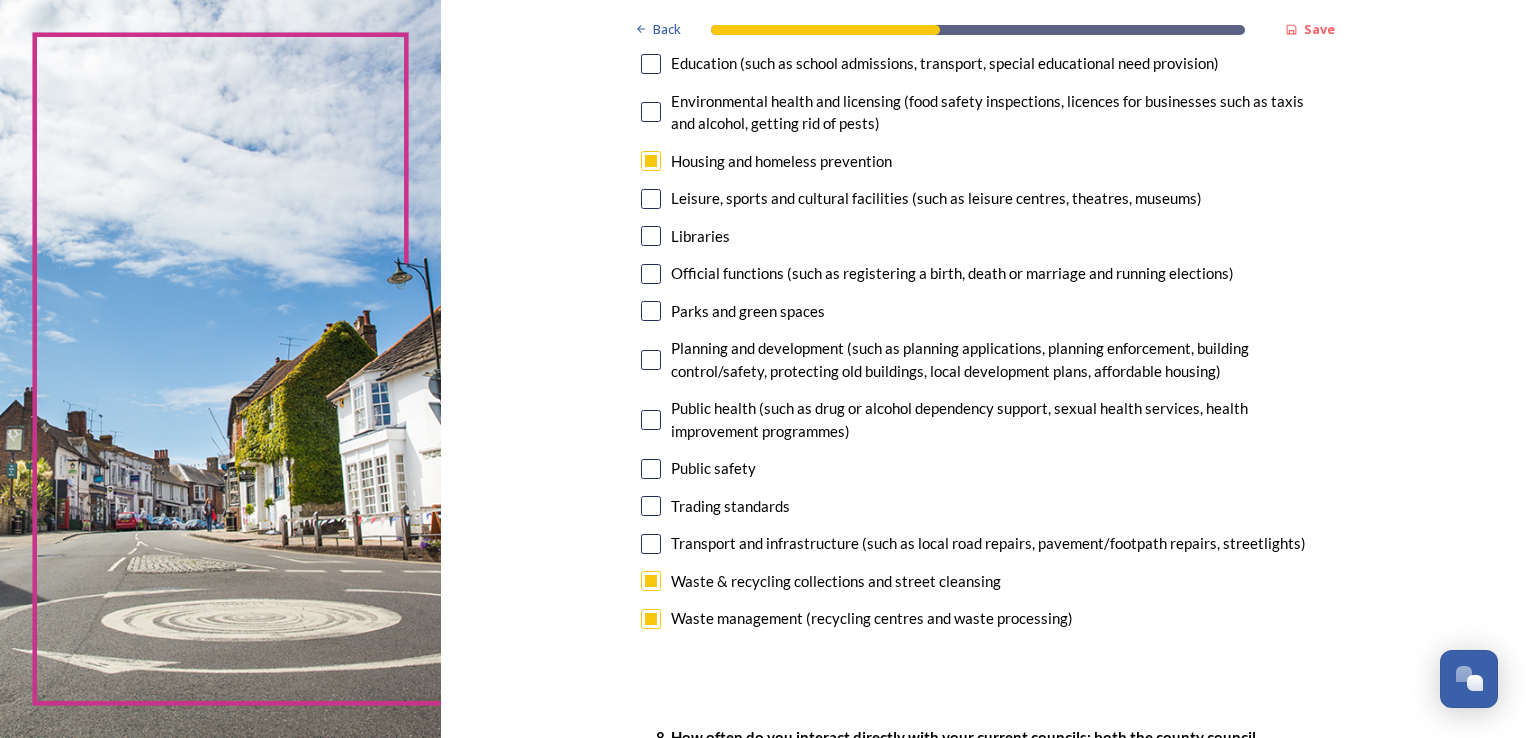 click at bounding box center (651, 311) 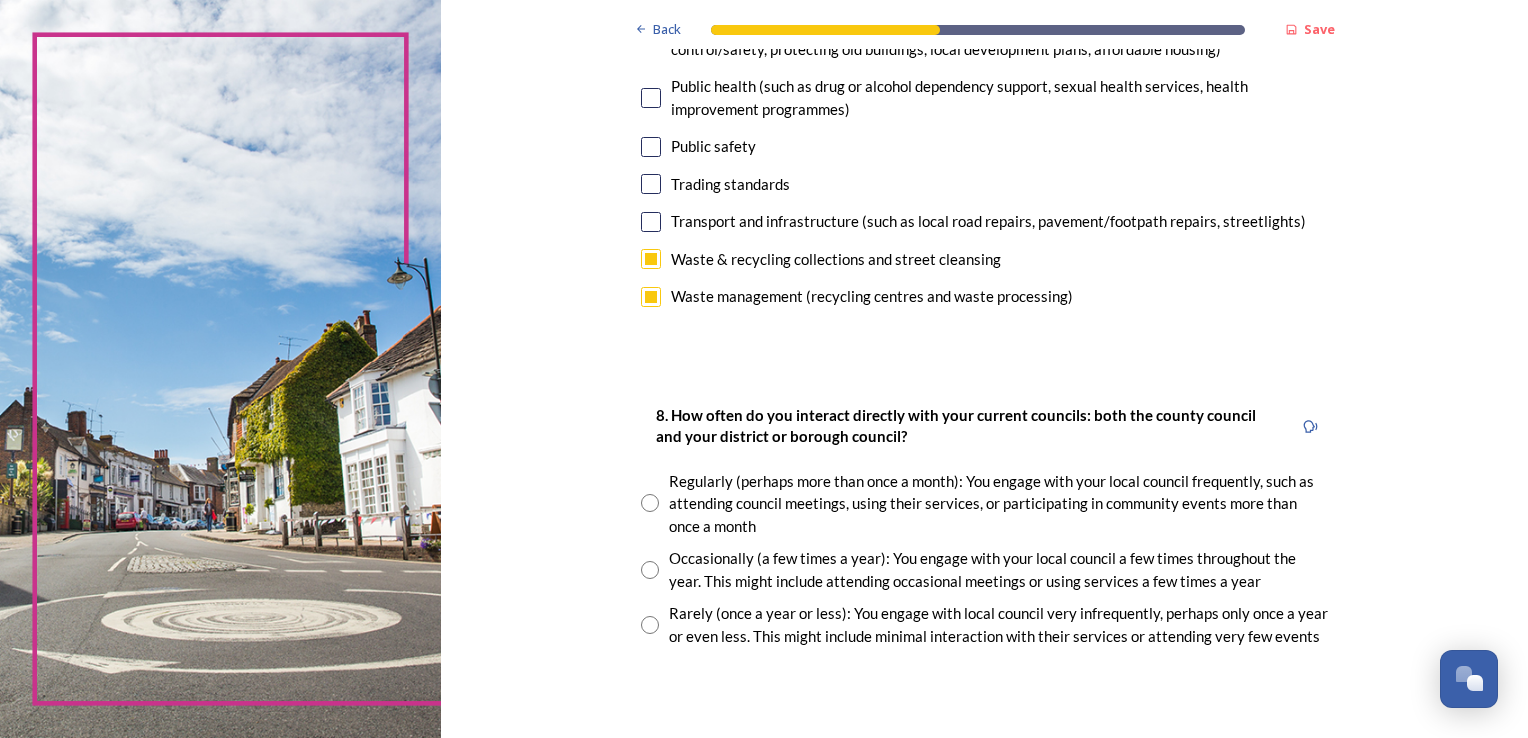 scroll, scrollTop: 866, scrollLeft: 0, axis: vertical 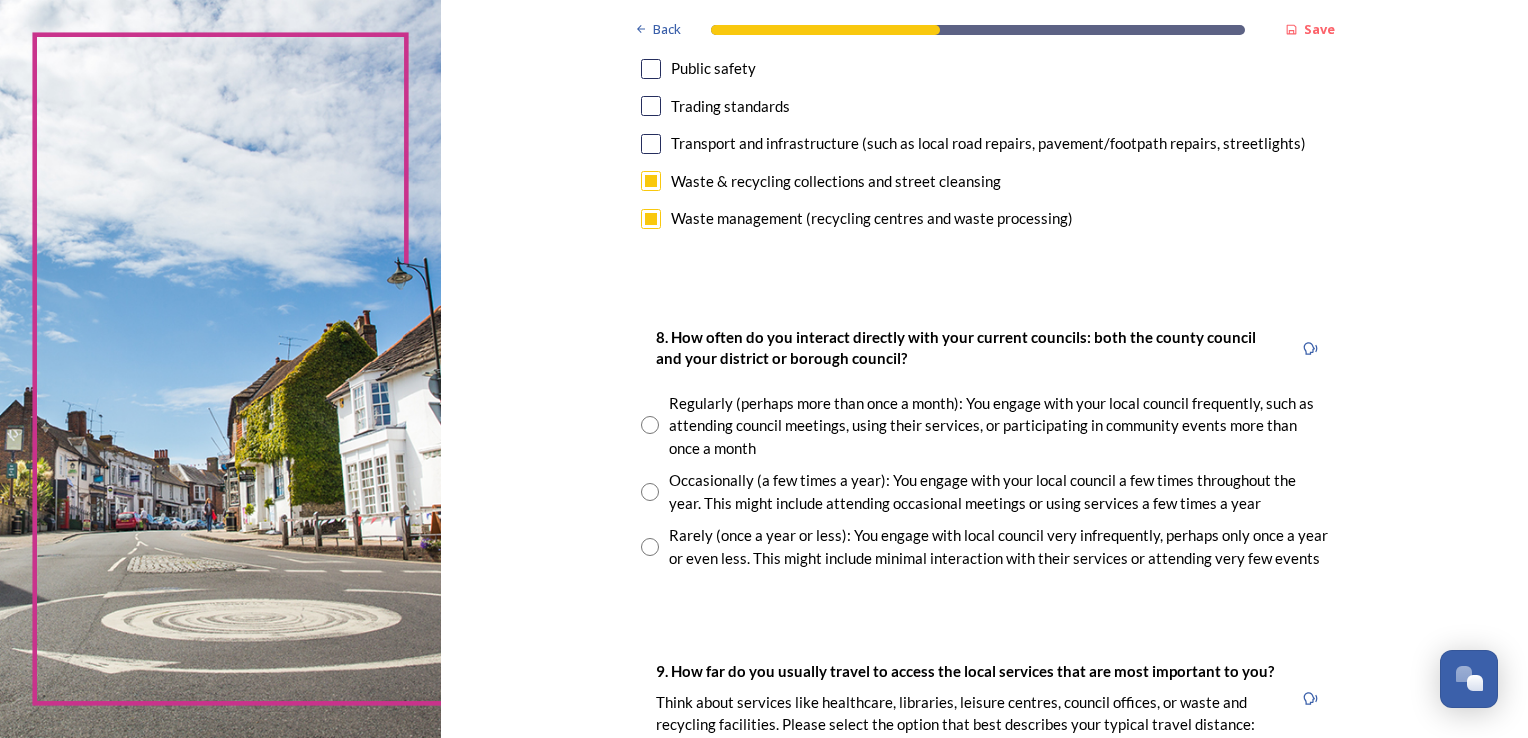 click at bounding box center (650, 492) 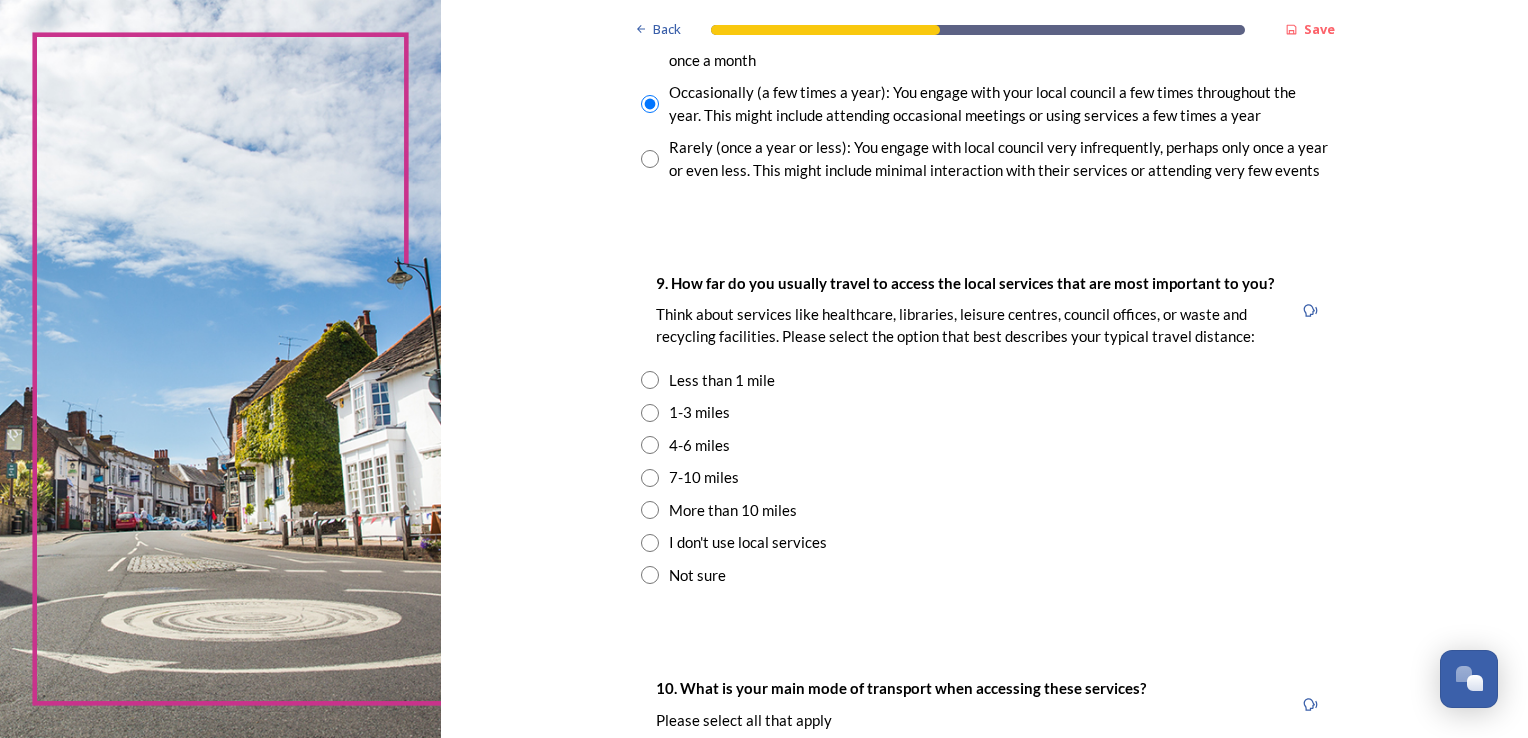 scroll, scrollTop: 1266, scrollLeft: 0, axis: vertical 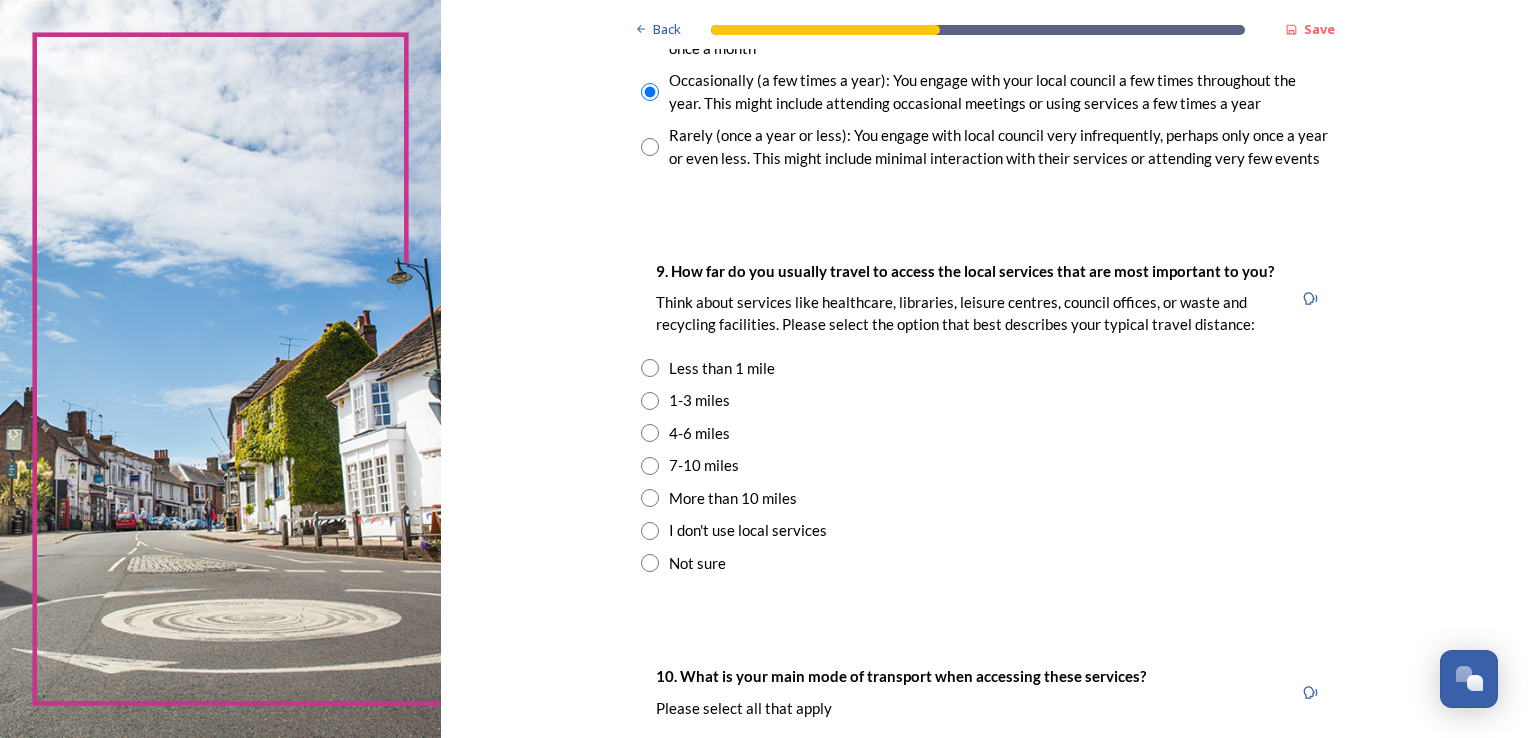 click at bounding box center (650, 401) 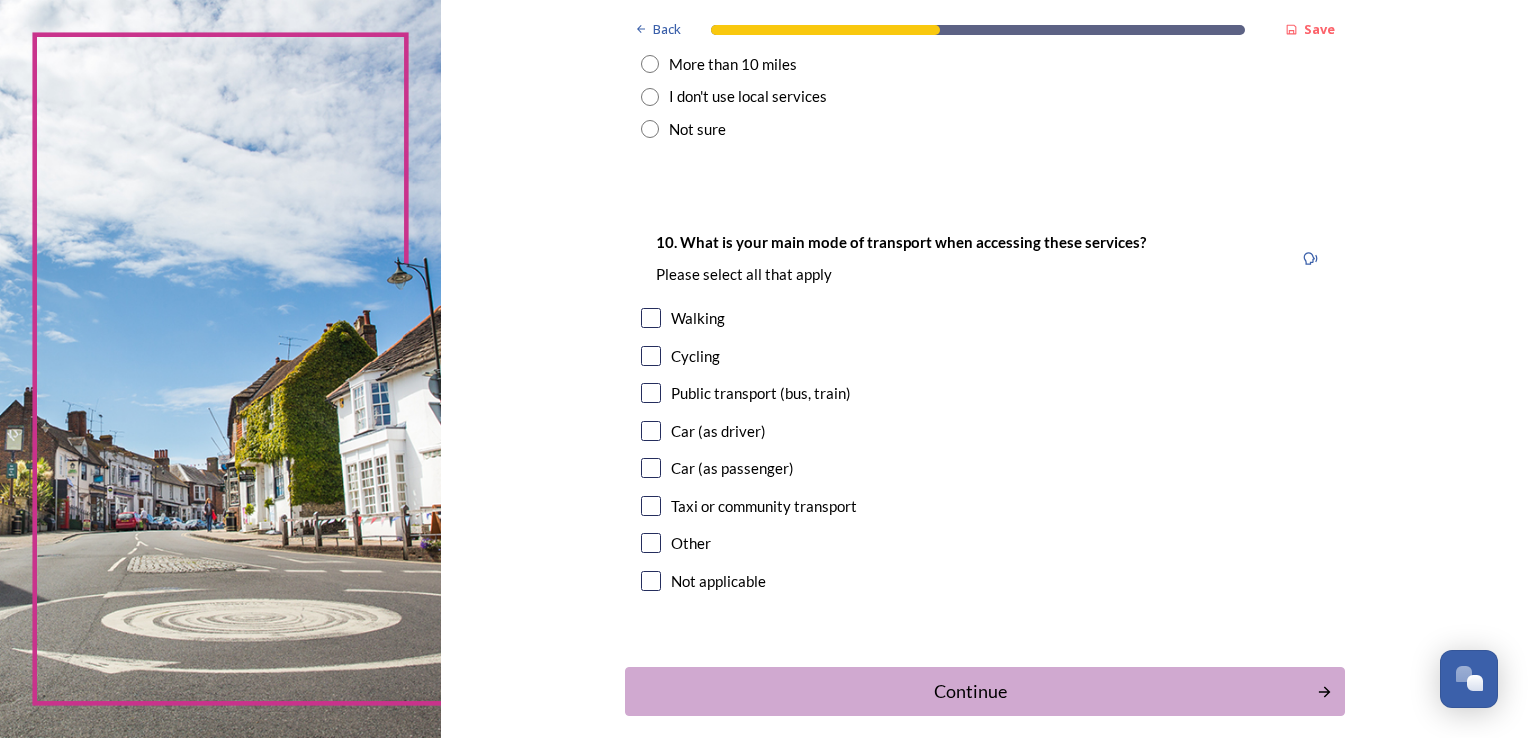 scroll, scrollTop: 1733, scrollLeft: 0, axis: vertical 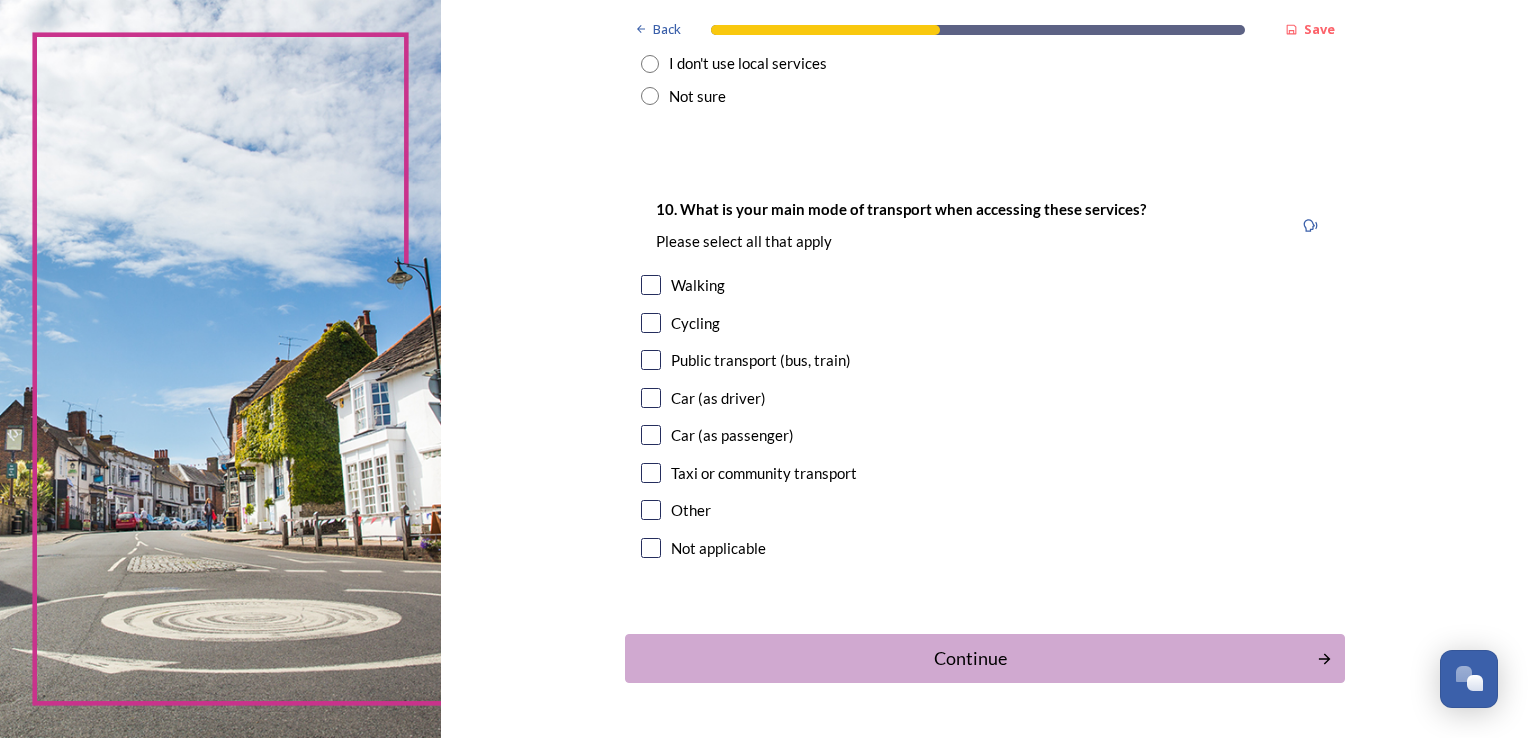 click at bounding box center (651, 398) 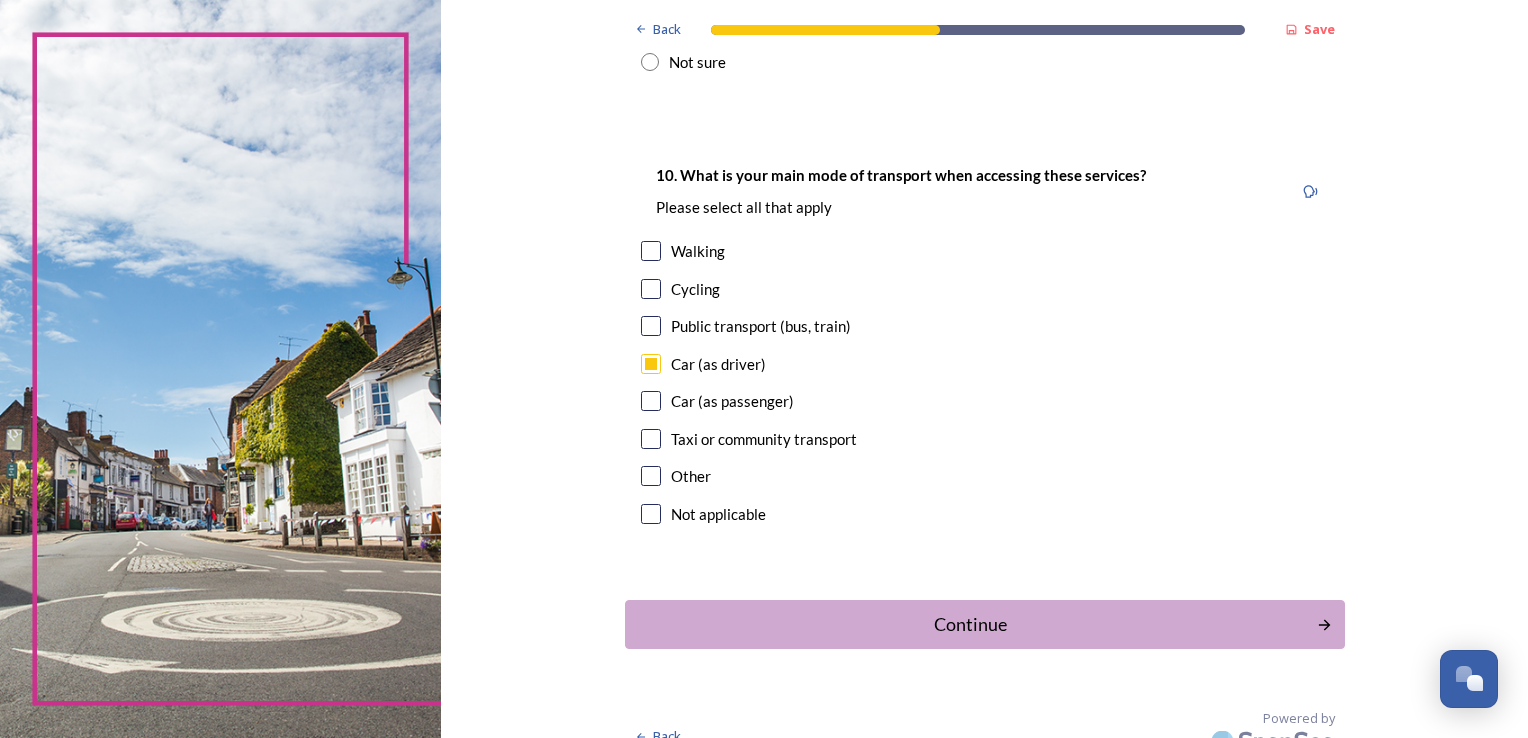 scroll, scrollTop: 1793, scrollLeft: 0, axis: vertical 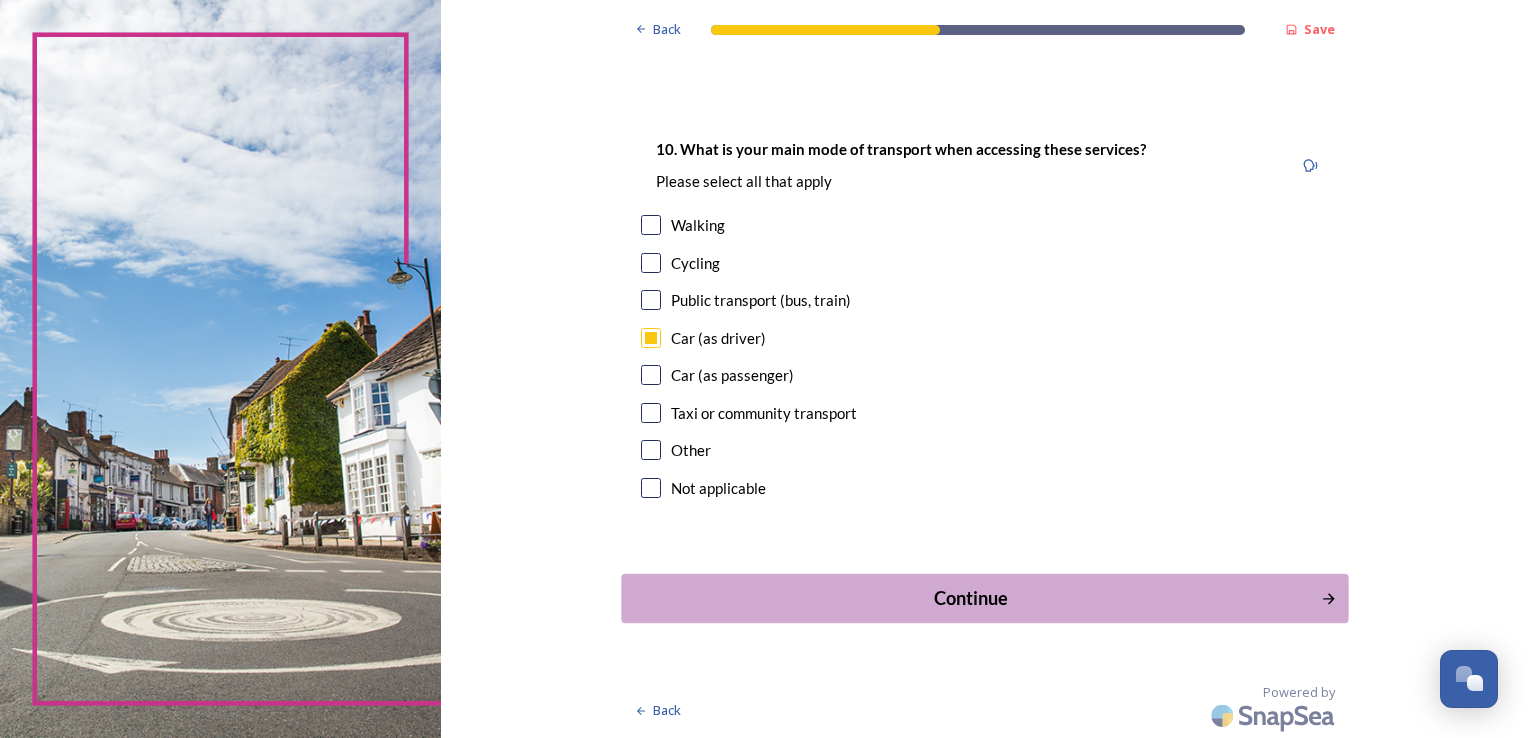 click on "Continue" at bounding box center [970, 598] 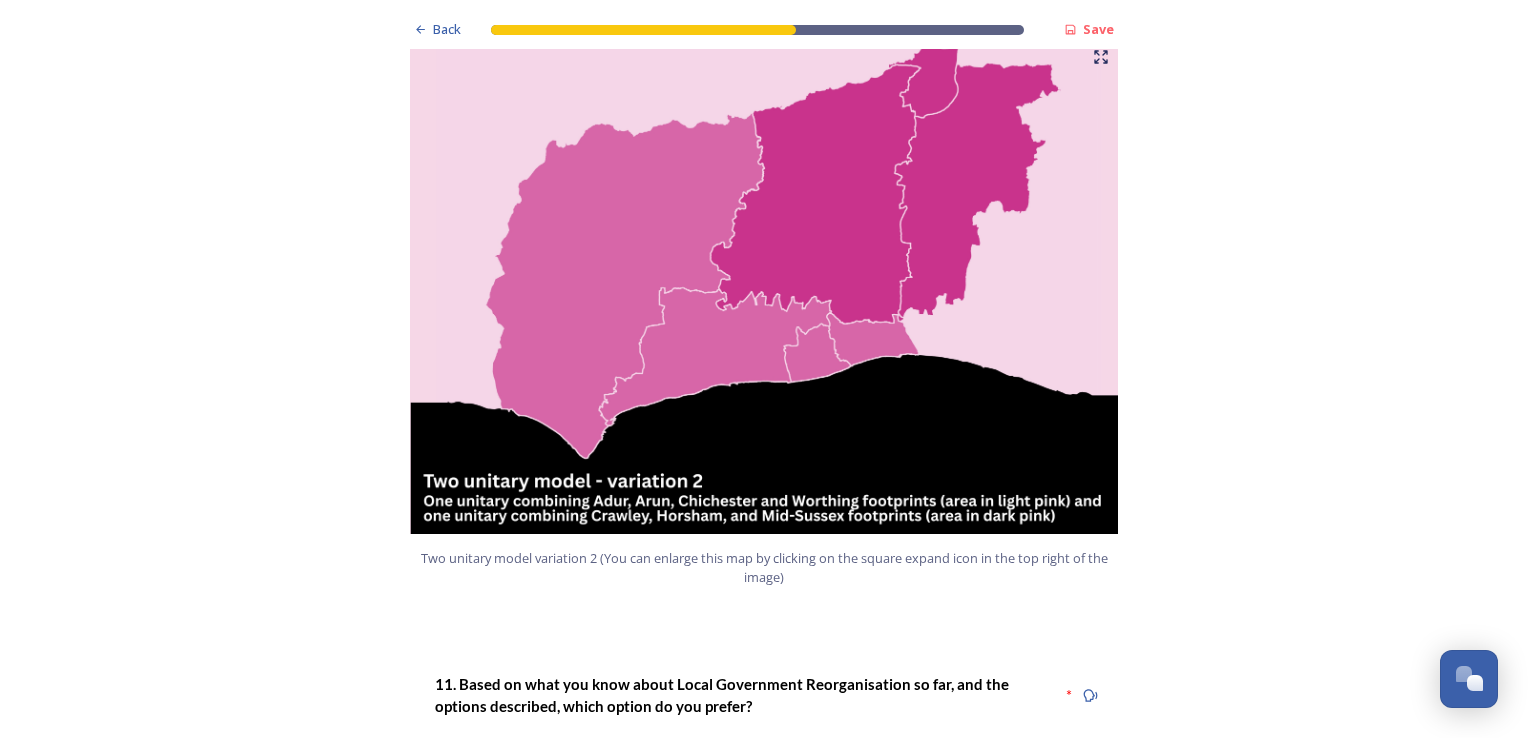 scroll, scrollTop: 2400, scrollLeft: 0, axis: vertical 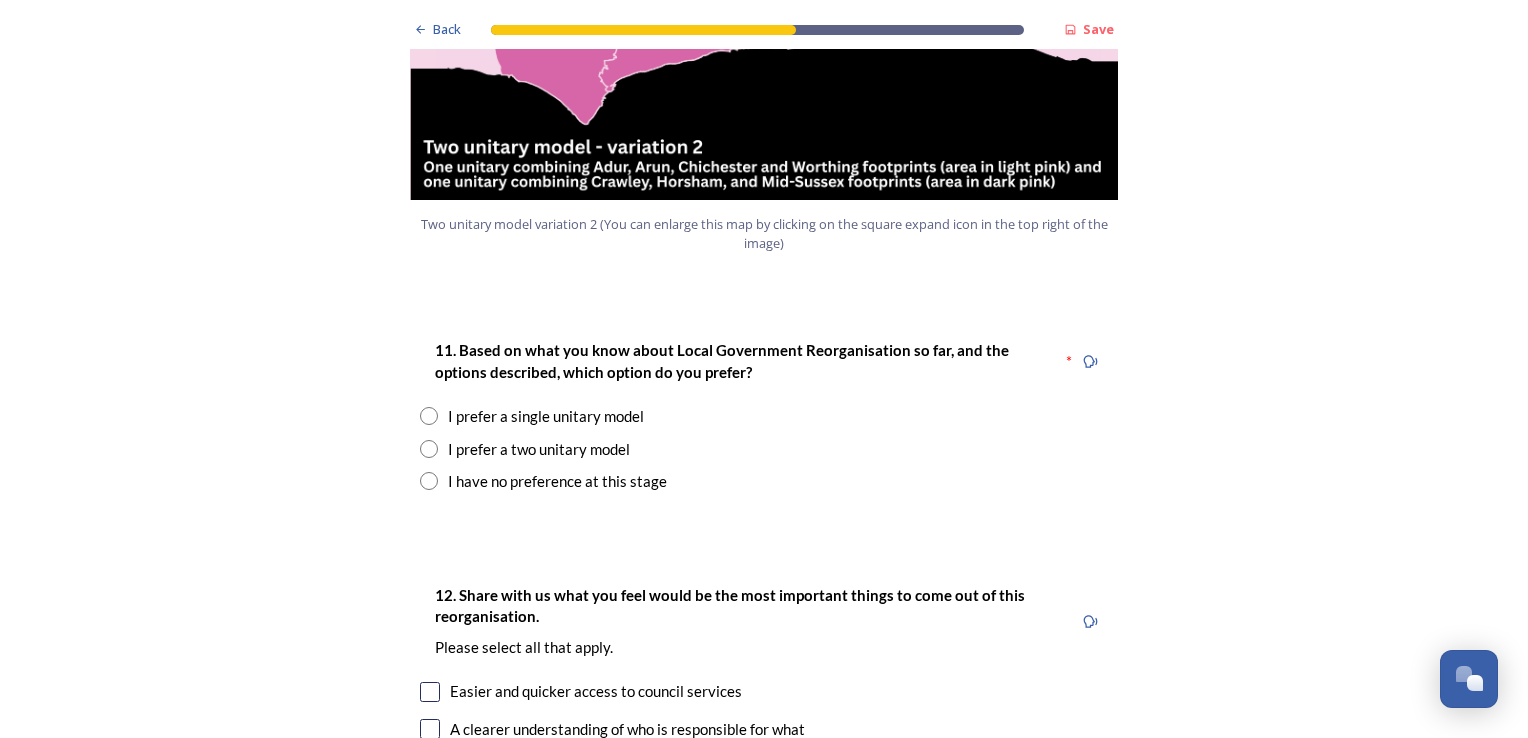 click at bounding box center (429, 449) 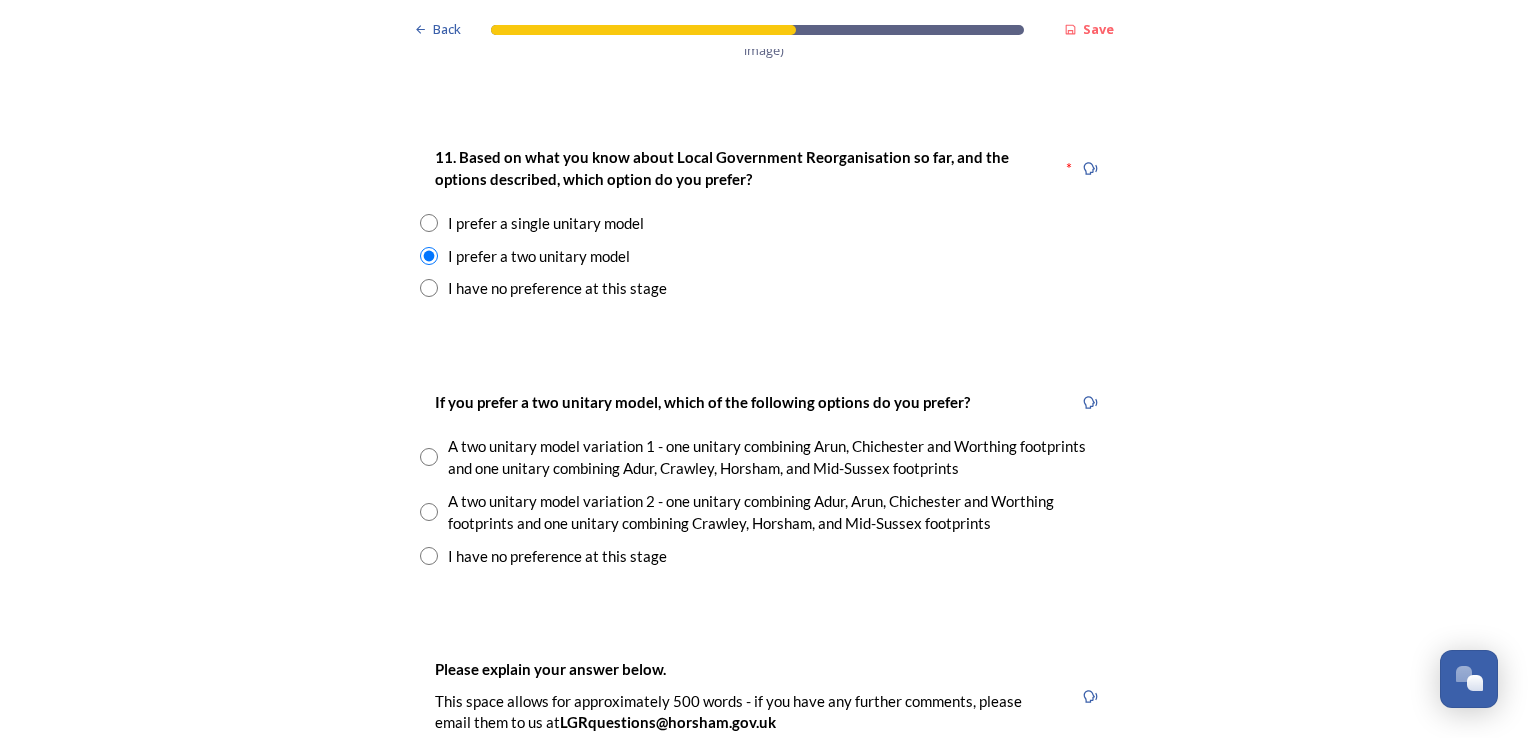 scroll, scrollTop: 2600, scrollLeft: 0, axis: vertical 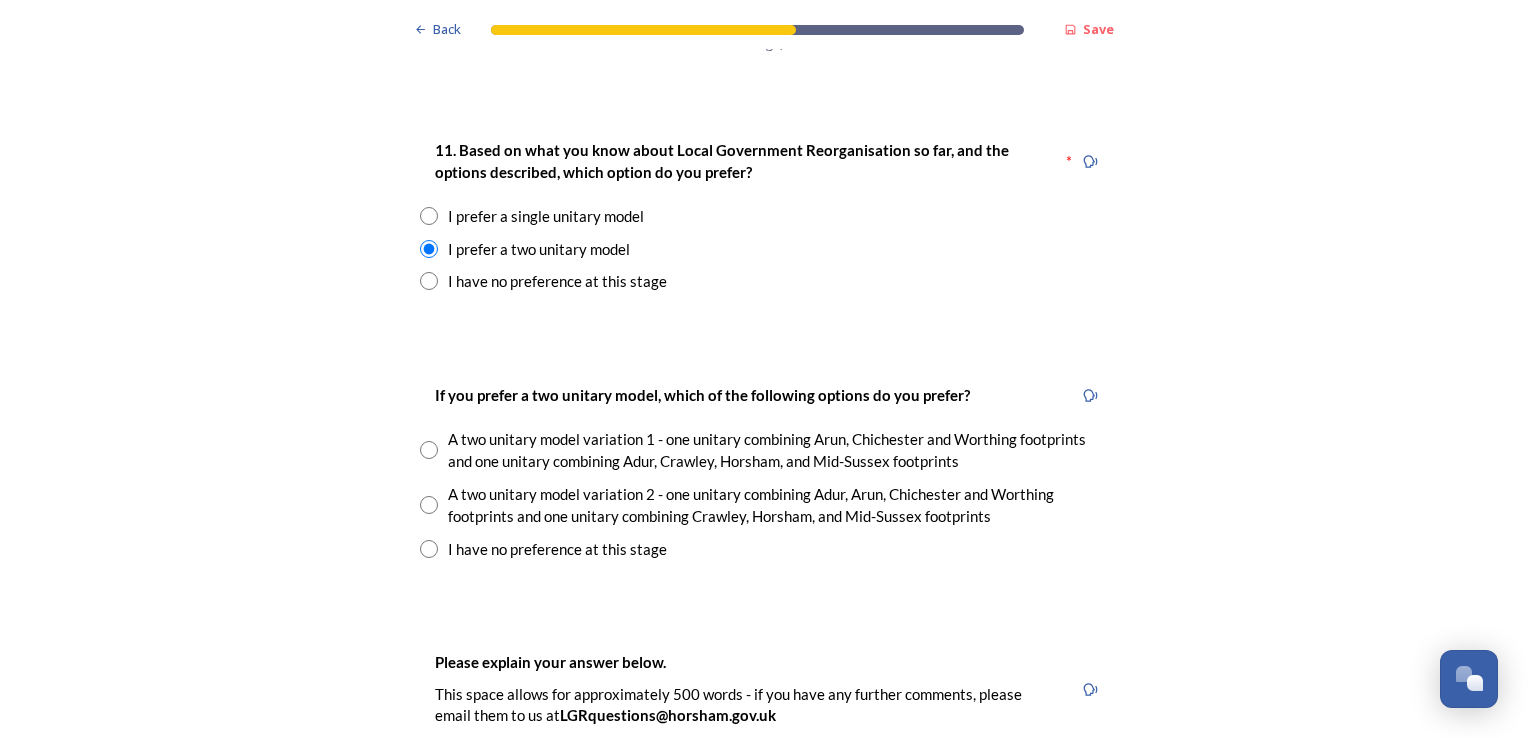 click at bounding box center (429, 505) 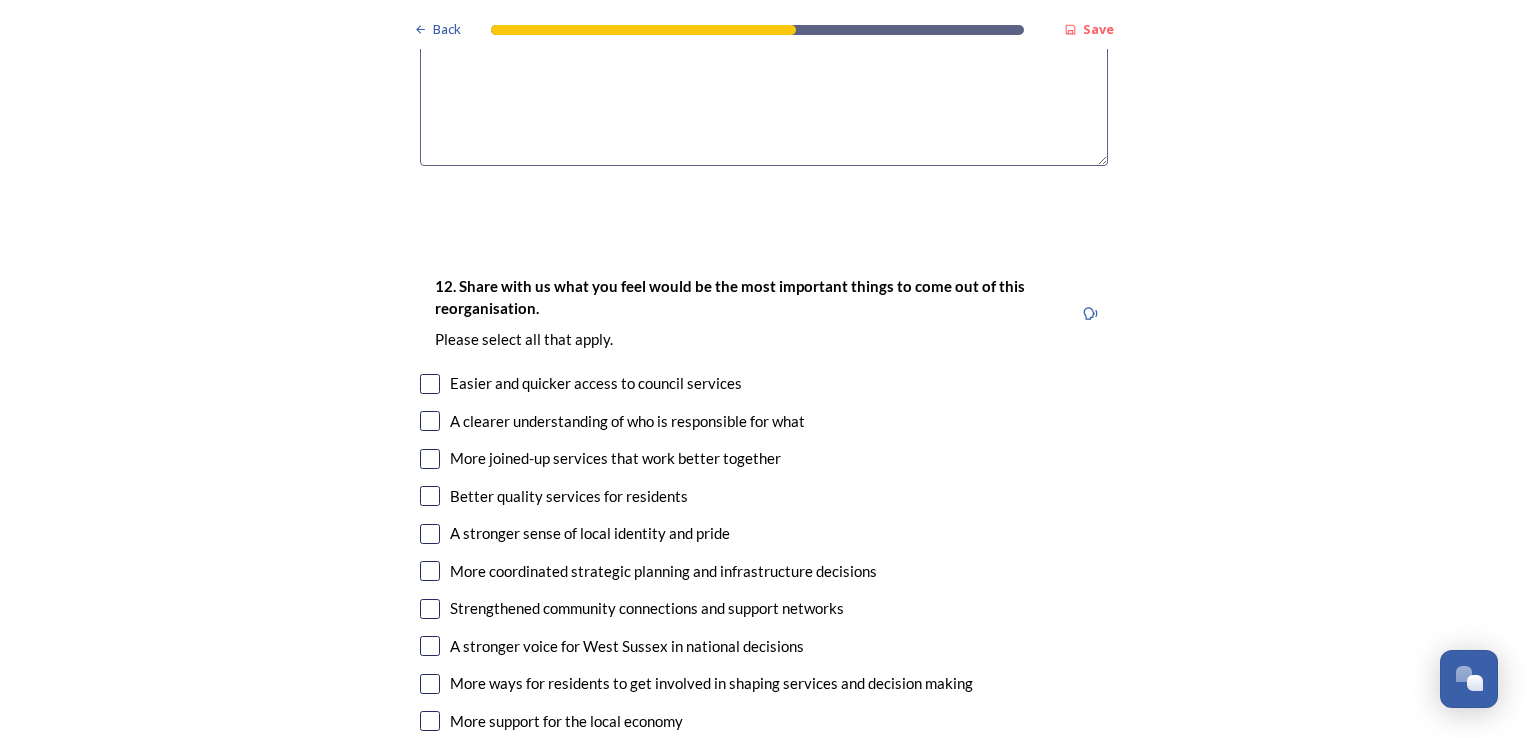 scroll, scrollTop: 3533, scrollLeft: 0, axis: vertical 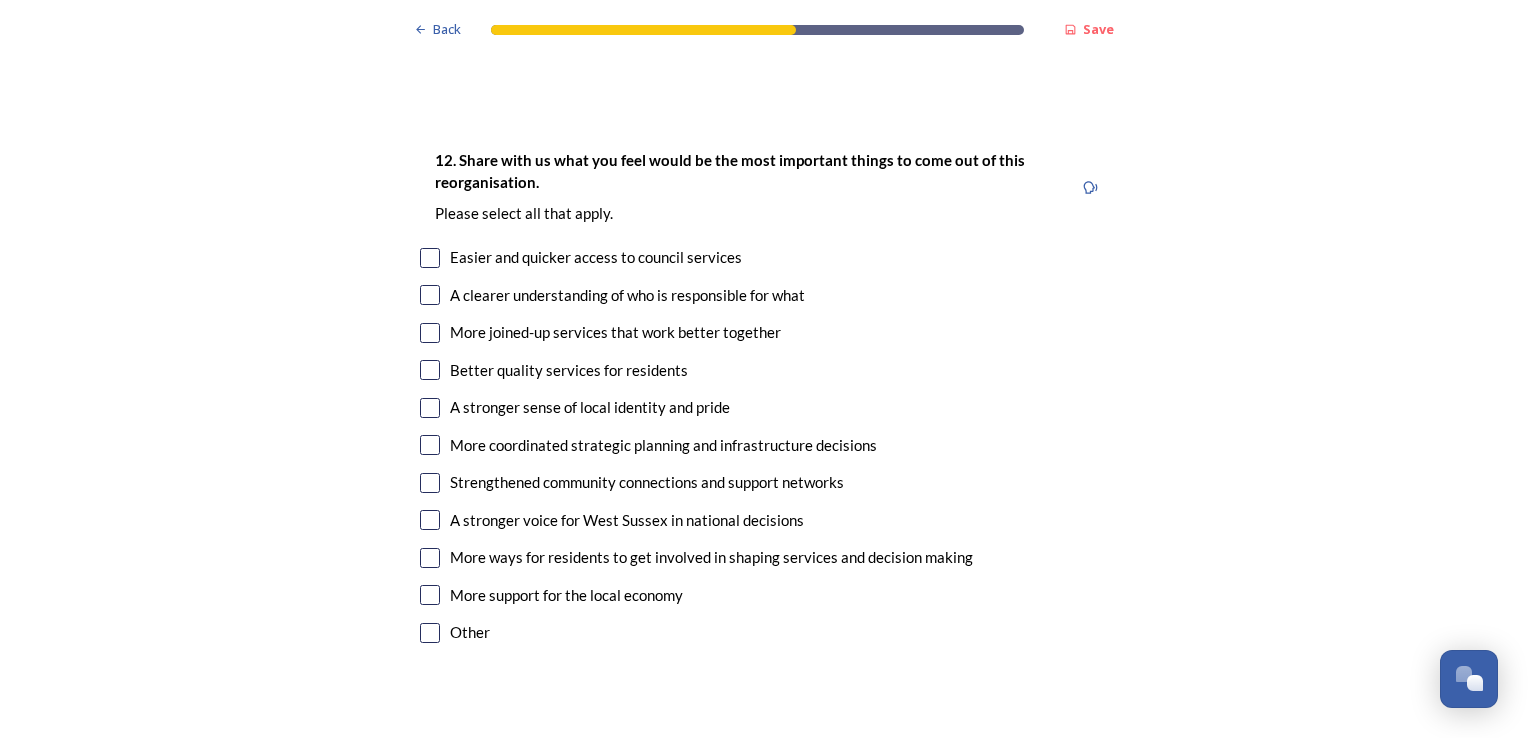 click at bounding box center [430, 258] 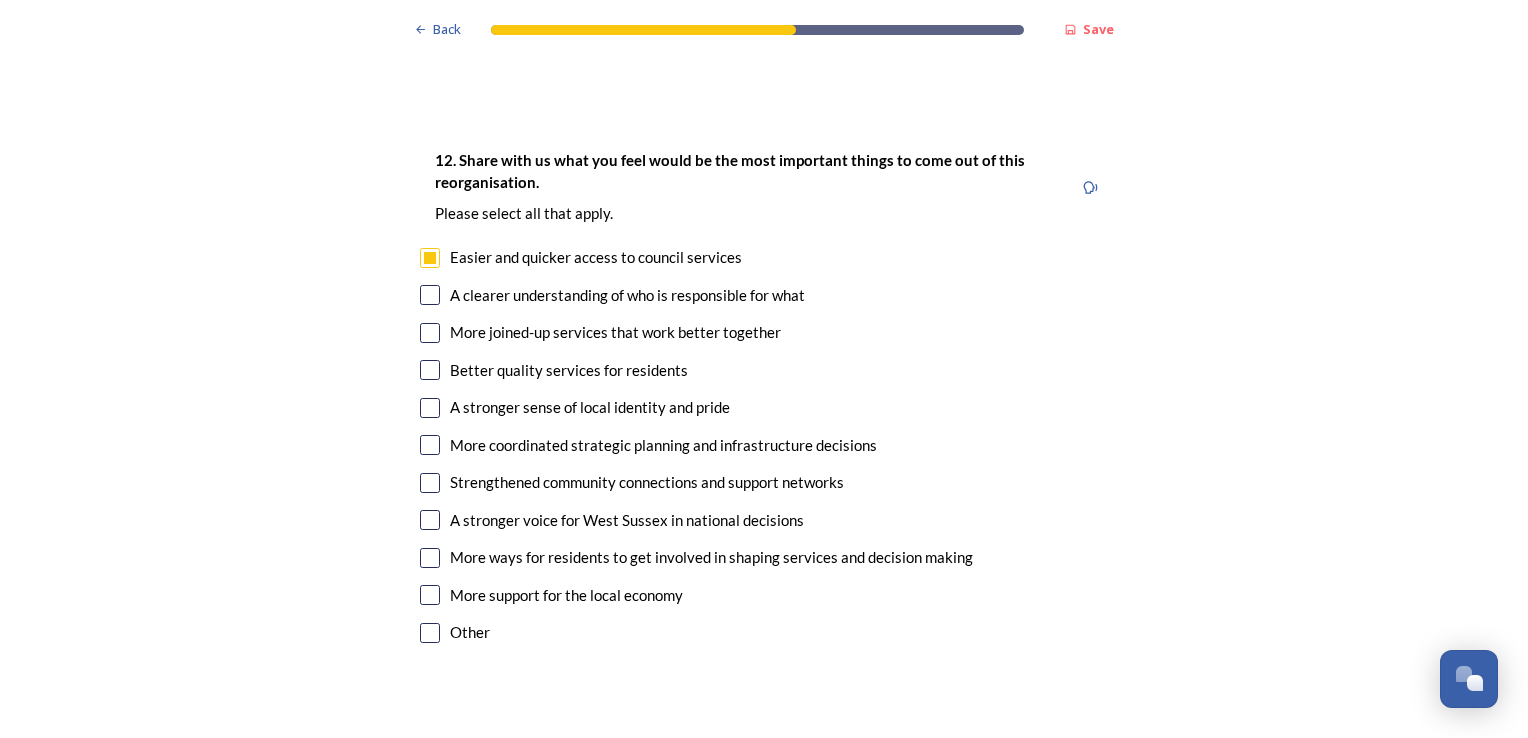 click at bounding box center (430, 370) 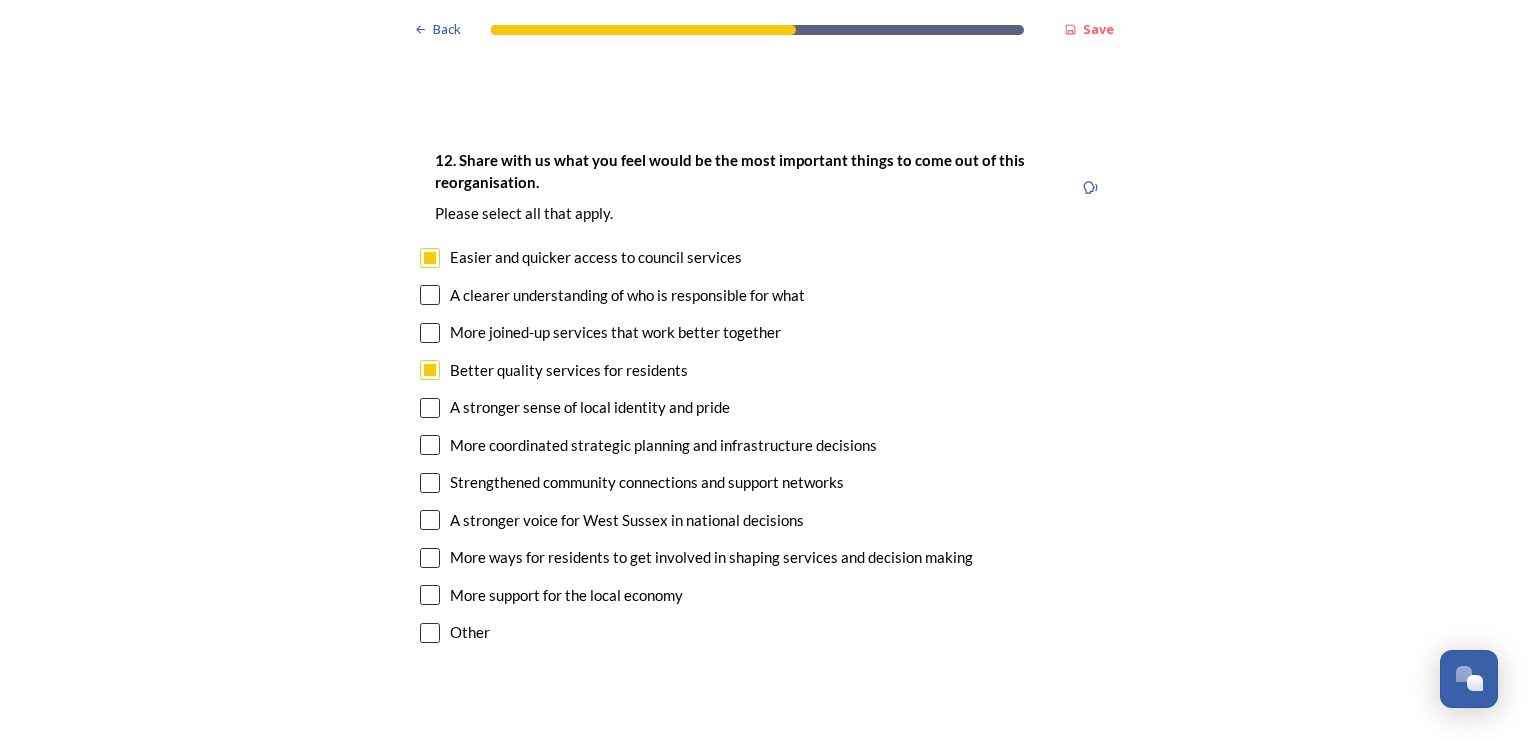 click at bounding box center (430, 595) 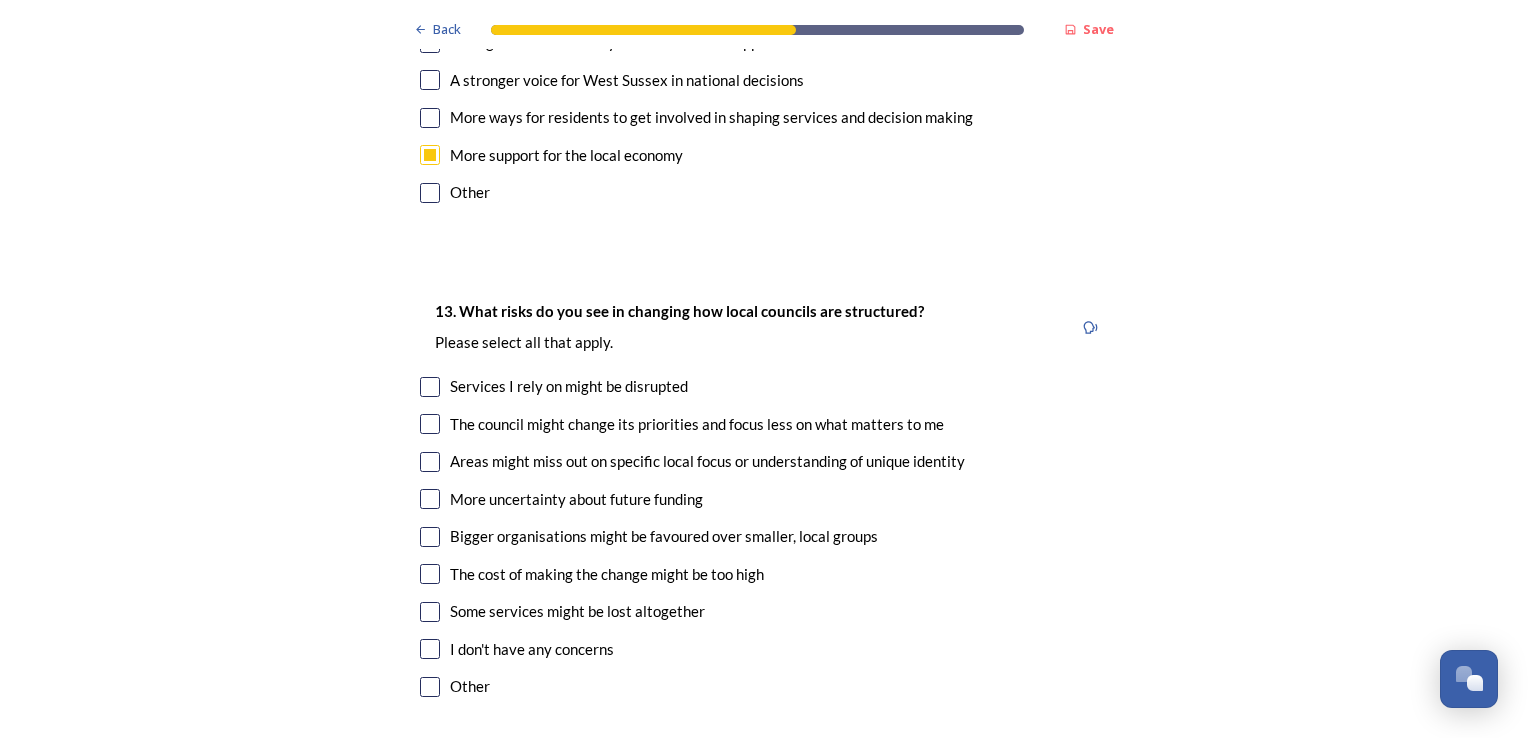 scroll, scrollTop: 4000, scrollLeft: 0, axis: vertical 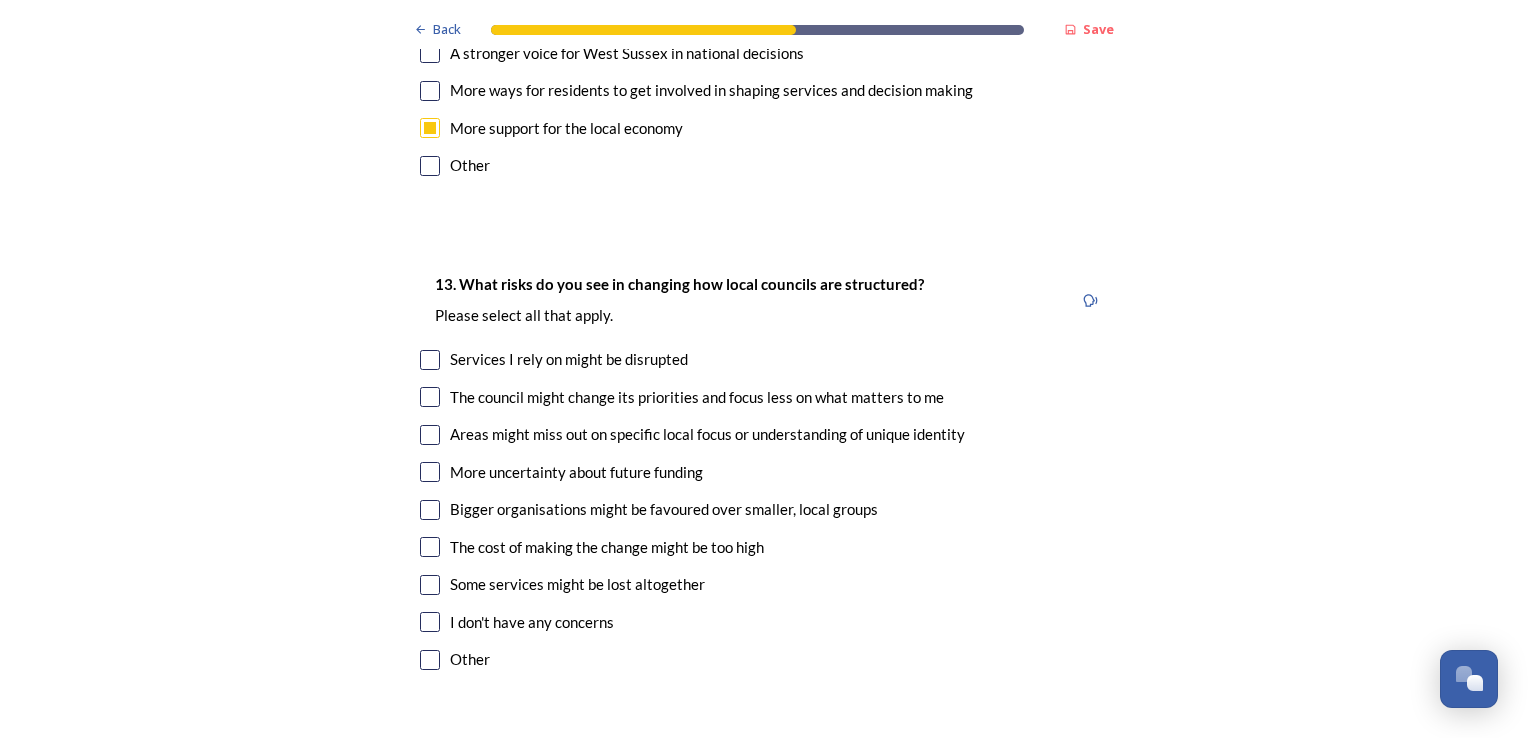 click at bounding box center [430, 360] 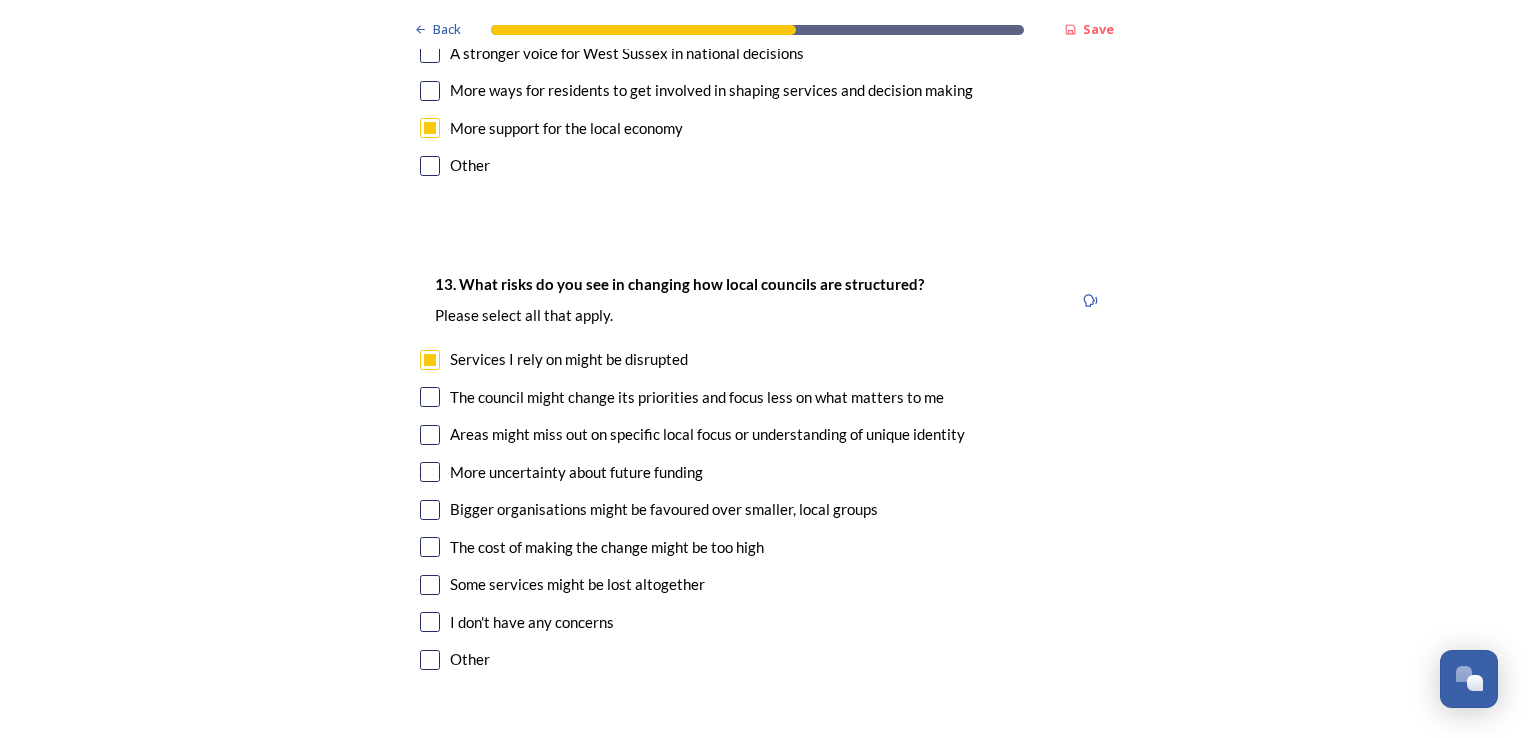 click at bounding box center [430, 397] 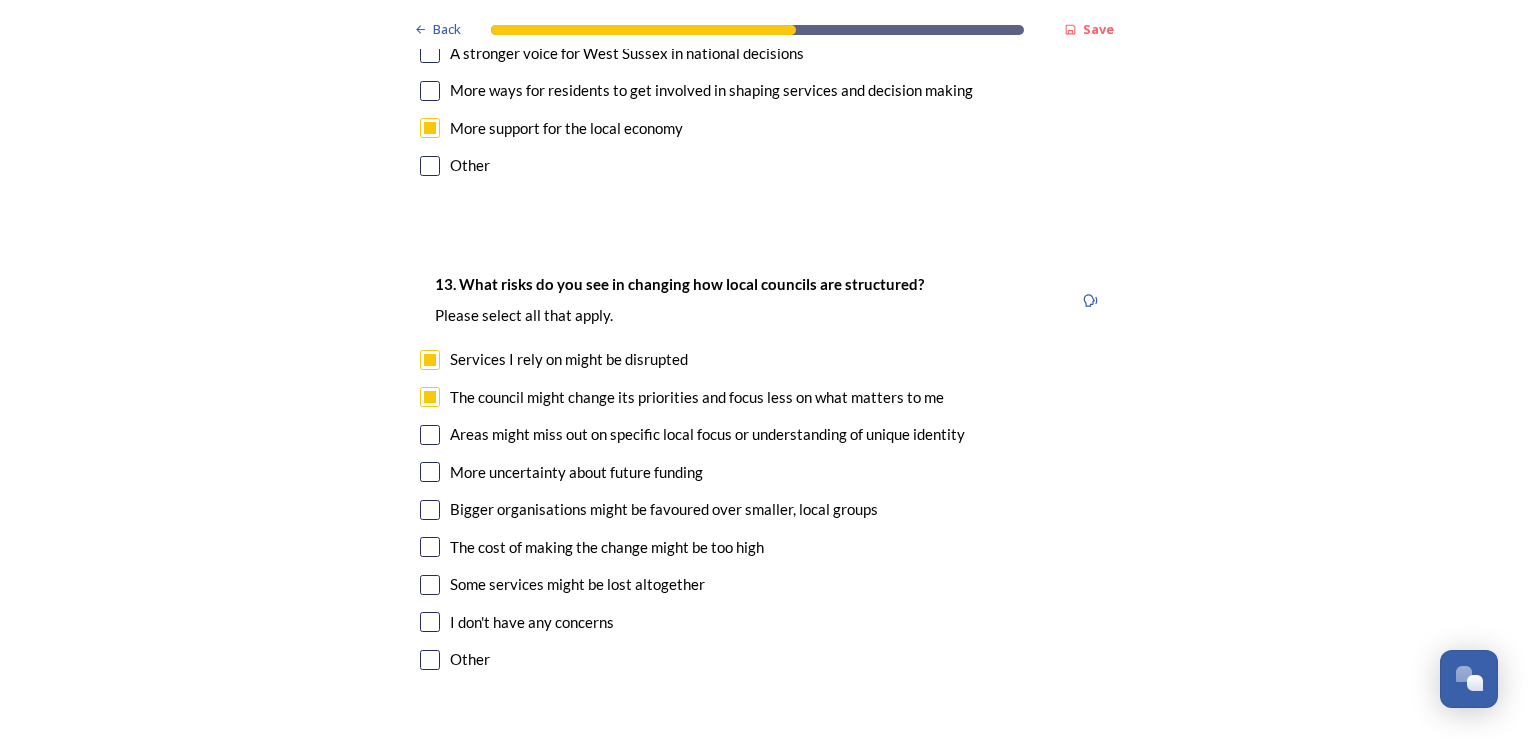 click at bounding box center [430, 472] 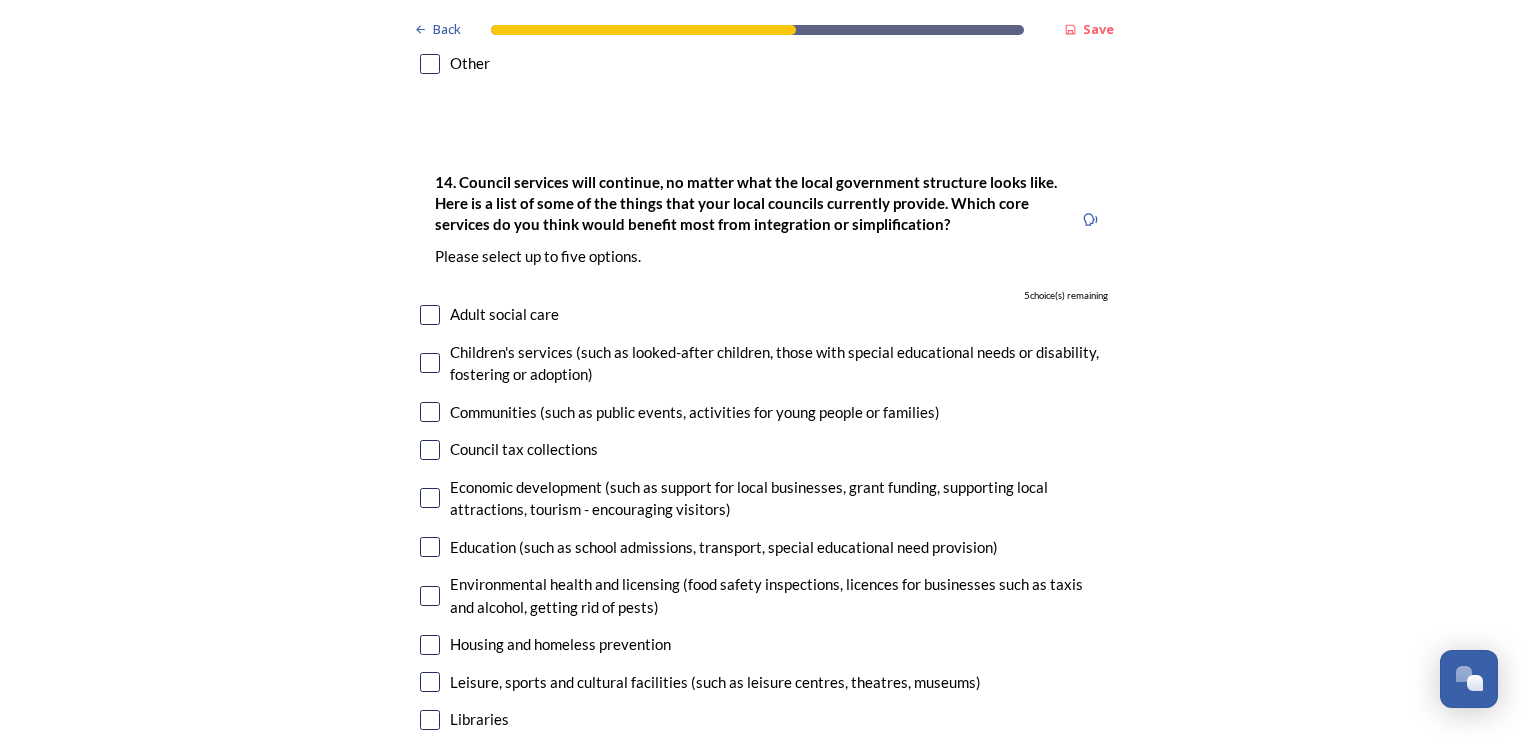 scroll, scrollTop: 4600, scrollLeft: 0, axis: vertical 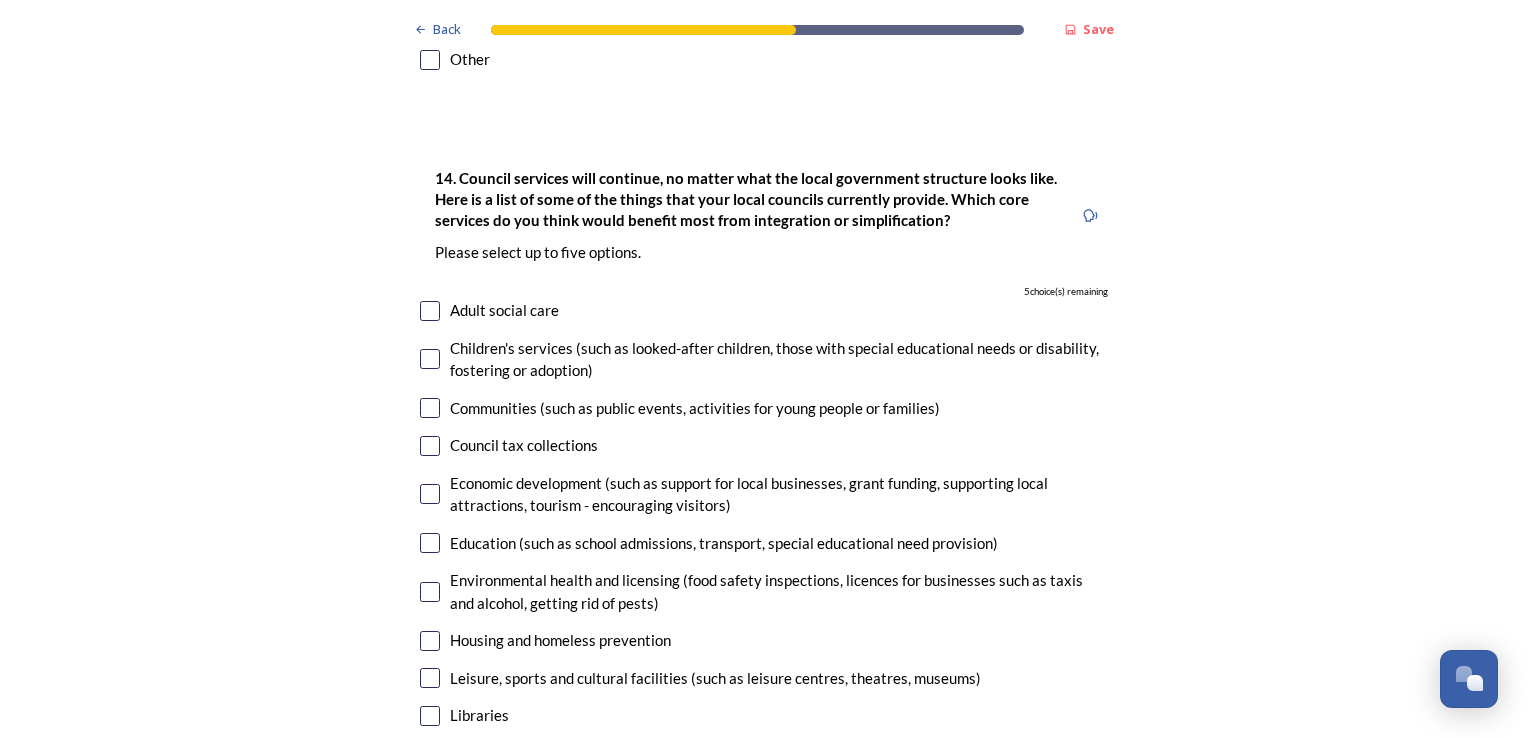 click at bounding box center (430, 311) 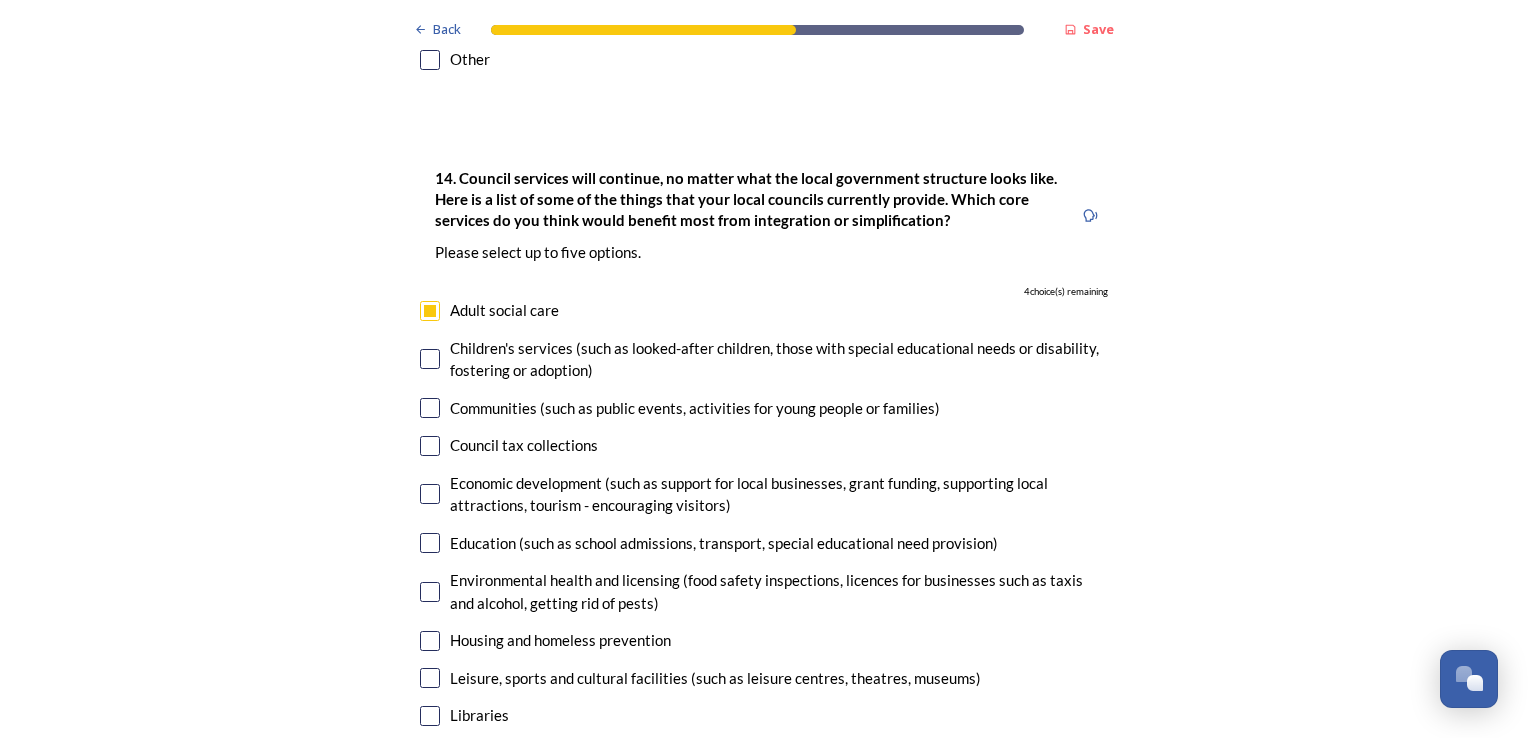 scroll, scrollTop: 4666, scrollLeft: 0, axis: vertical 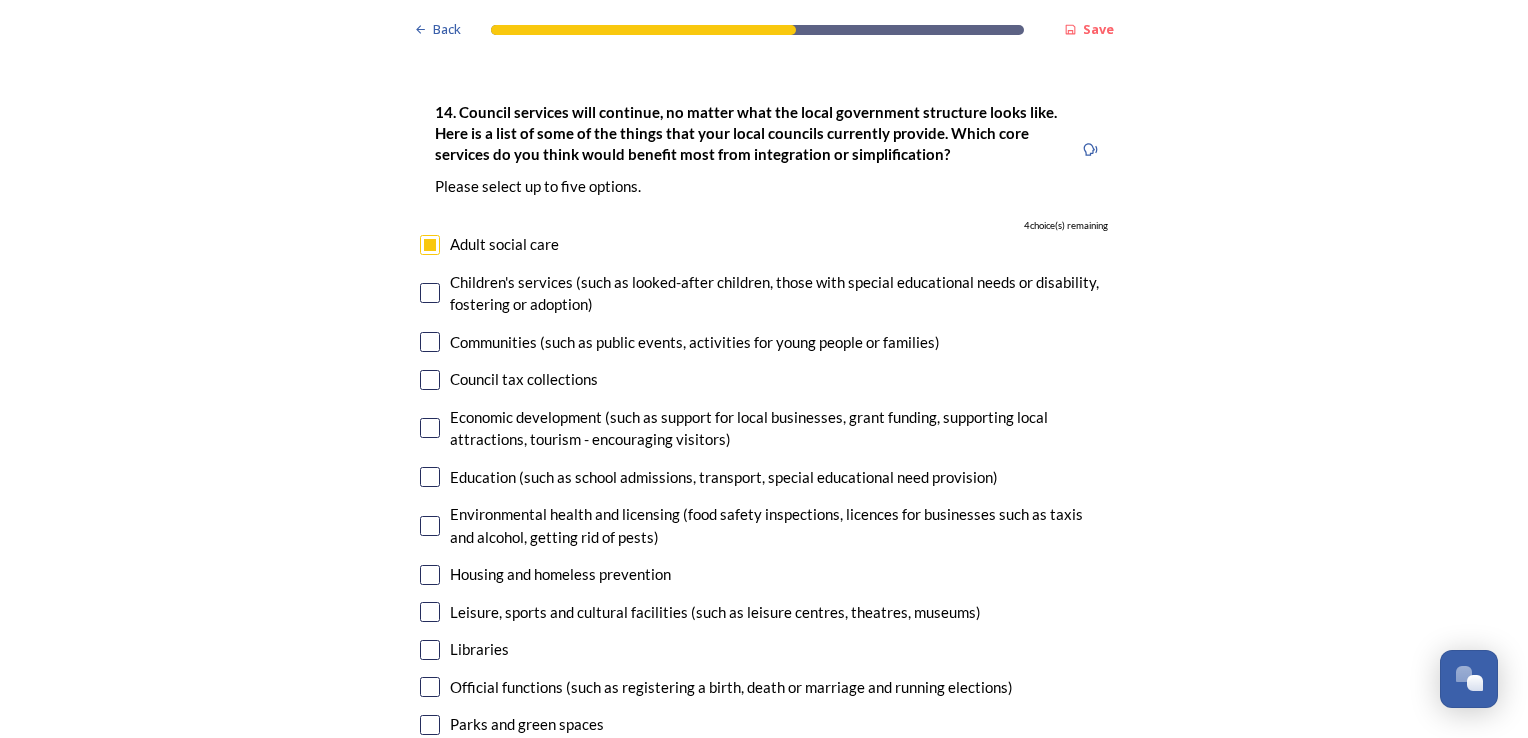 click at bounding box center (430, 293) 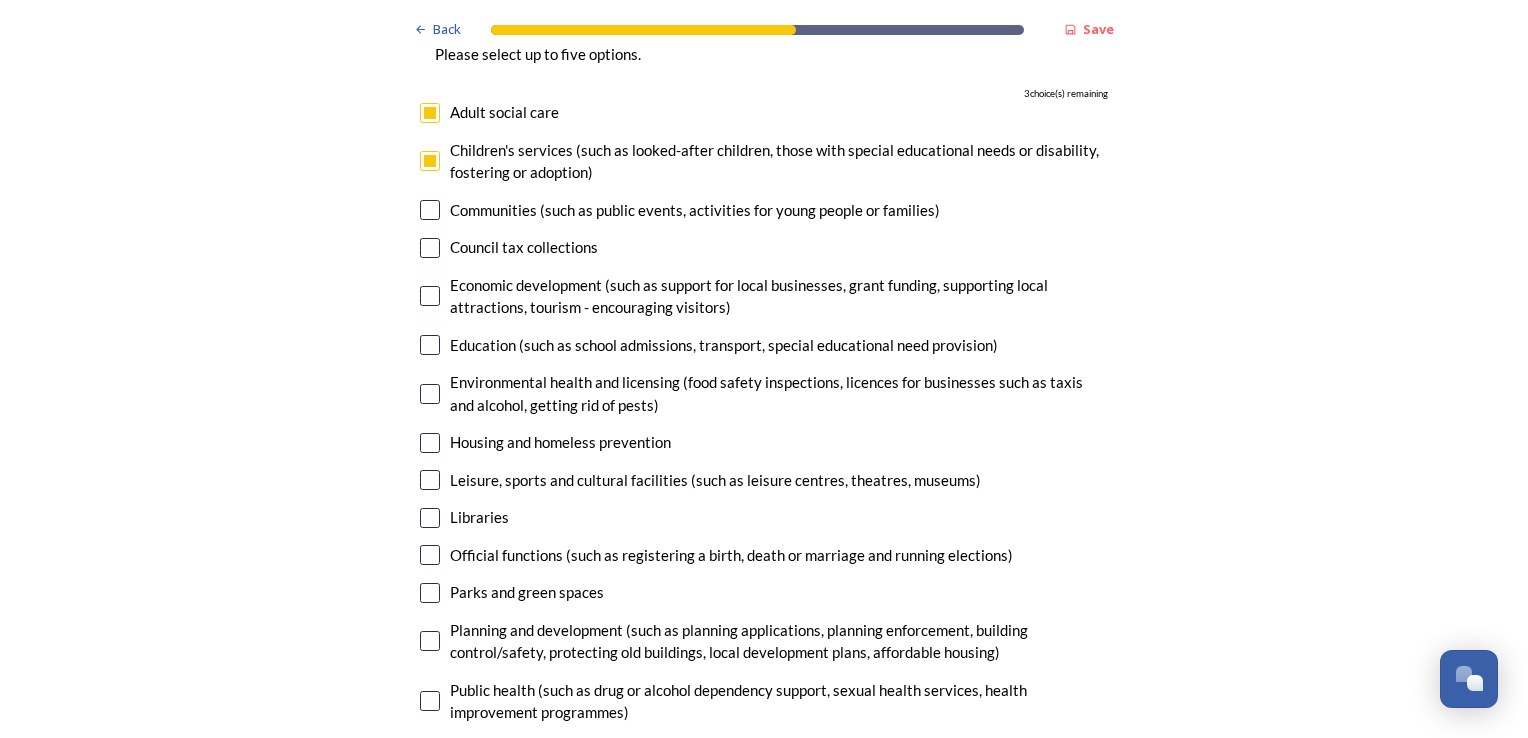 scroll, scrollTop: 4800, scrollLeft: 0, axis: vertical 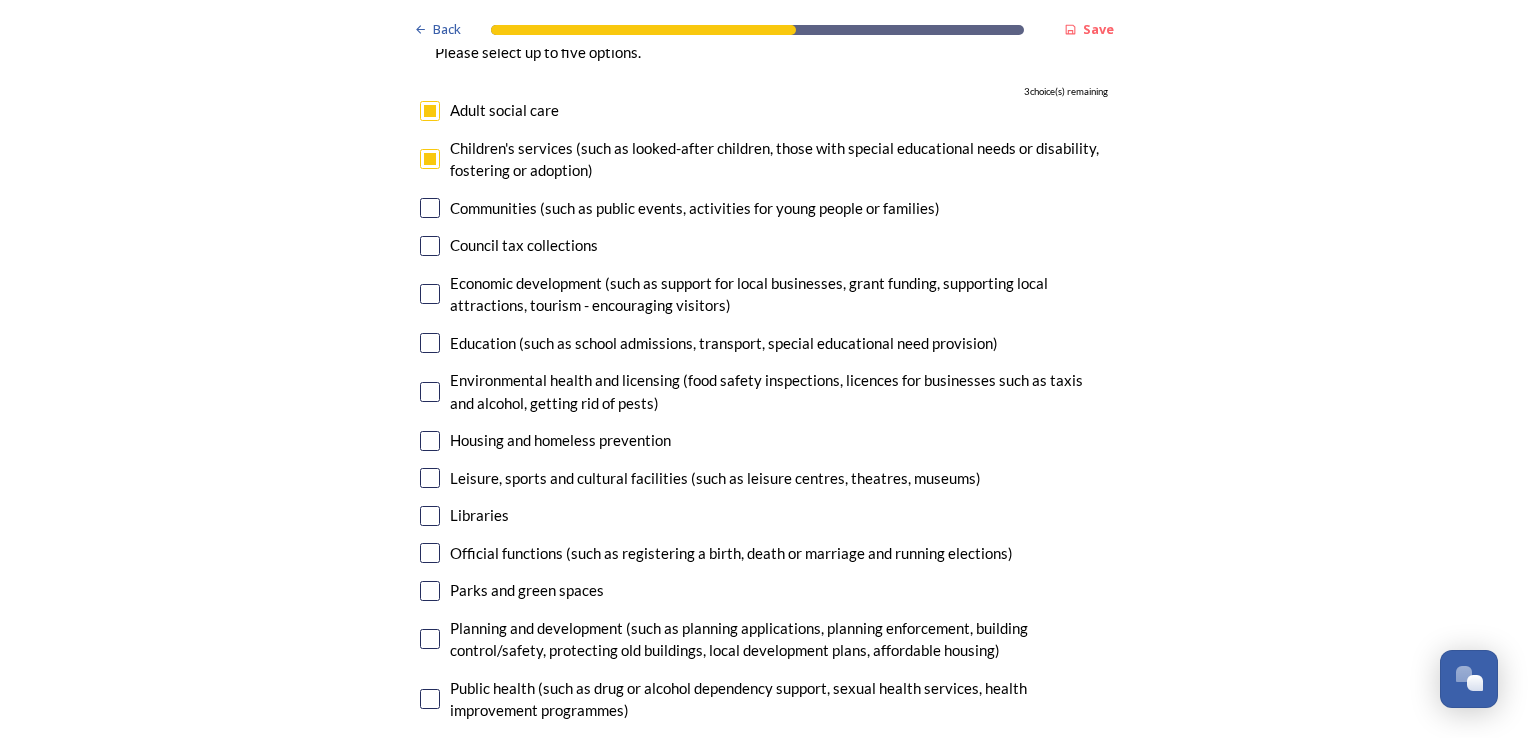 click at bounding box center [430, 246] 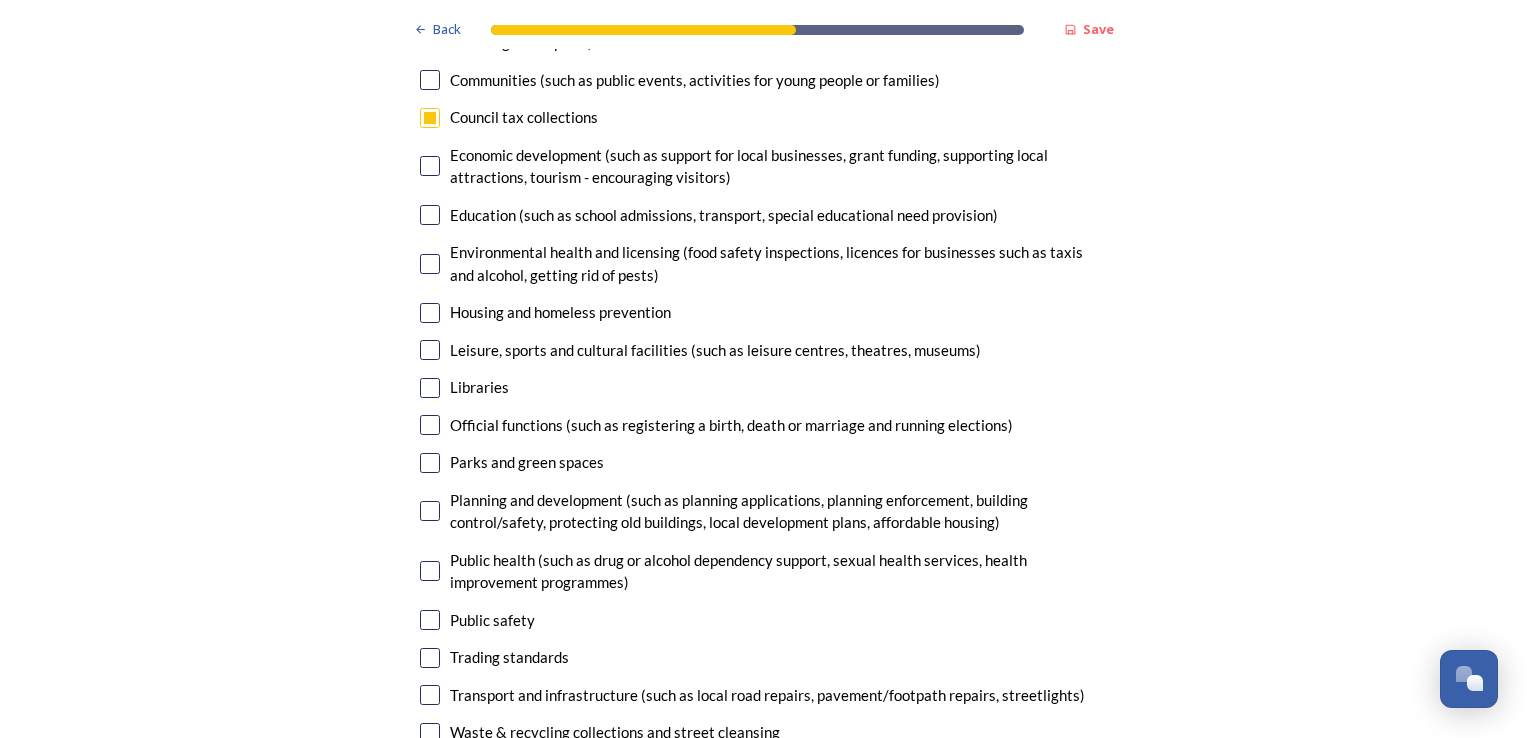 scroll, scrollTop: 4933, scrollLeft: 0, axis: vertical 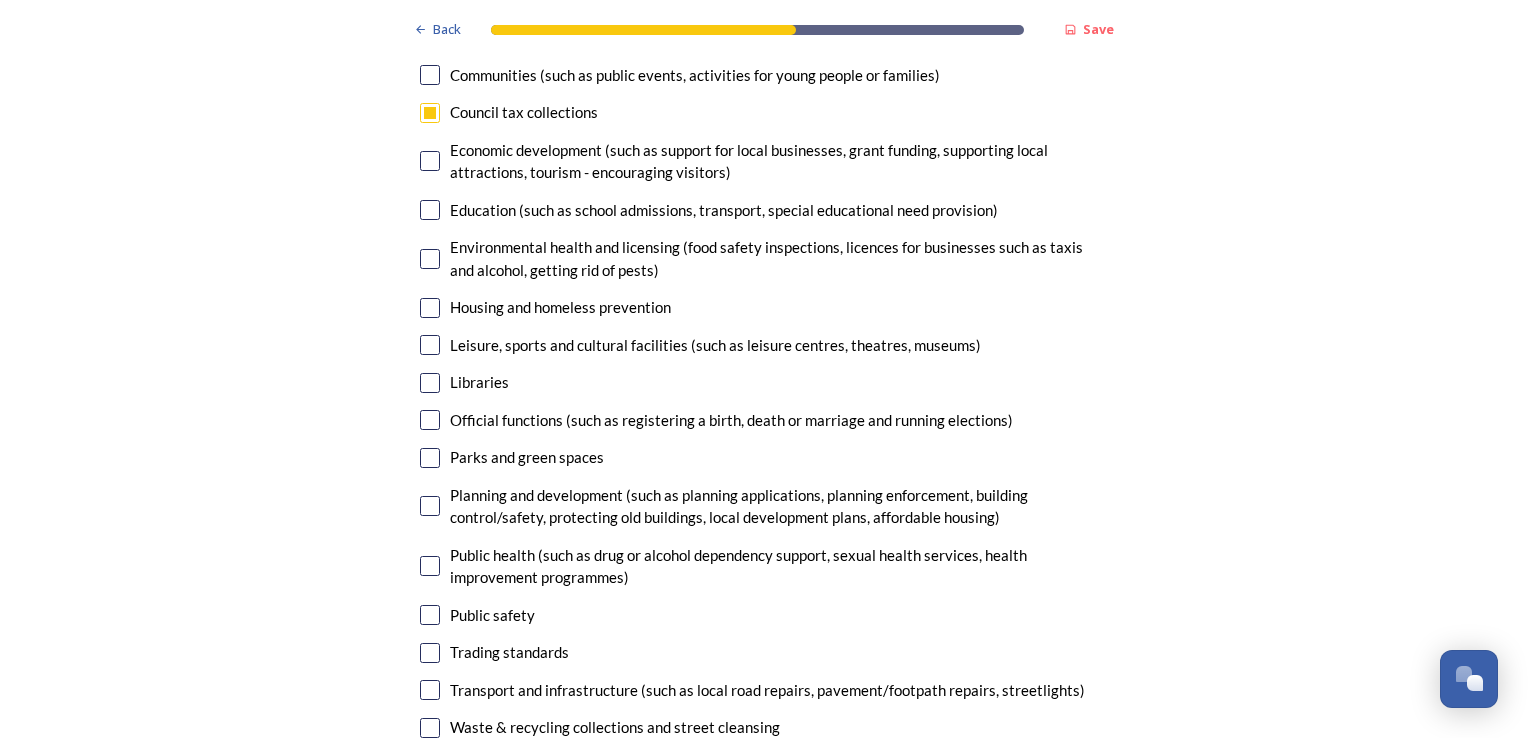 click on "Housing and homeless prevention" at bounding box center (764, 307) 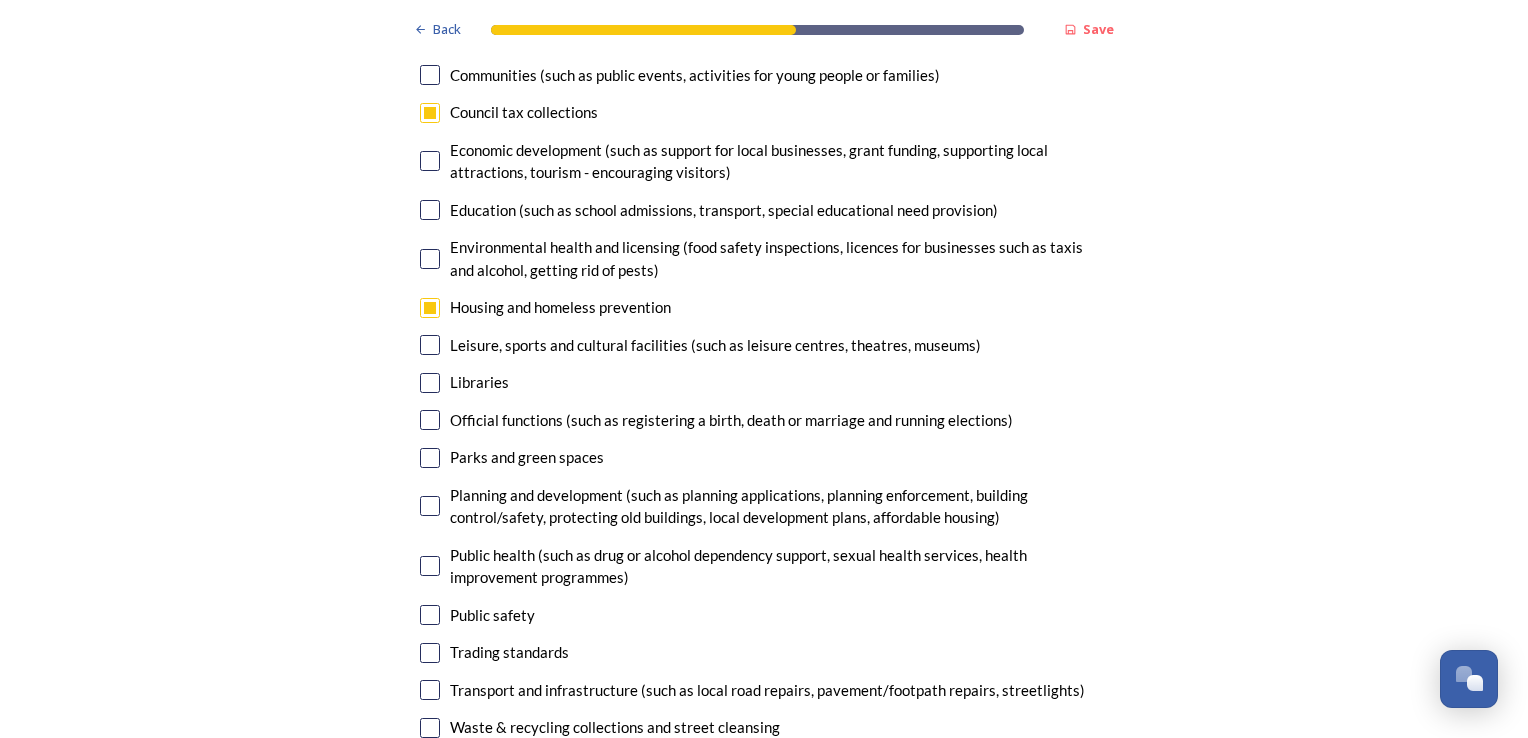 checkbox on "true" 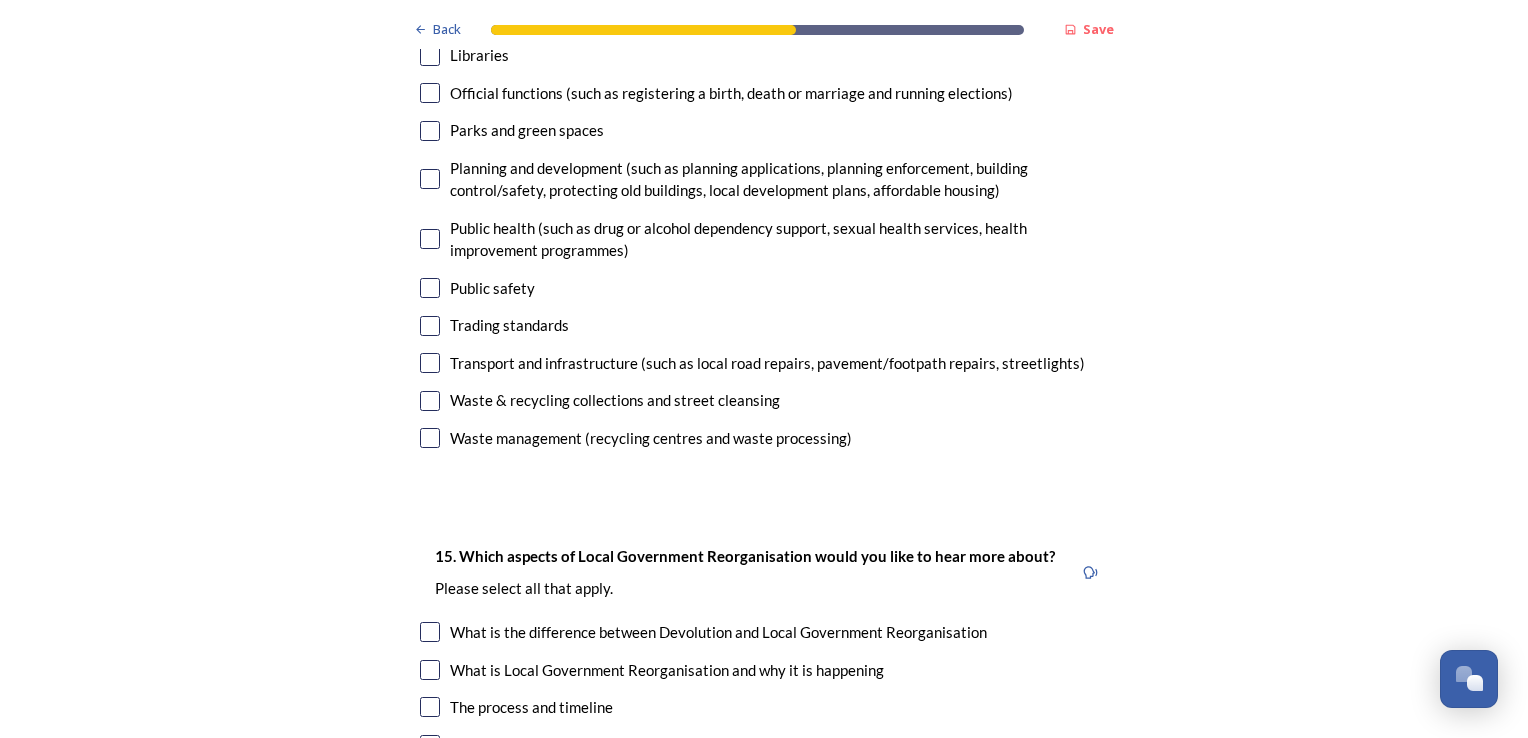 scroll, scrollTop: 5266, scrollLeft: 0, axis: vertical 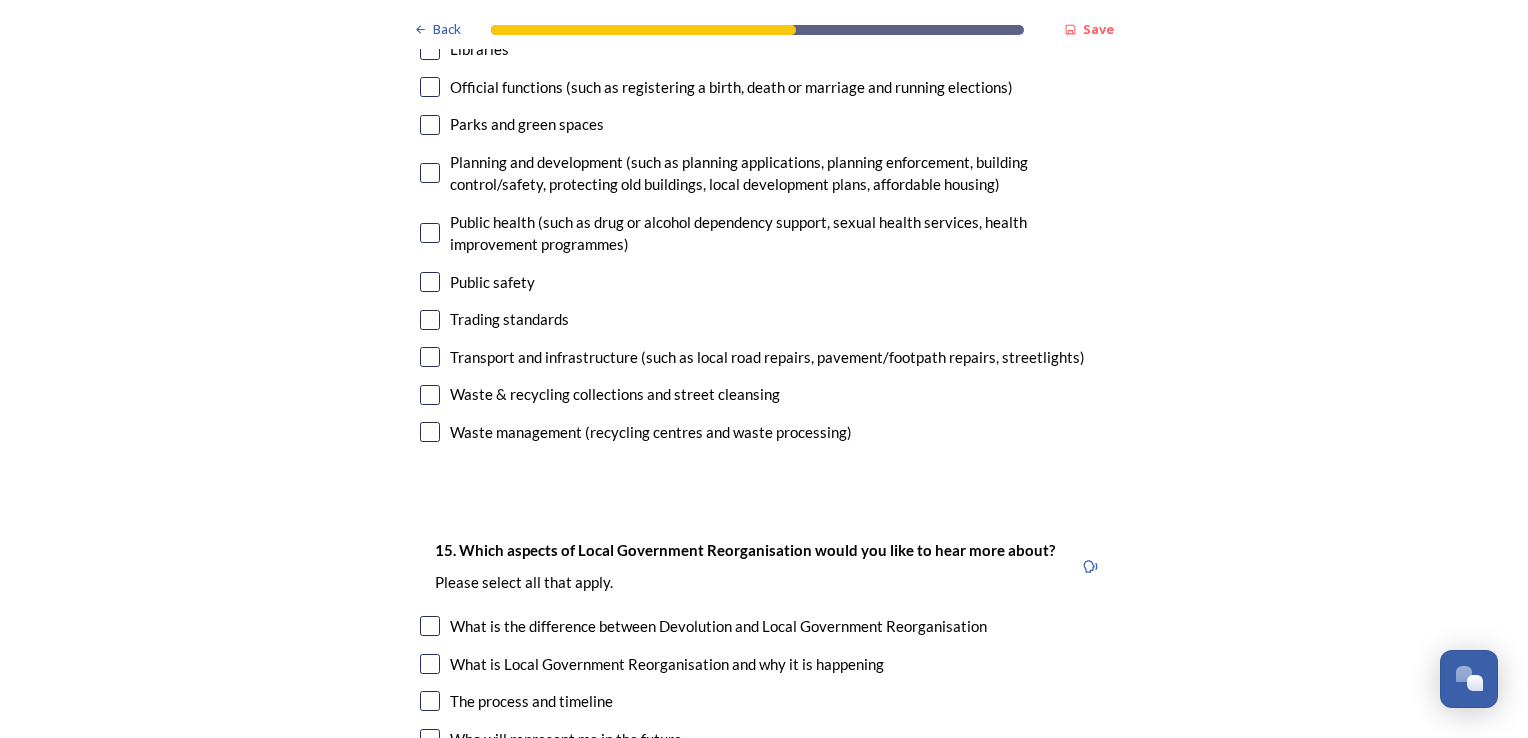click at bounding box center [430, 282] 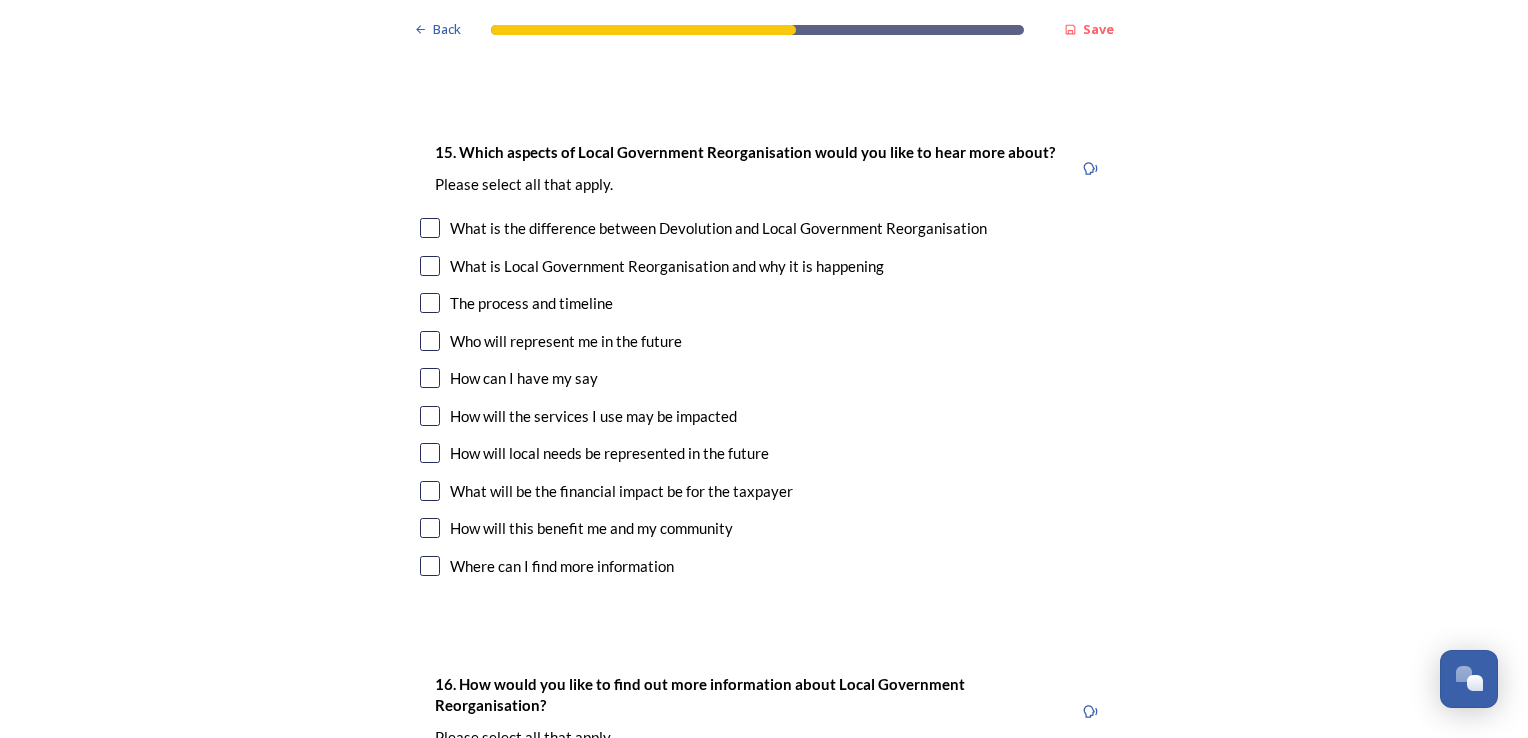scroll, scrollTop: 5666, scrollLeft: 0, axis: vertical 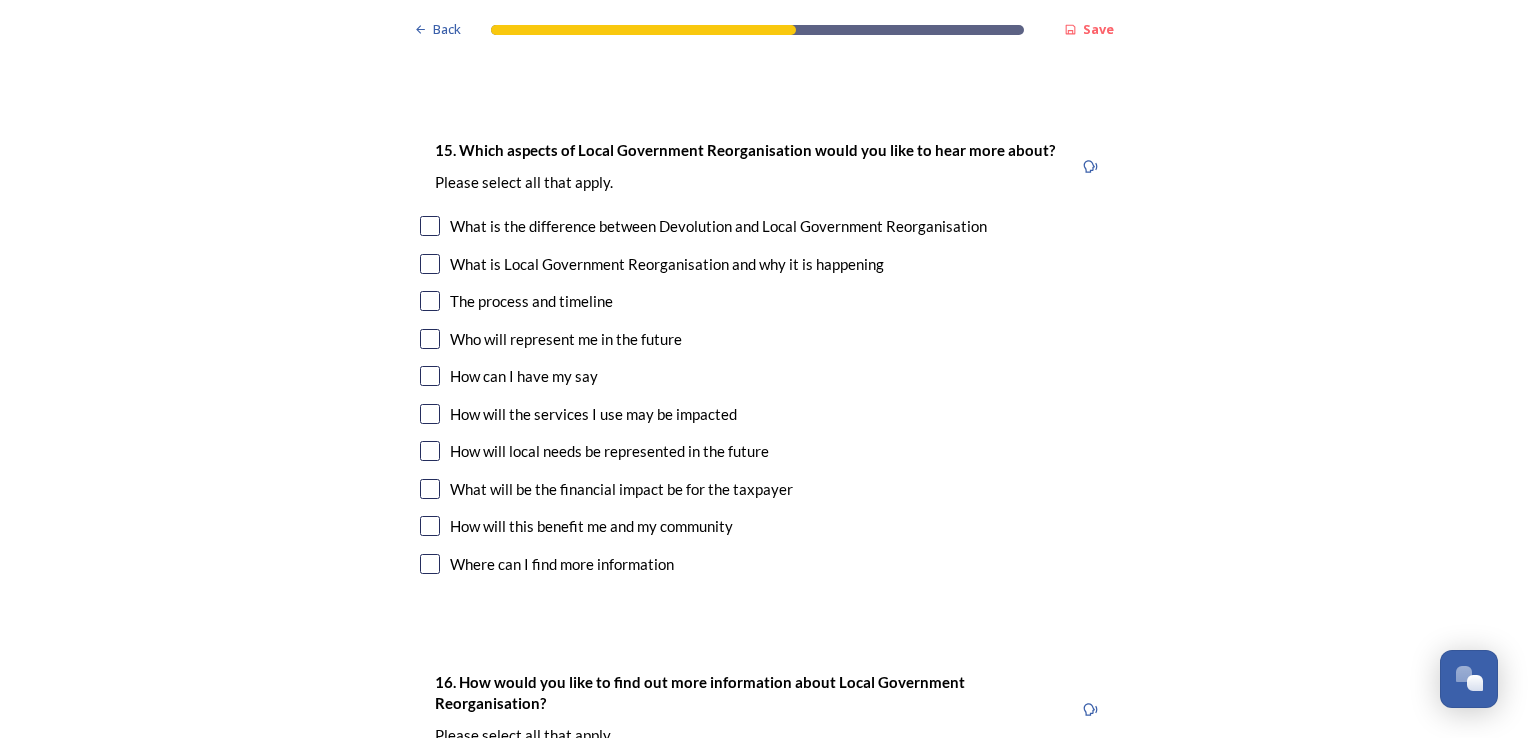 click at bounding box center (430, 264) 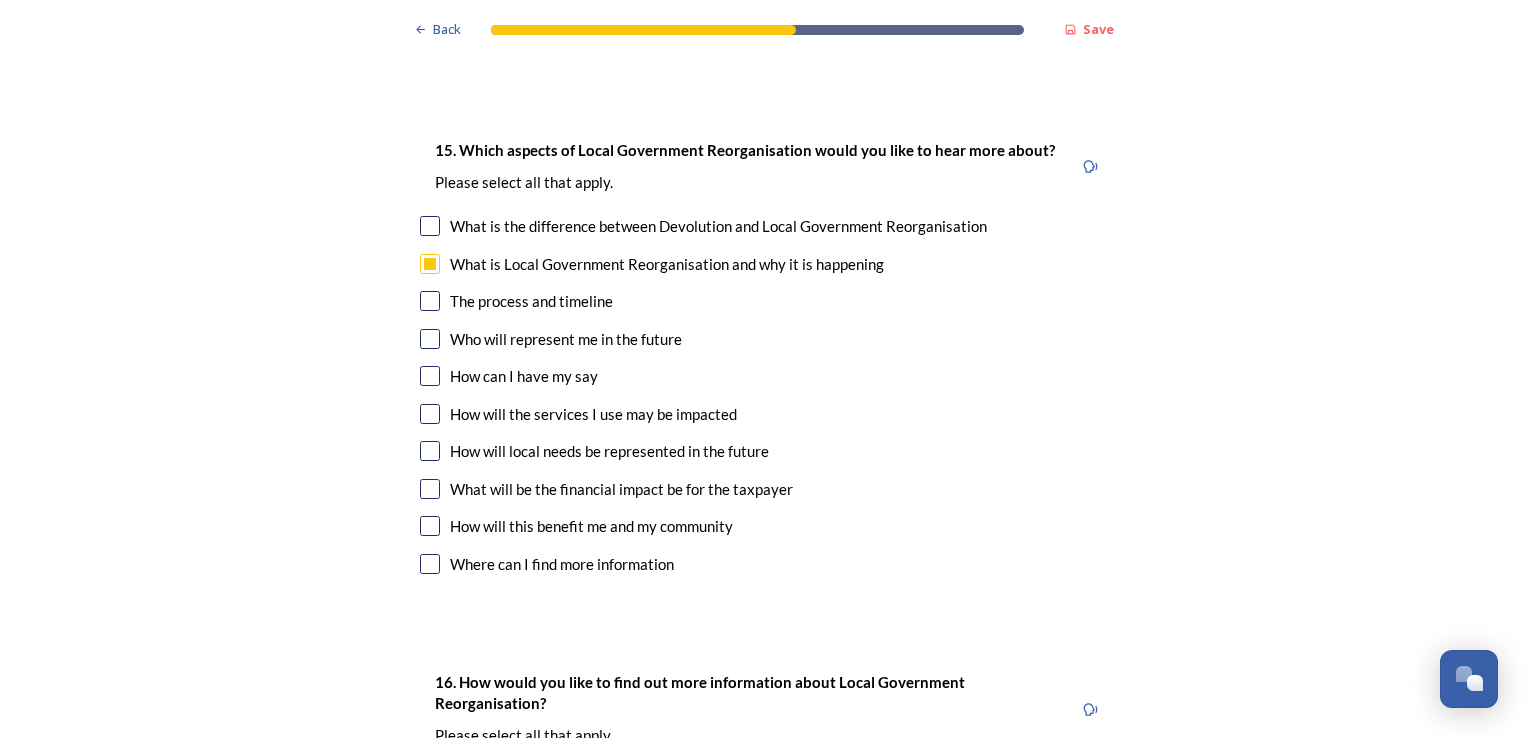 click at bounding box center (430, 226) 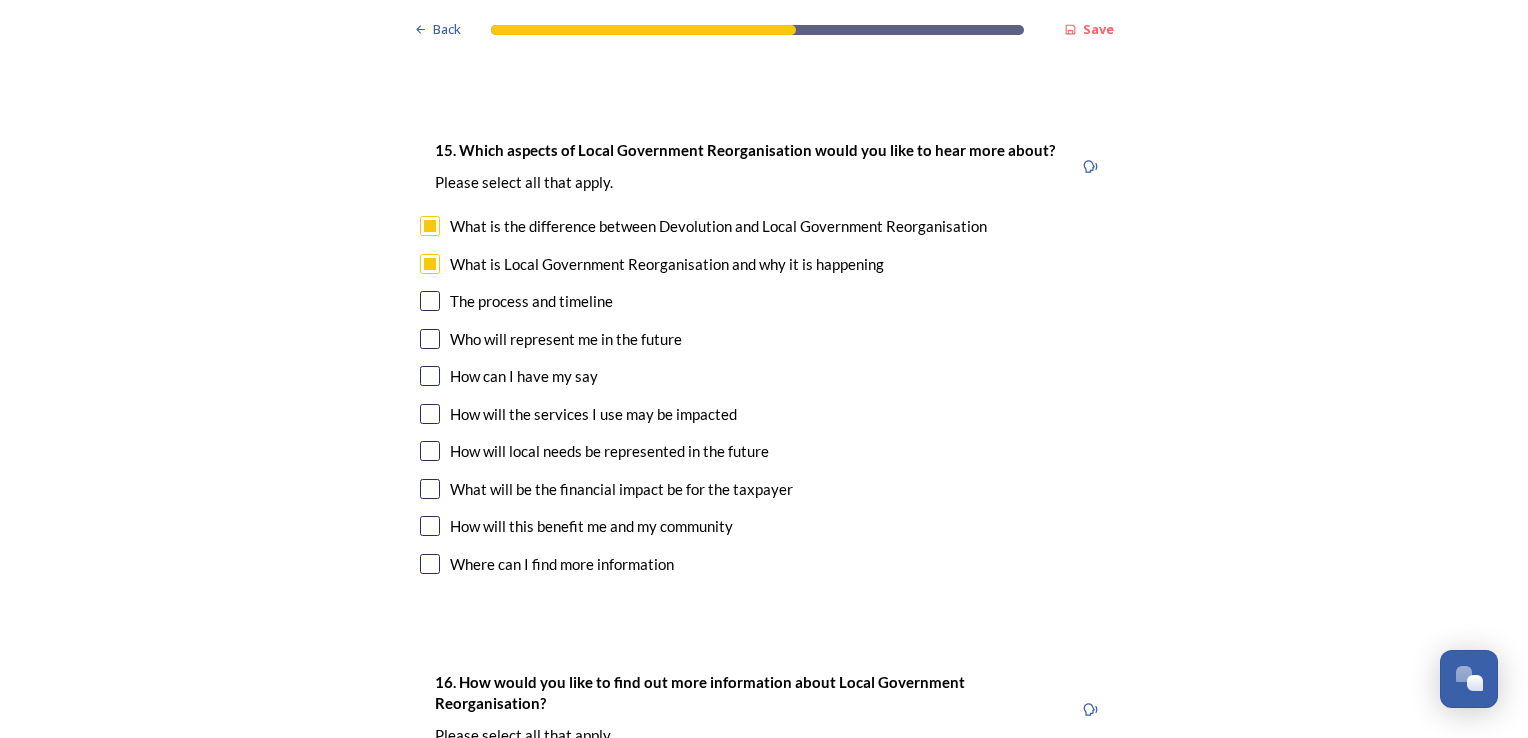 click at bounding box center [430, 301] 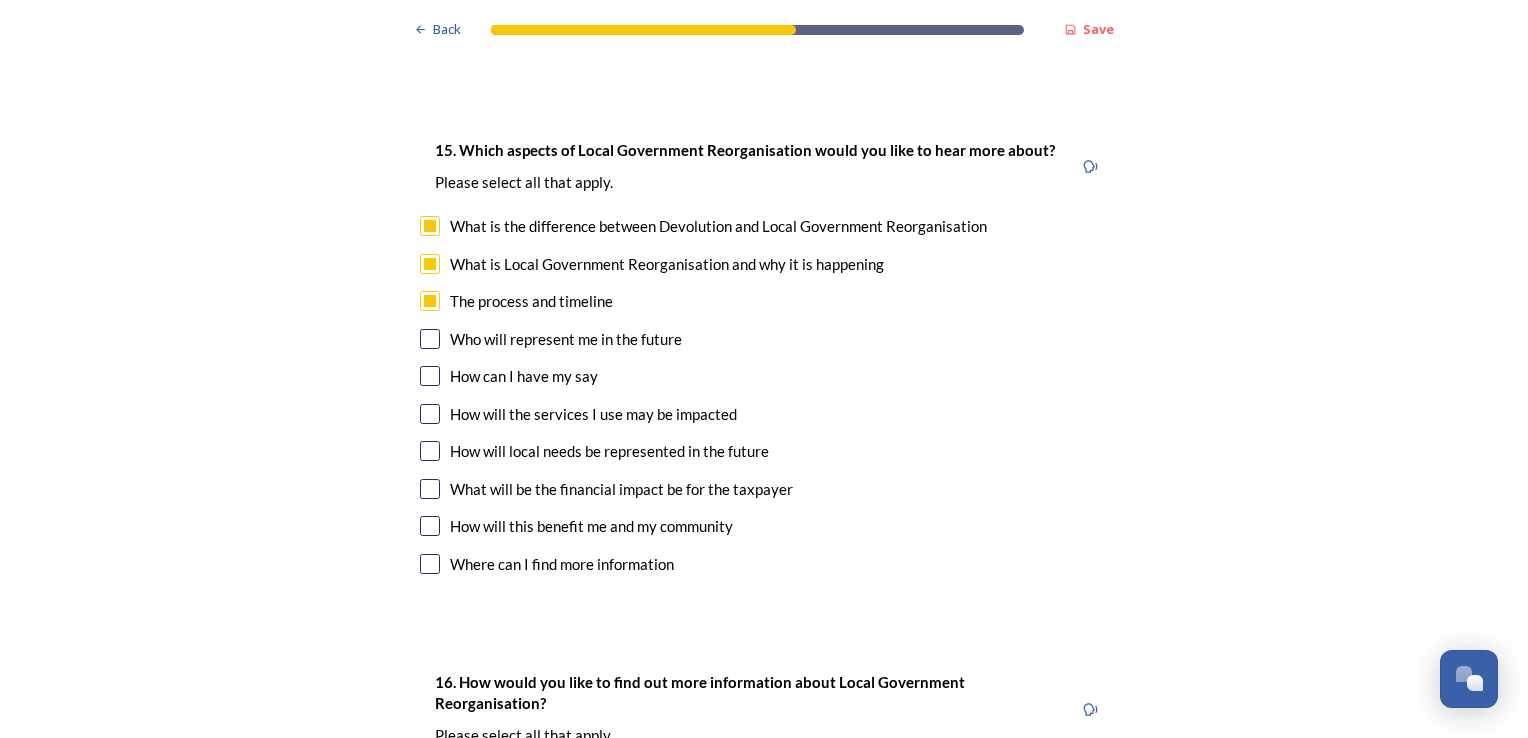 click at bounding box center (430, 339) 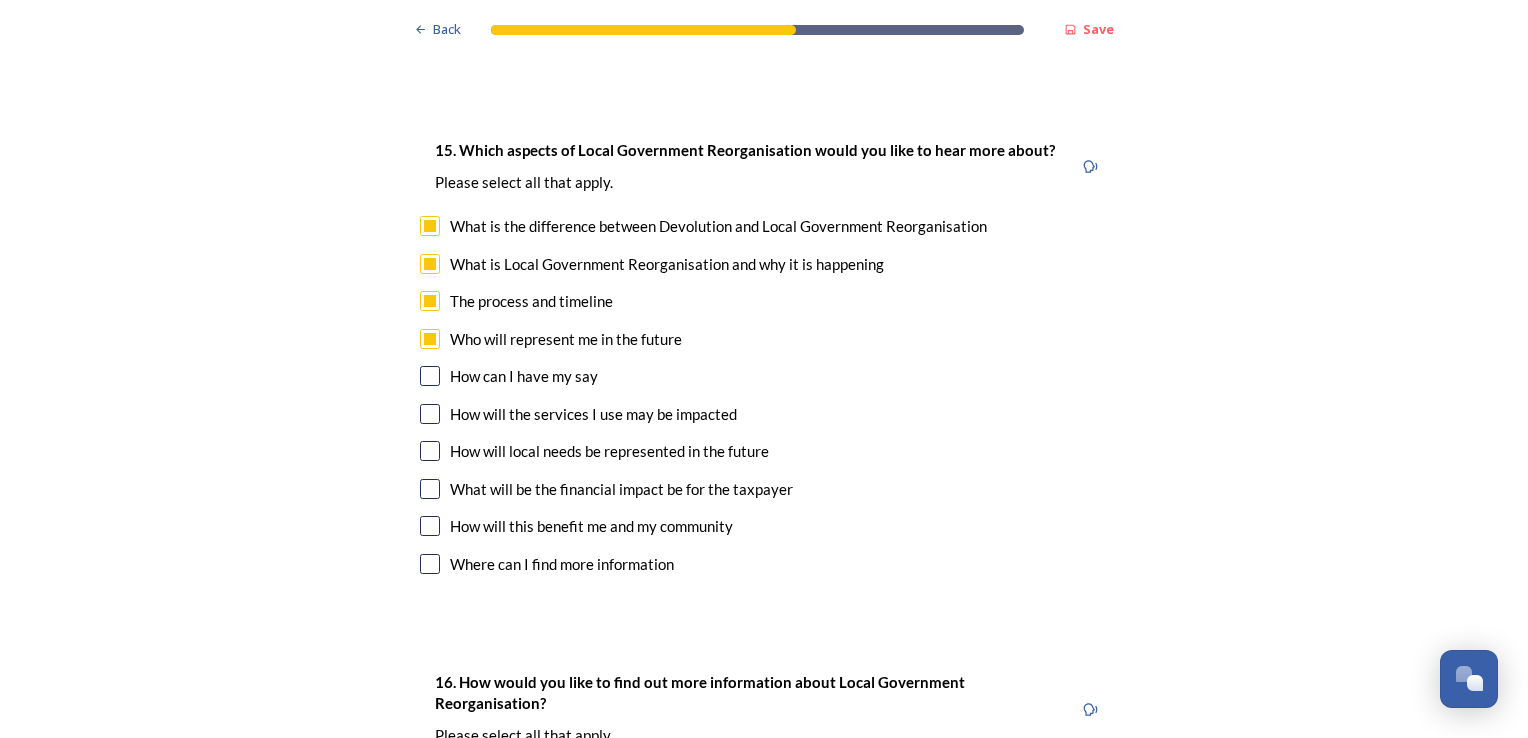 click at bounding box center [430, 376] 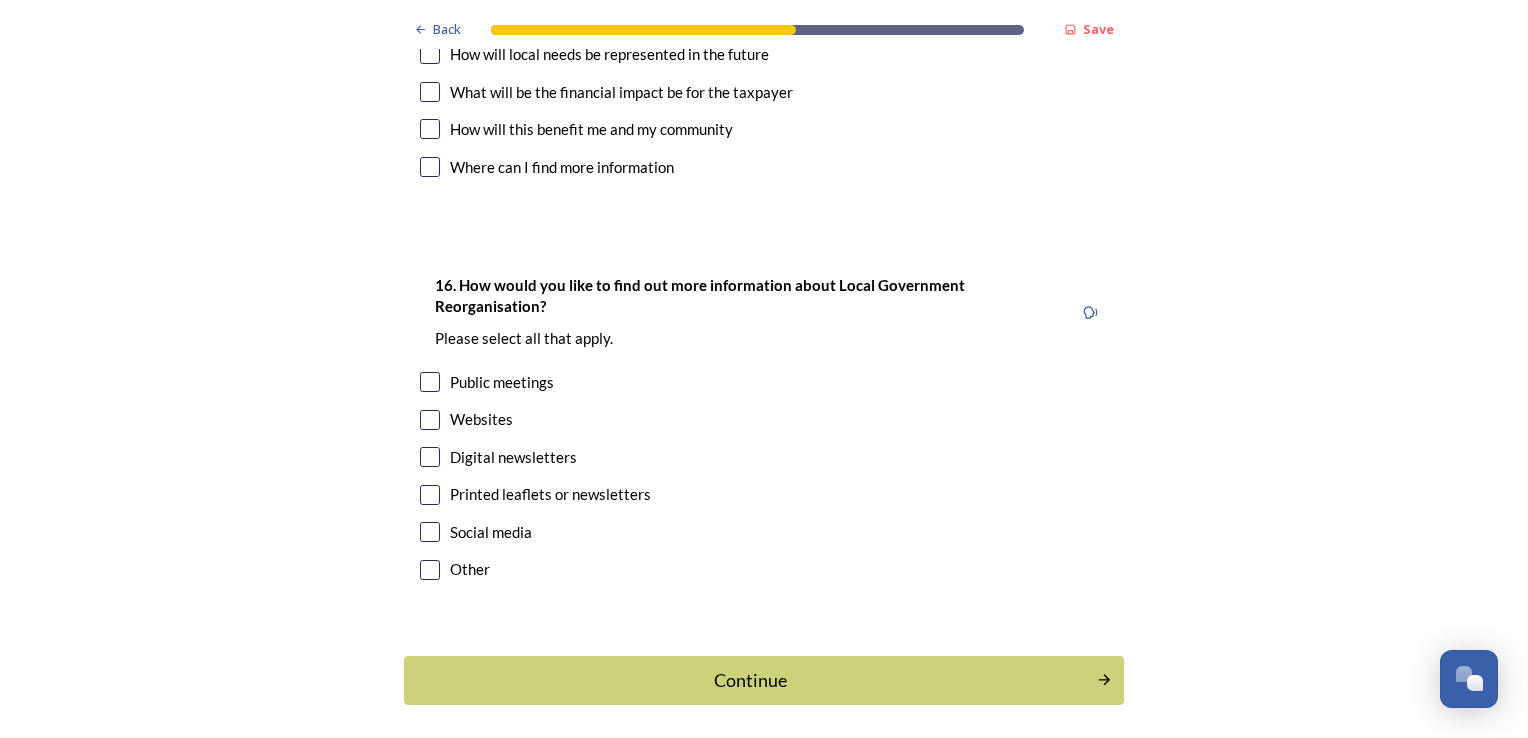scroll, scrollTop: 6066, scrollLeft: 0, axis: vertical 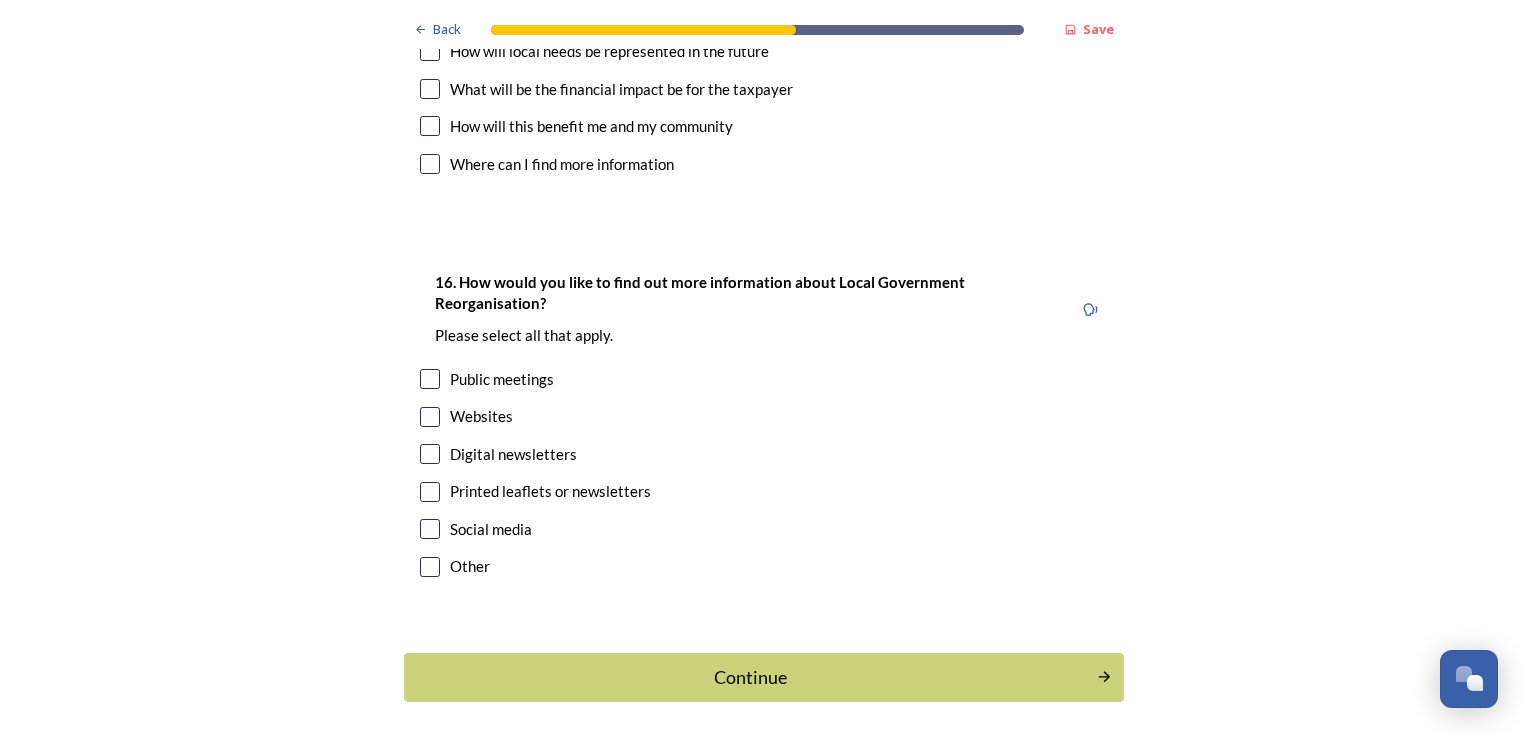 click at bounding box center (430, 417) 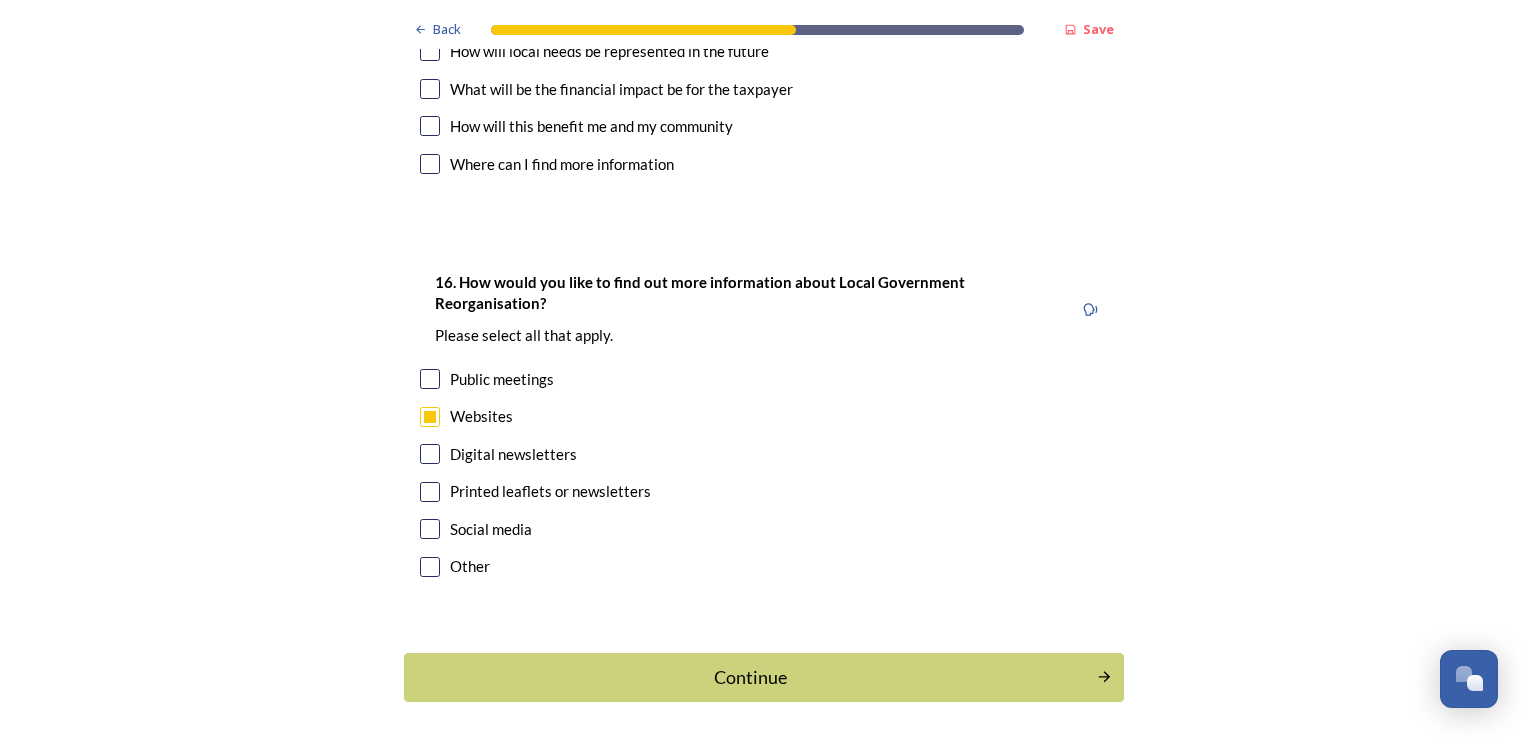 click at bounding box center [430, 454] 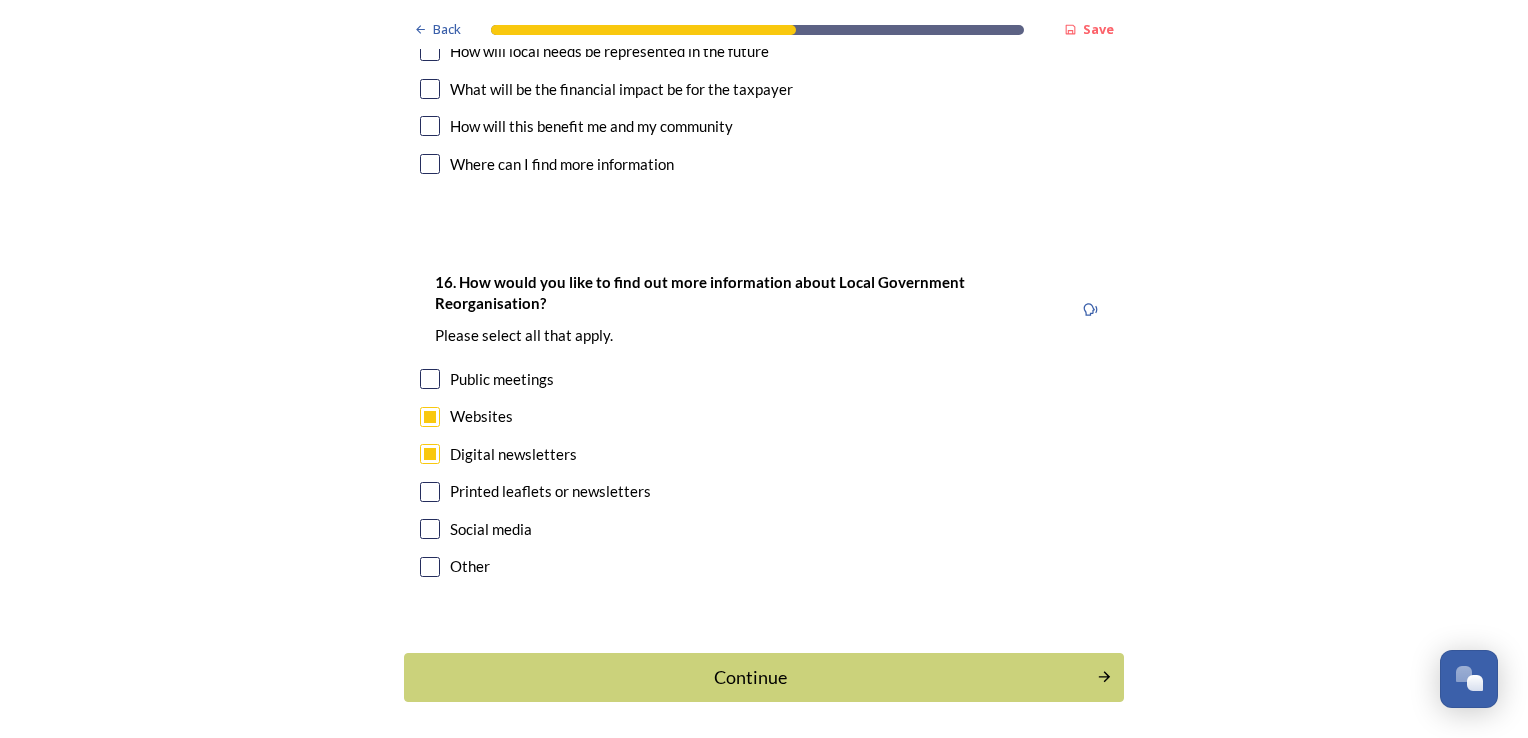 click at bounding box center (430, 529) 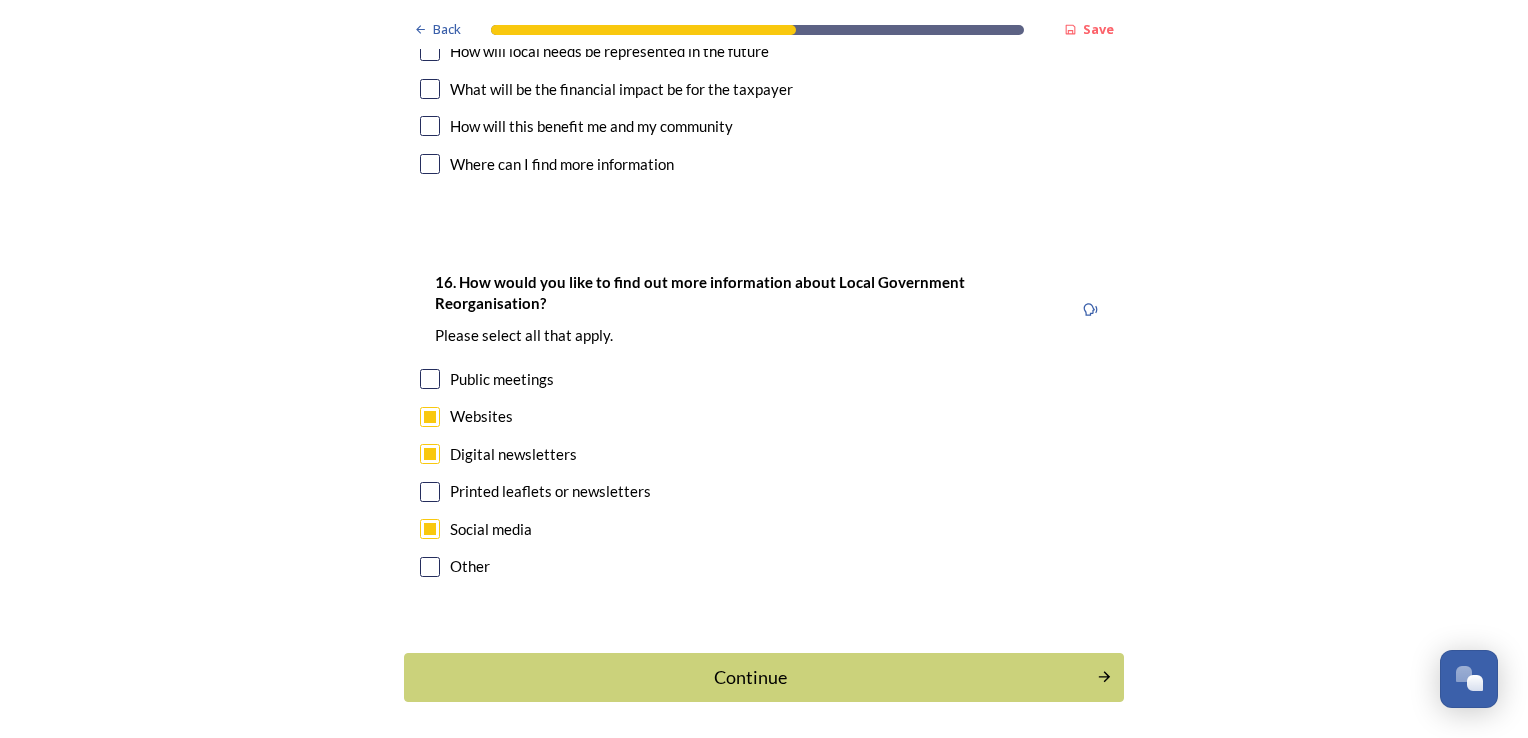 click at bounding box center [430, 492] 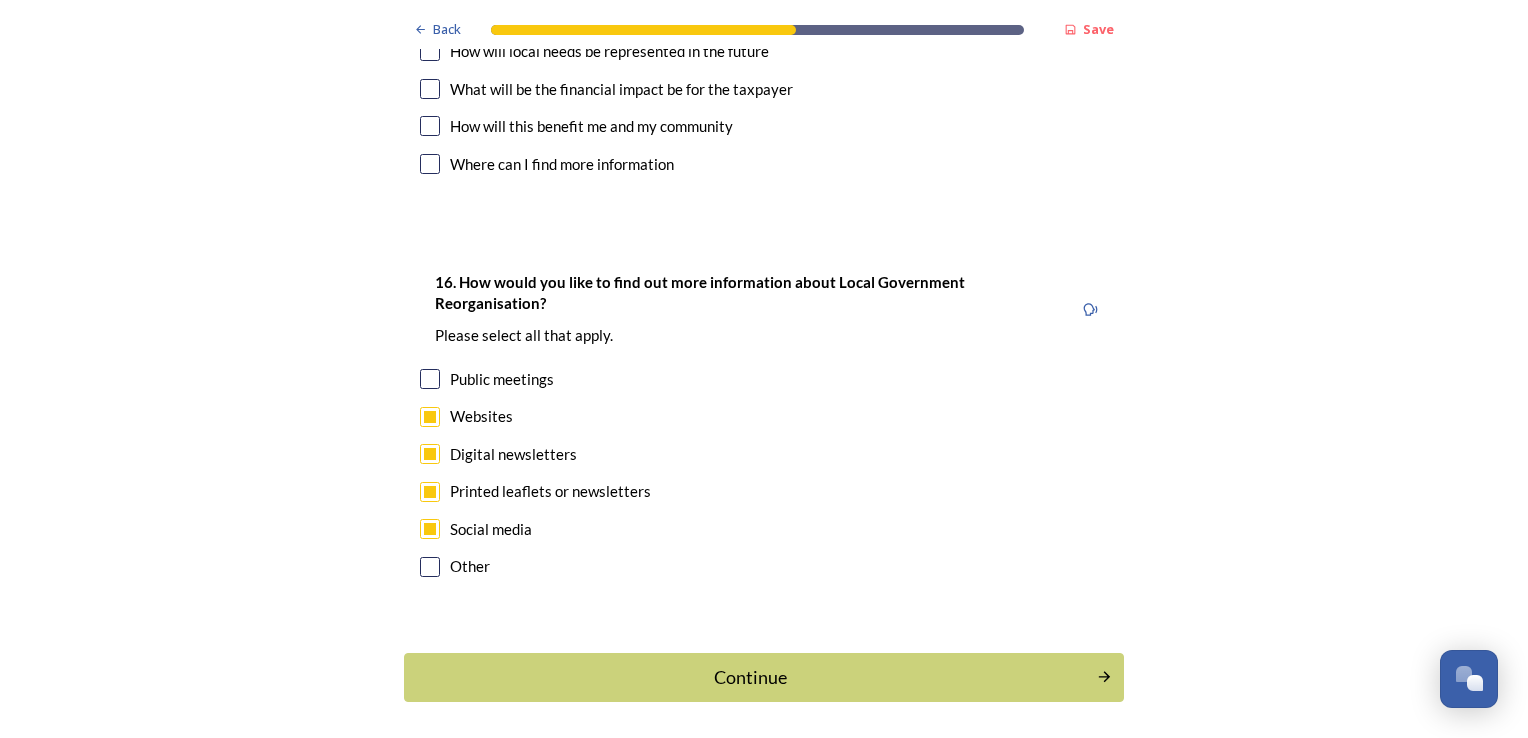 click at bounding box center (430, 454) 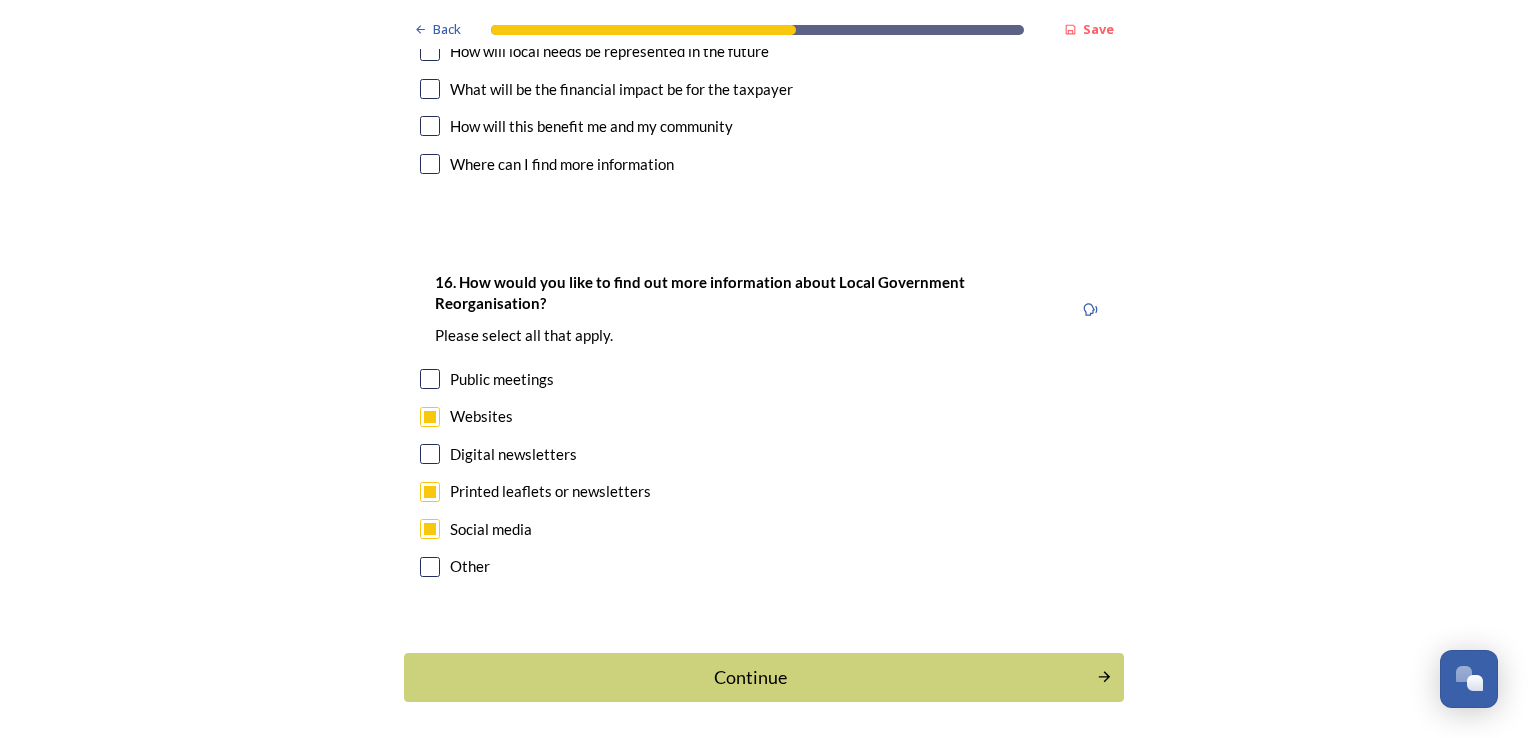 scroll, scrollTop: 6144, scrollLeft: 0, axis: vertical 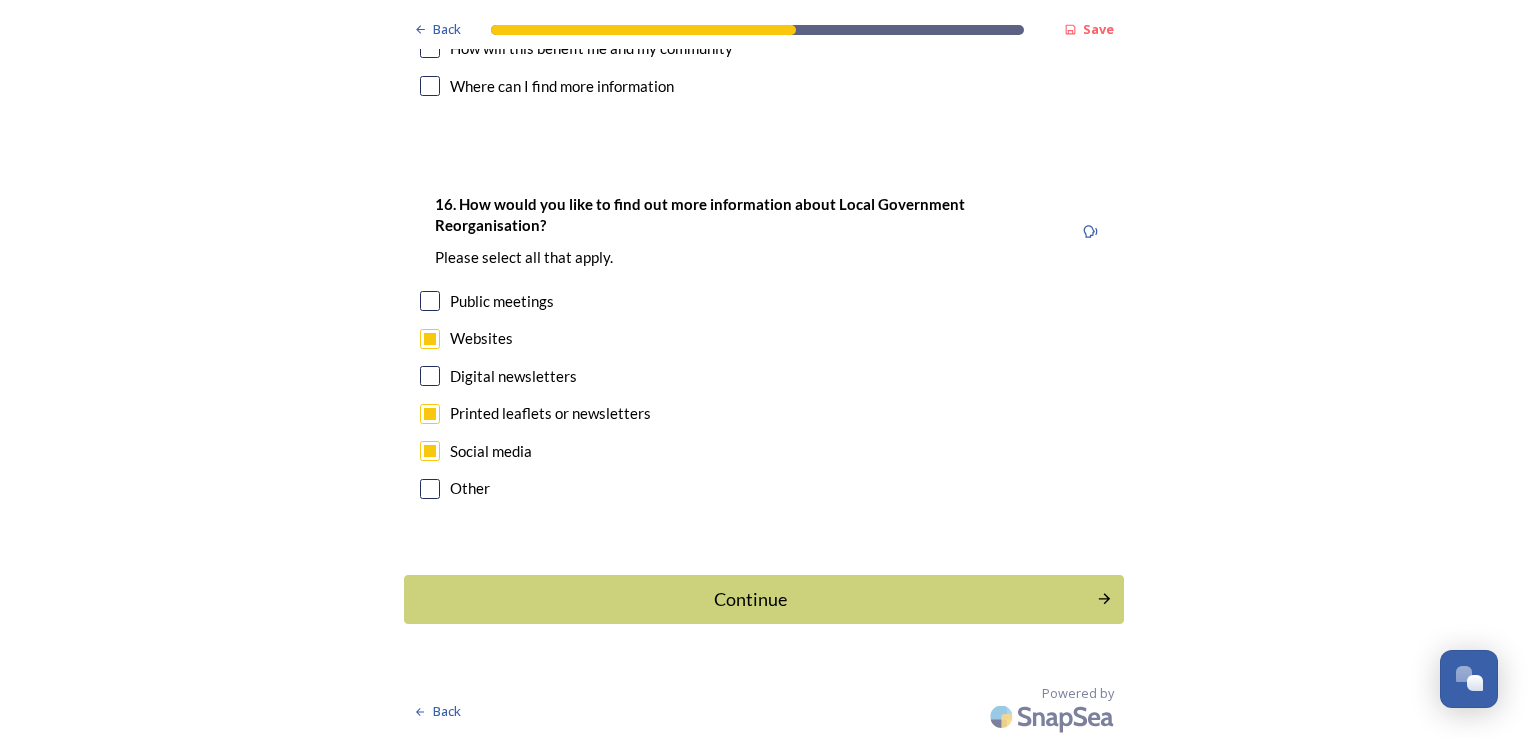 click at bounding box center [430, 376] 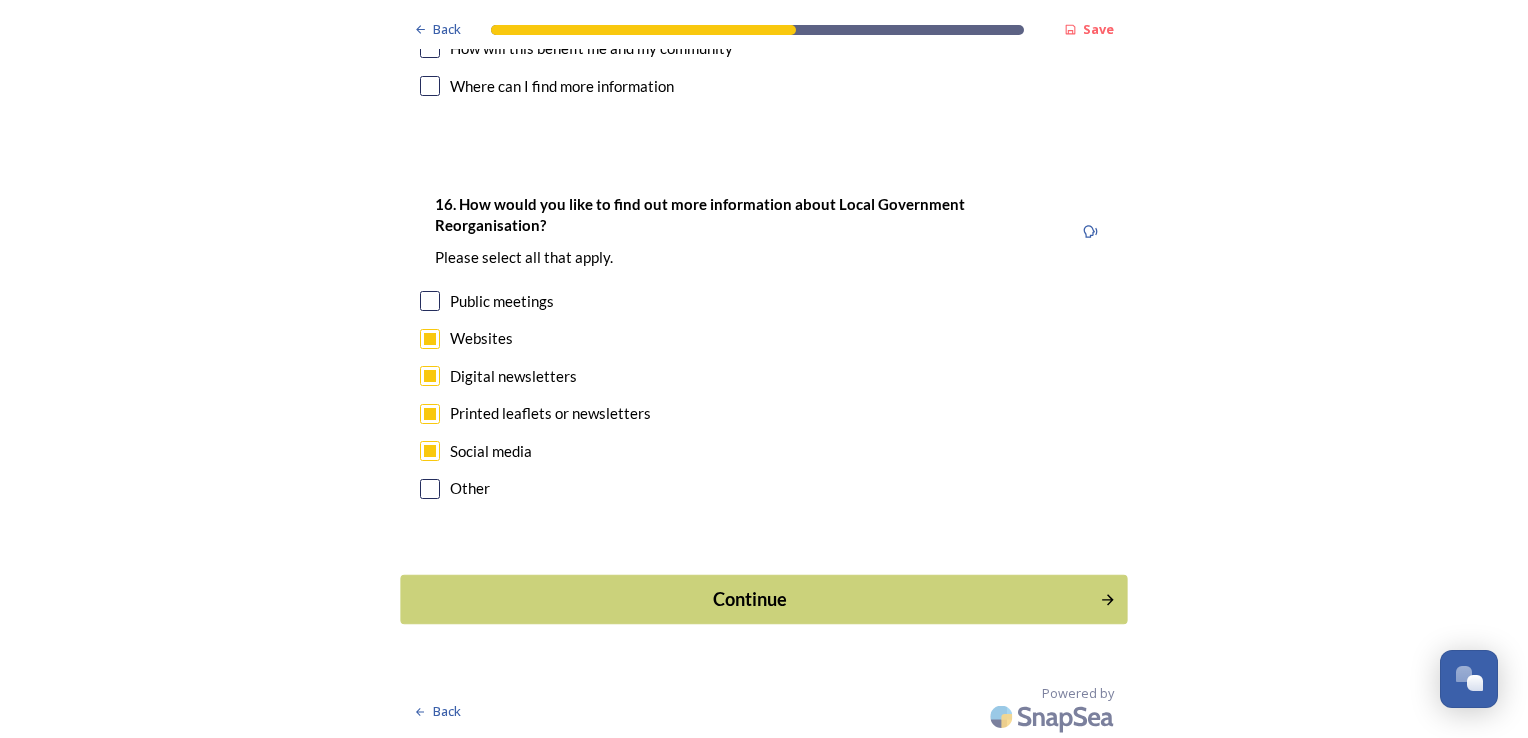 click on "Continue" at bounding box center [750, 599] 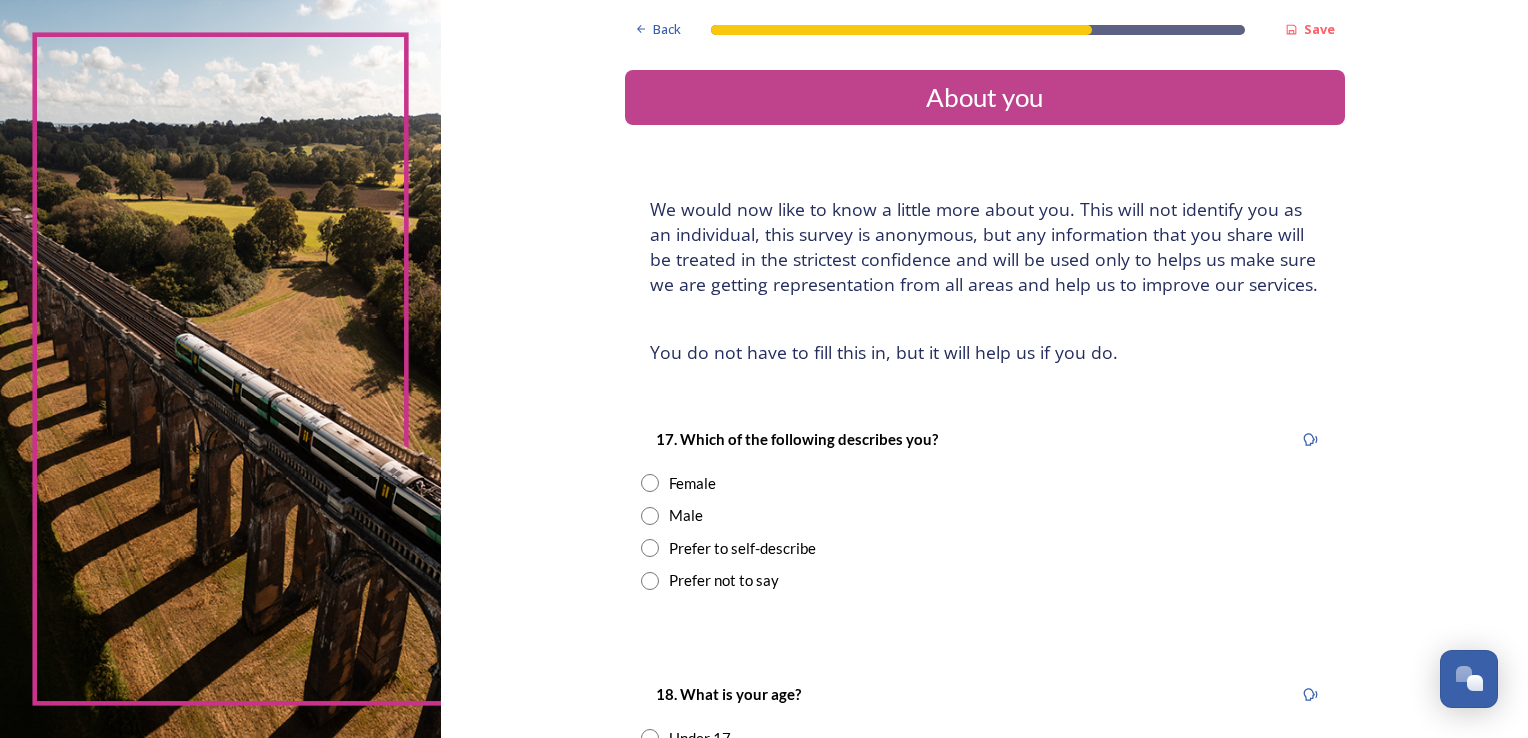 click at bounding box center [650, 516] 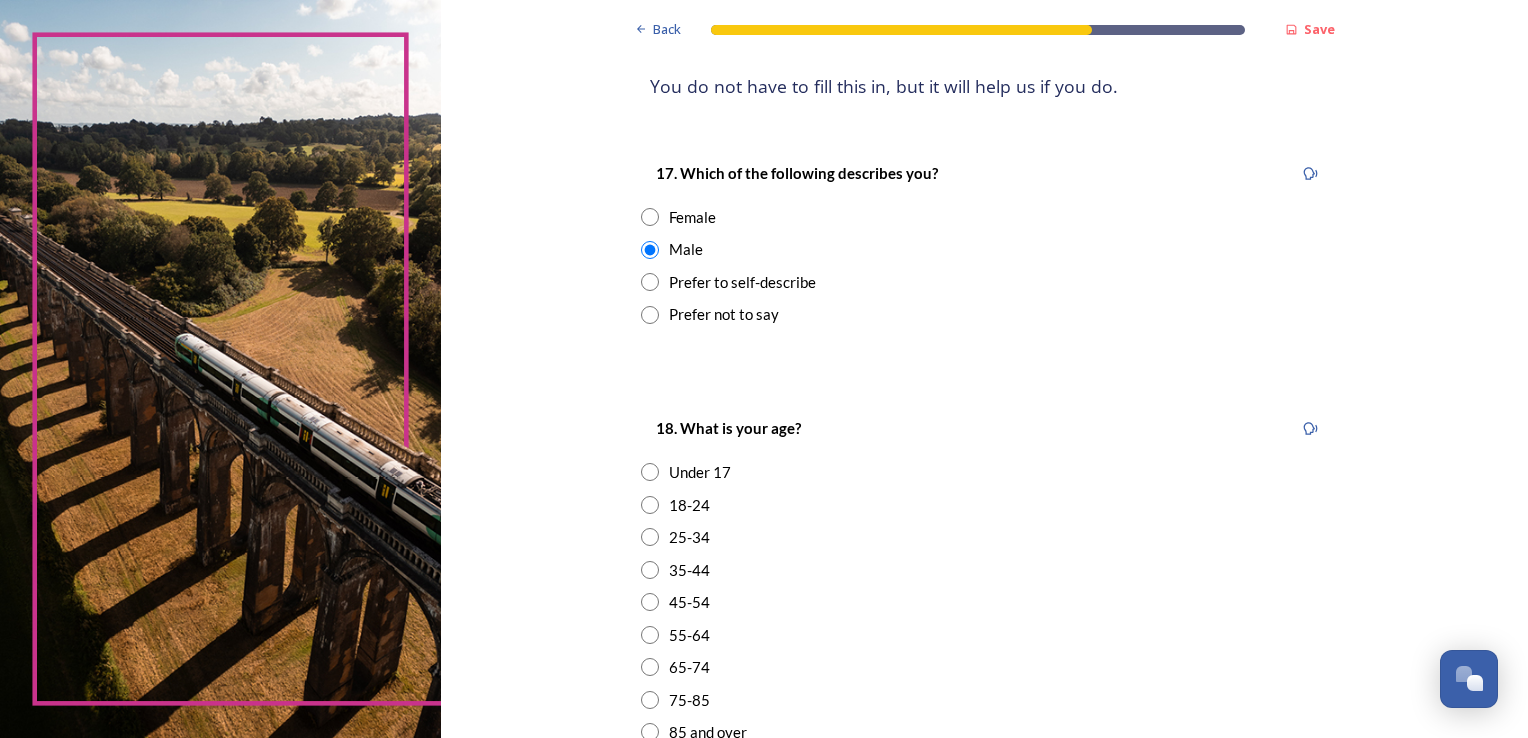 scroll, scrollTop: 333, scrollLeft: 0, axis: vertical 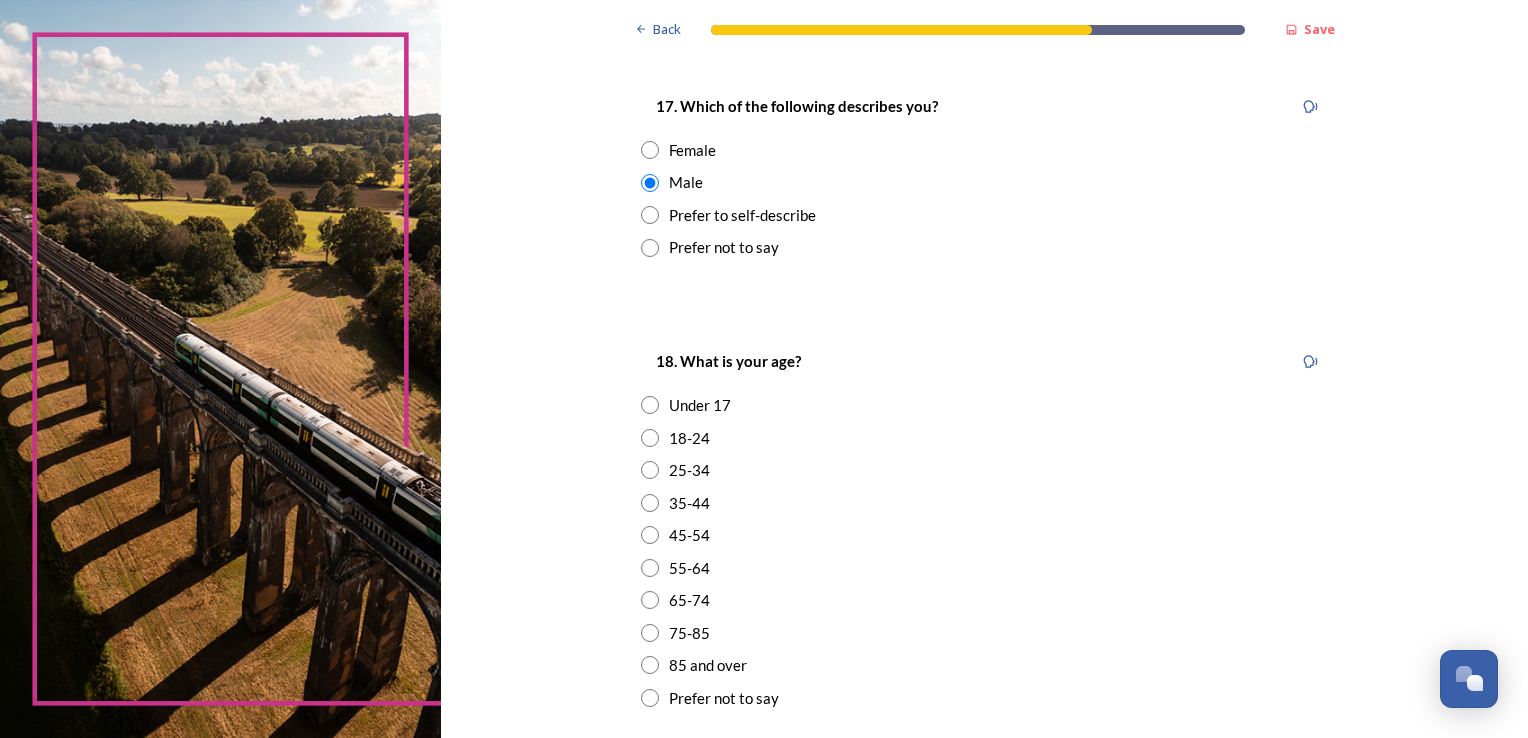 click at bounding box center [650, 535] 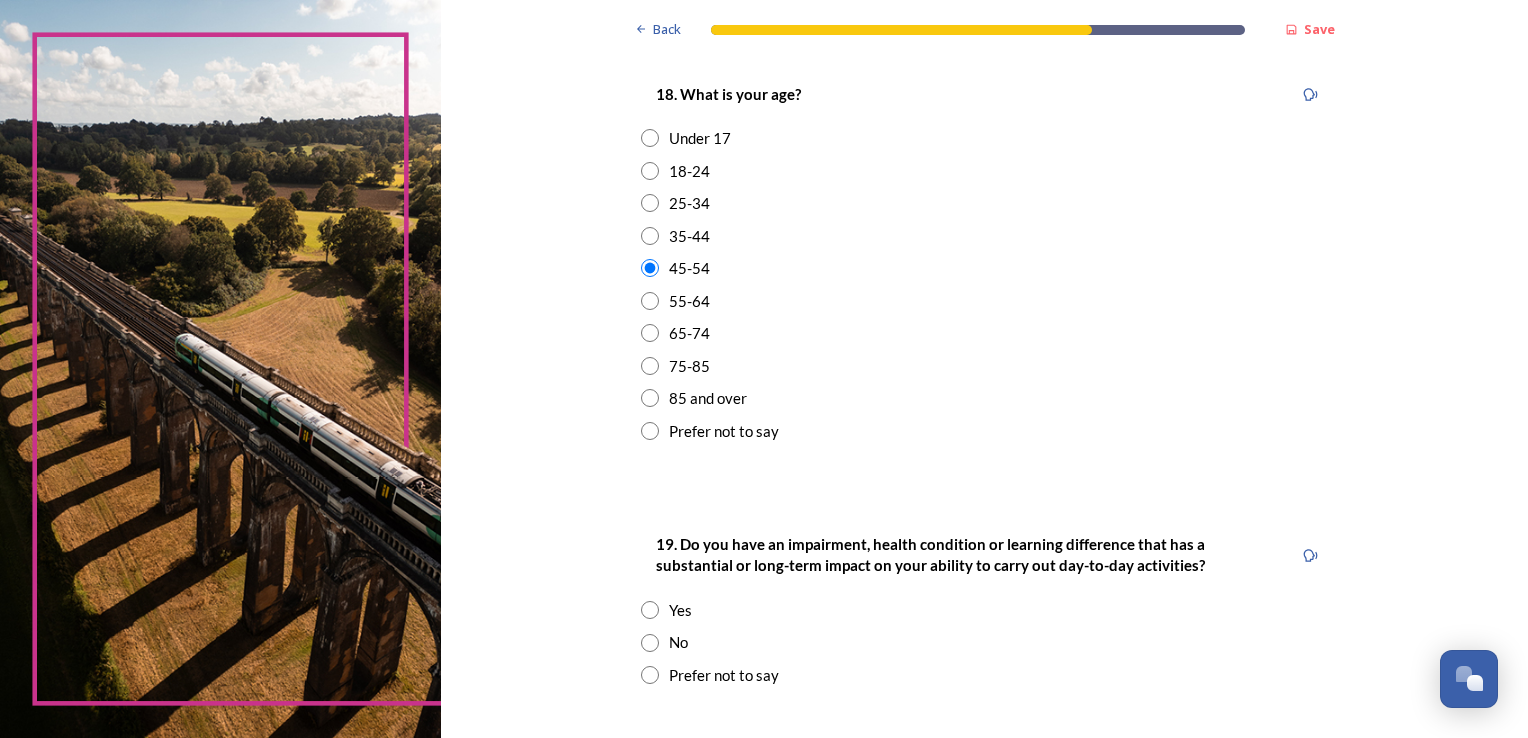 scroll, scrollTop: 800, scrollLeft: 0, axis: vertical 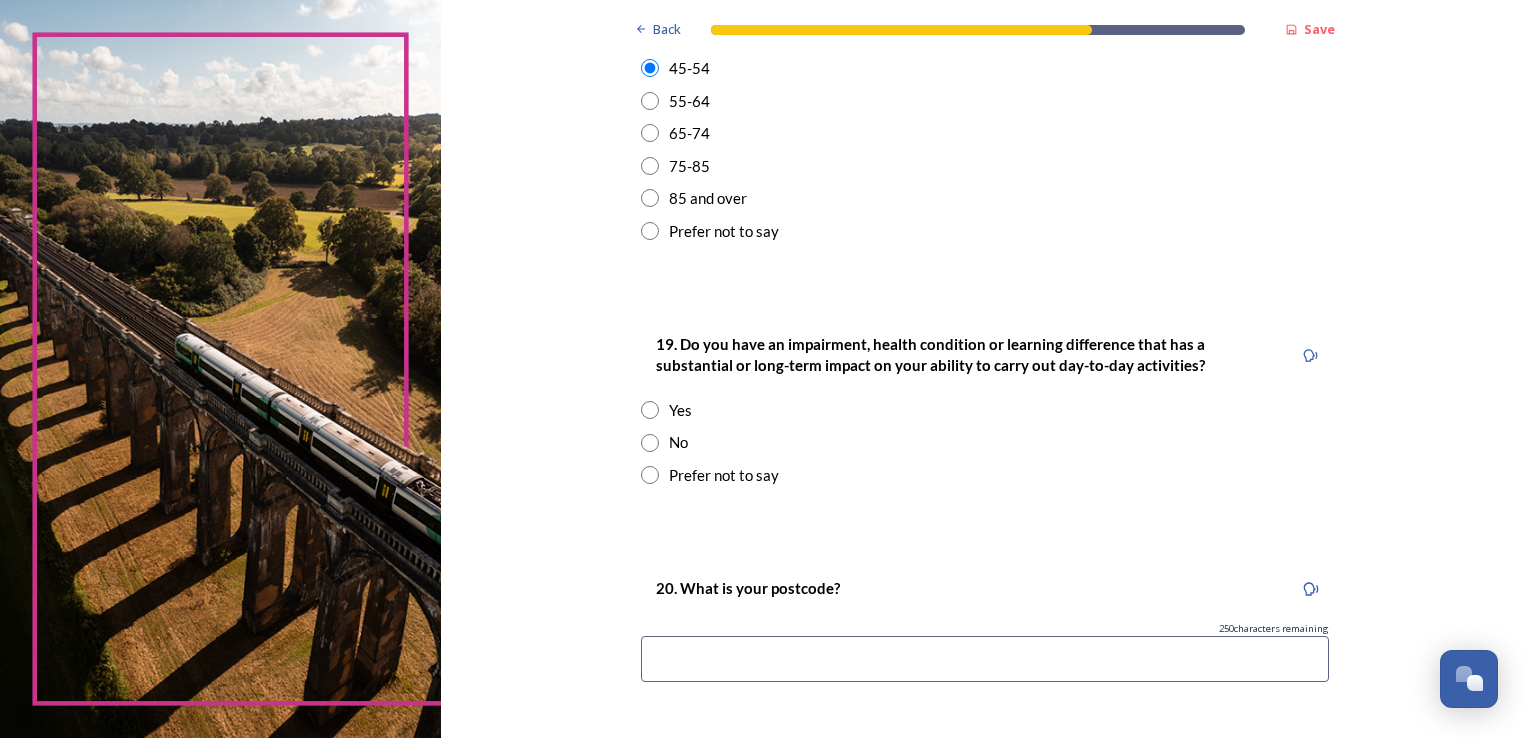 click at bounding box center [650, 443] 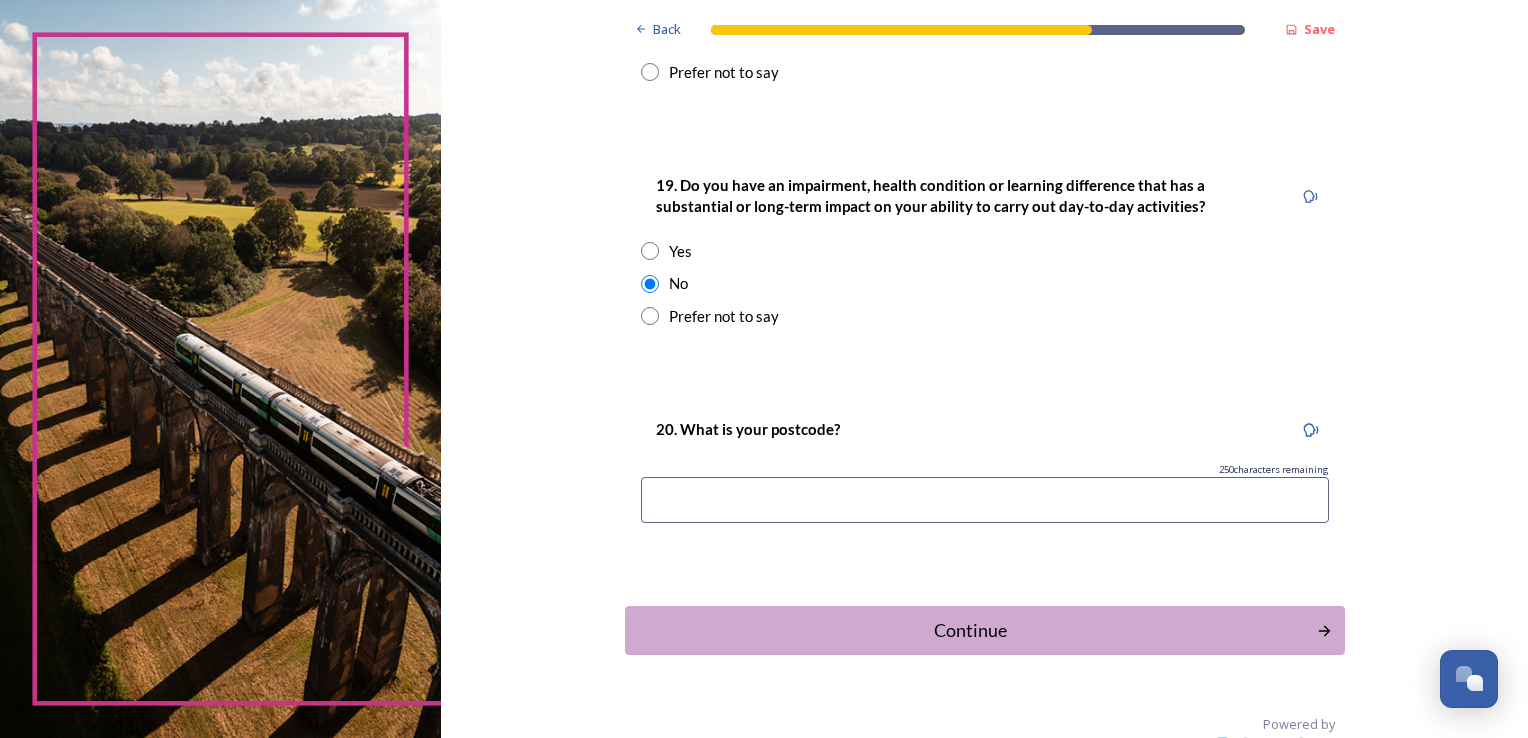 scroll, scrollTop: 991, scrollLeft: 0, axis: vertical 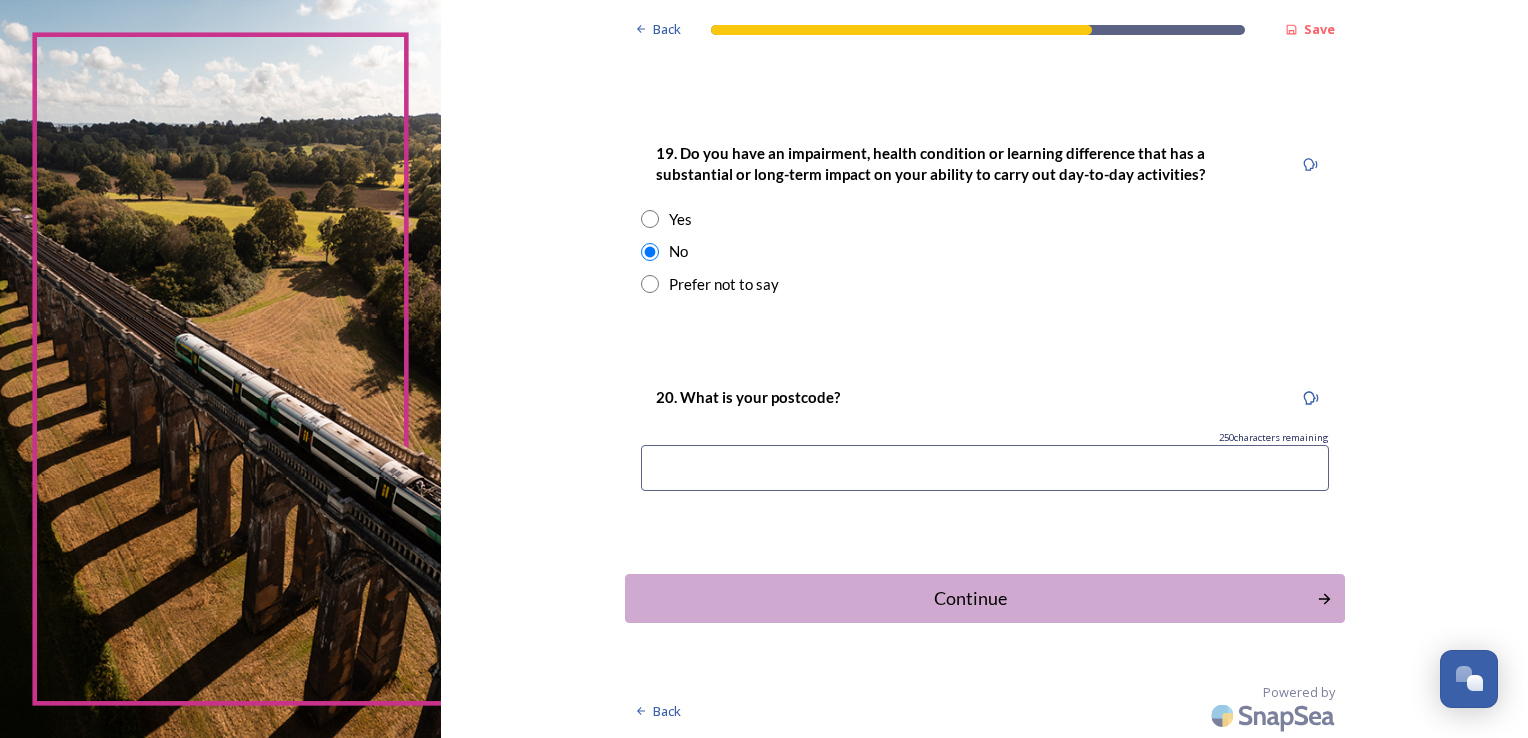 click at bounding box center (985, 468) 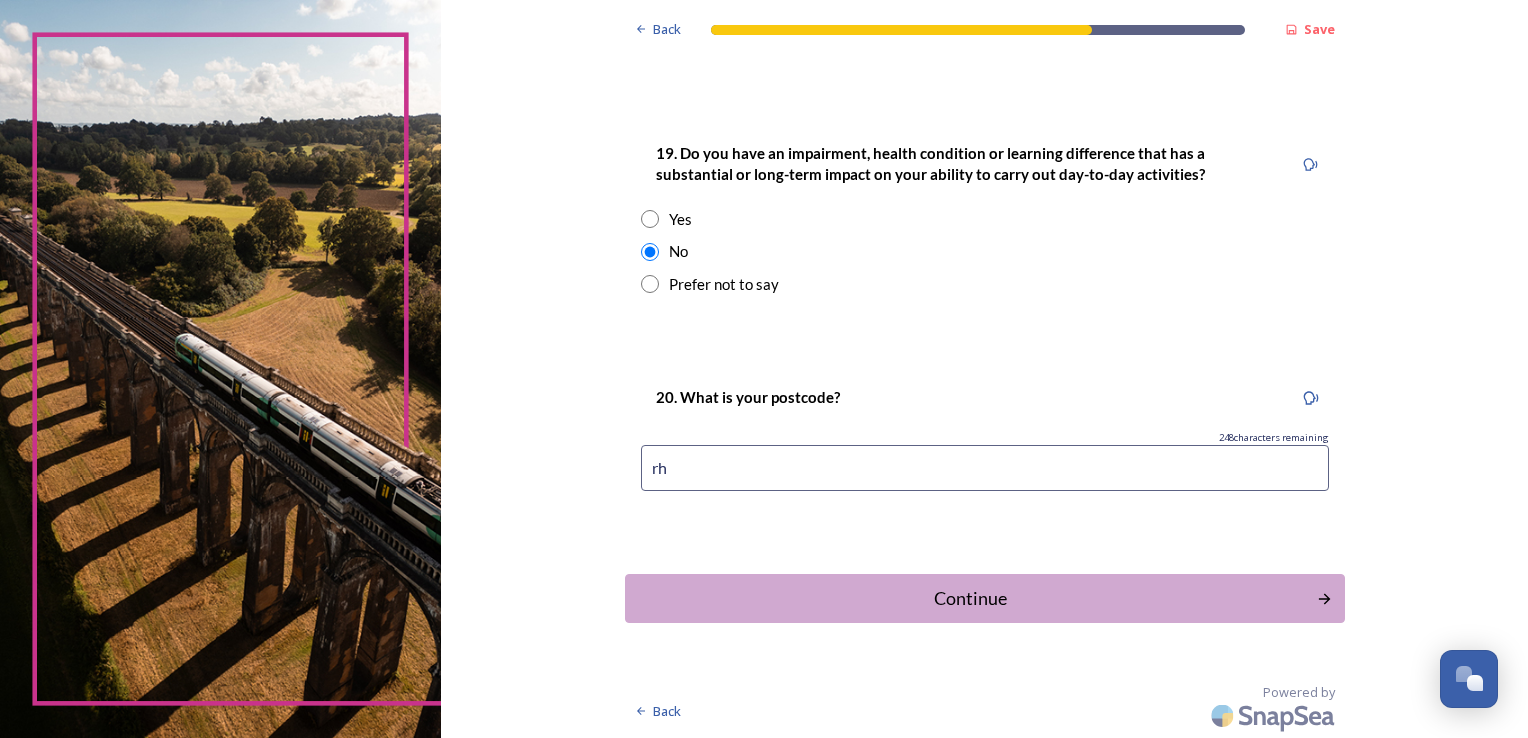 type on "r" 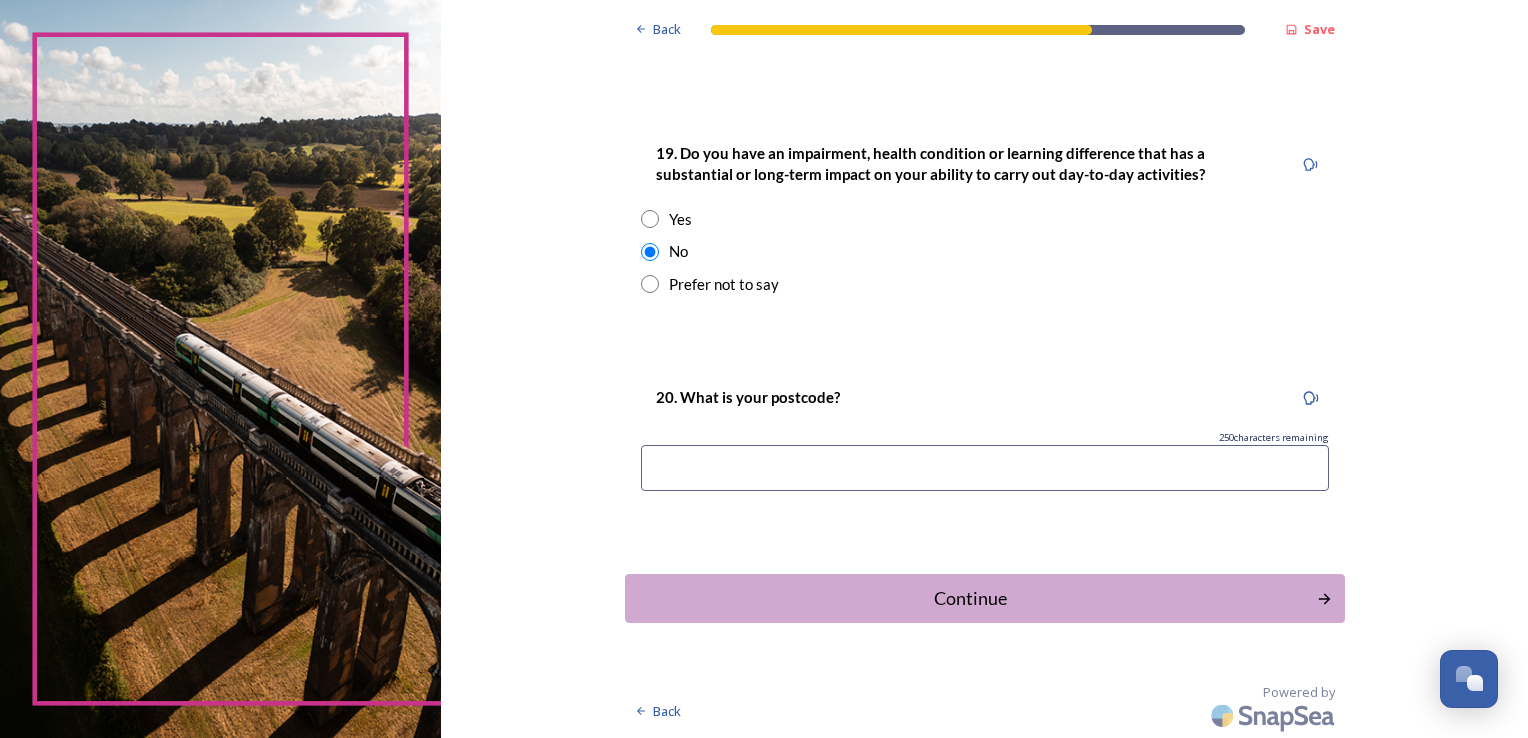 type on "E" 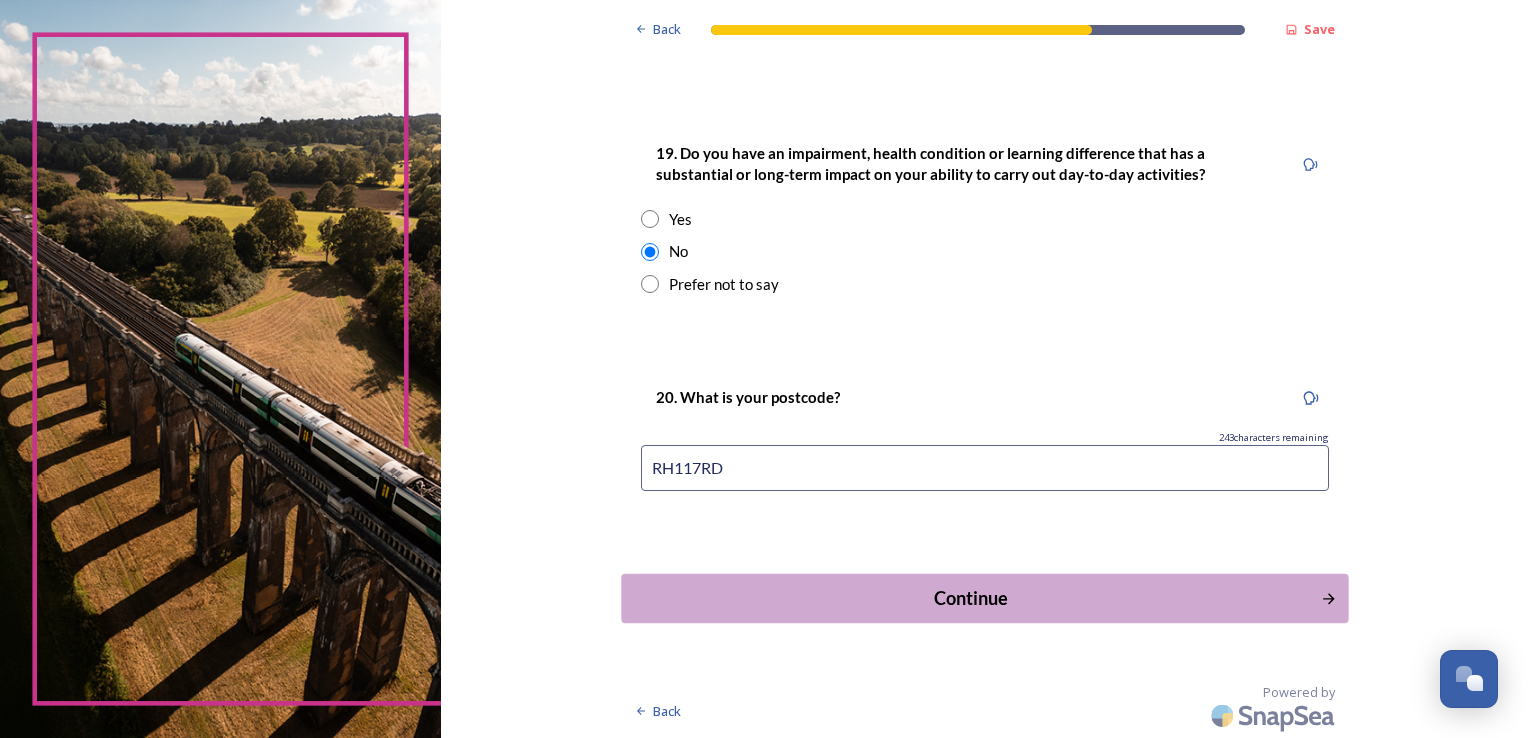 type on "RH117RD" 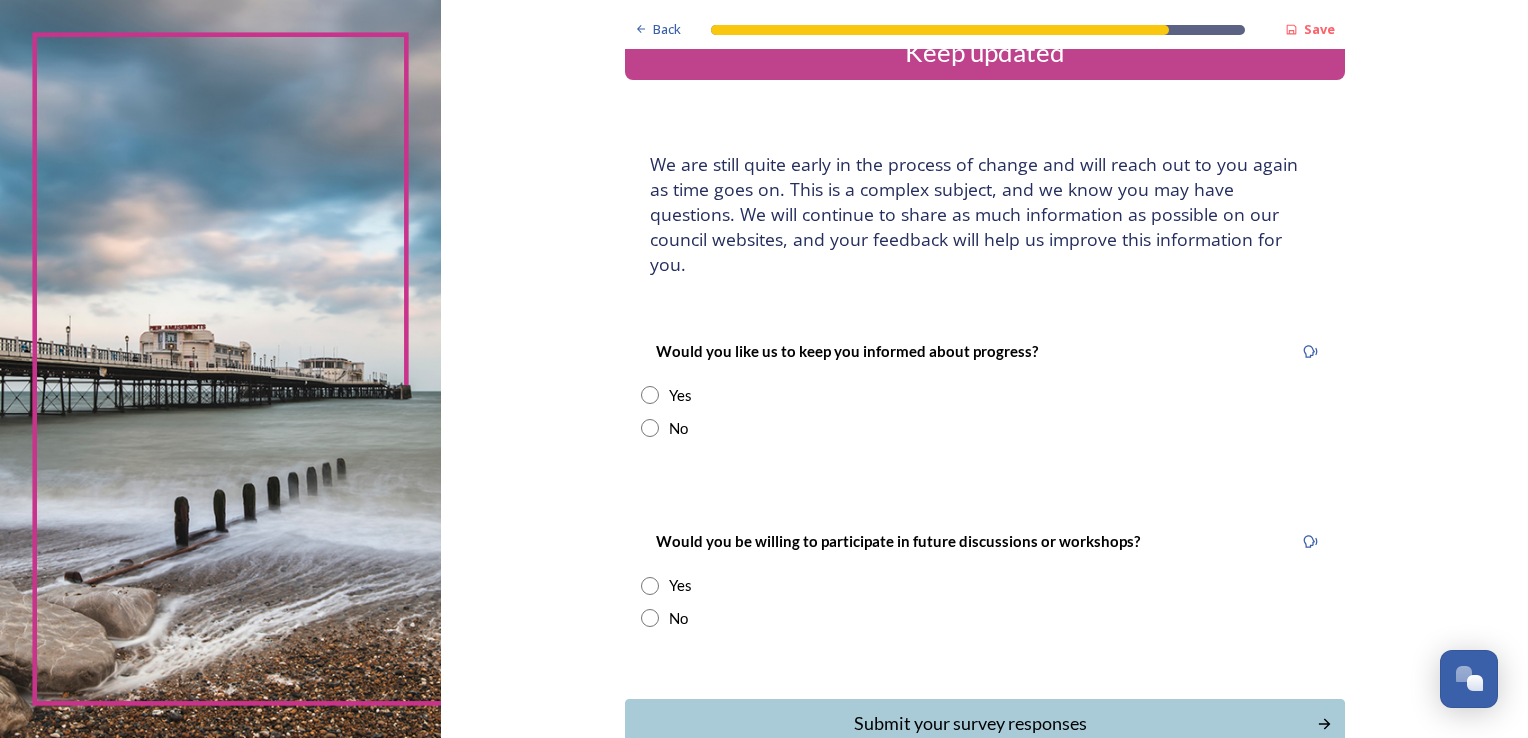 scroll, scrollTop: 66, scrollLeft: 0, axis: vertical 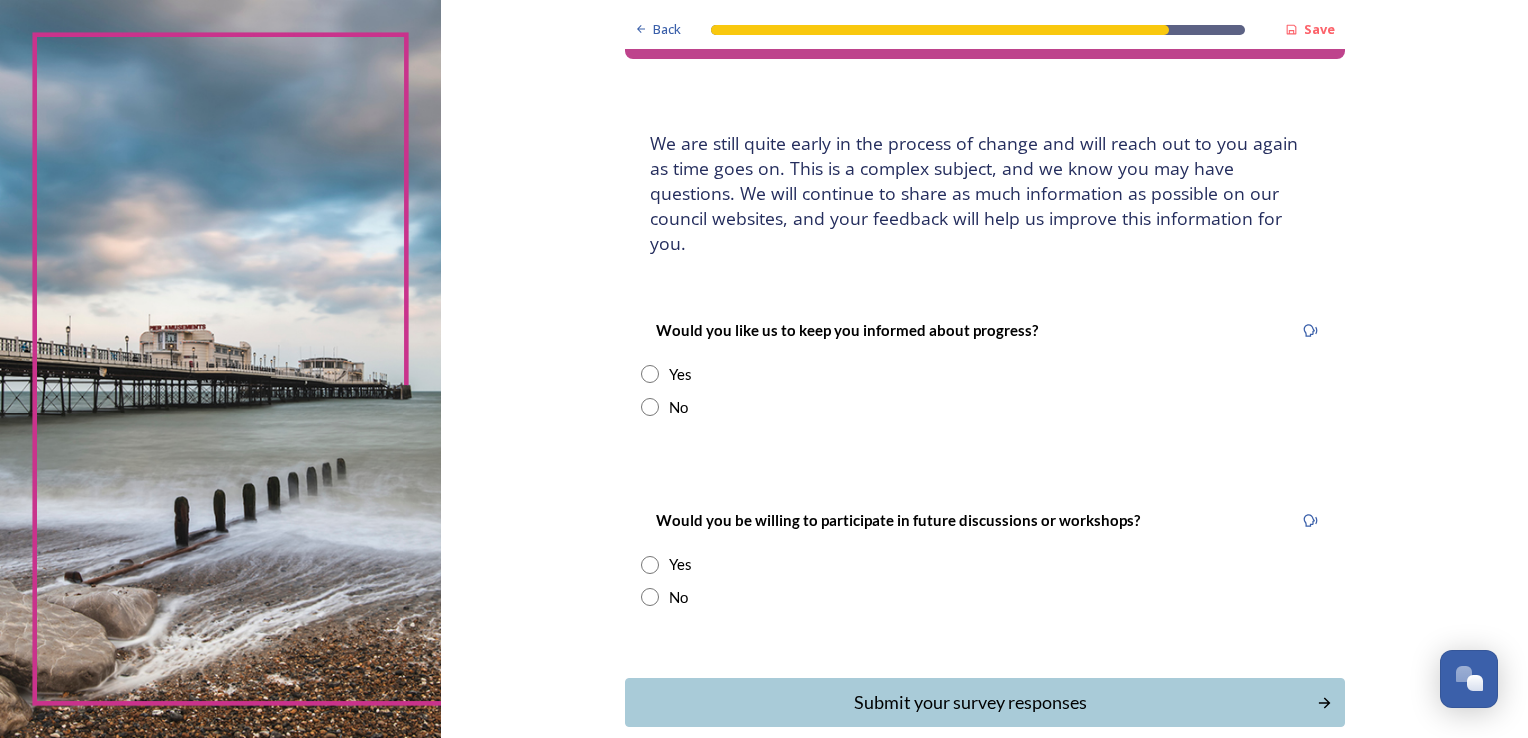 click at bounding box center [650, 374] 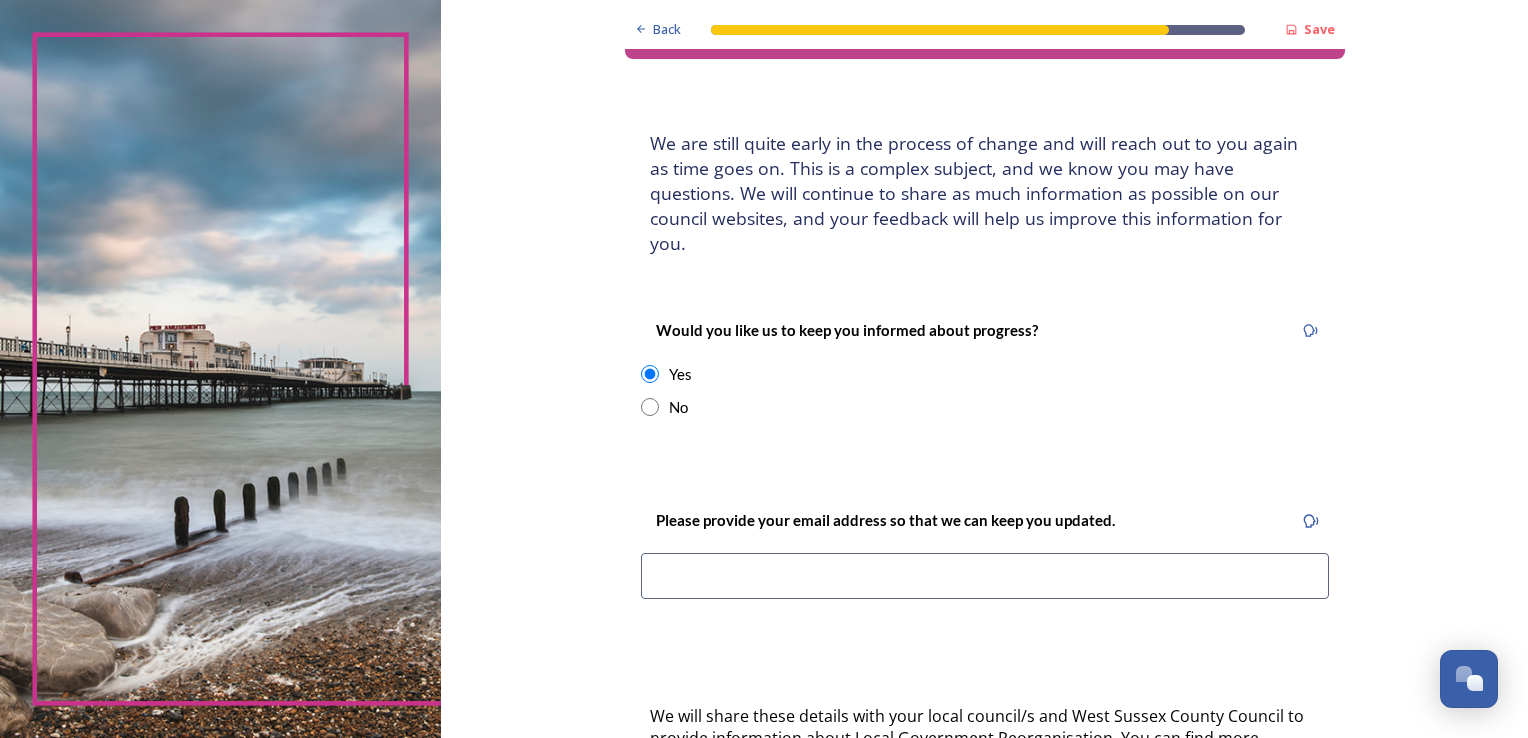click at bounding box center [985, 576] 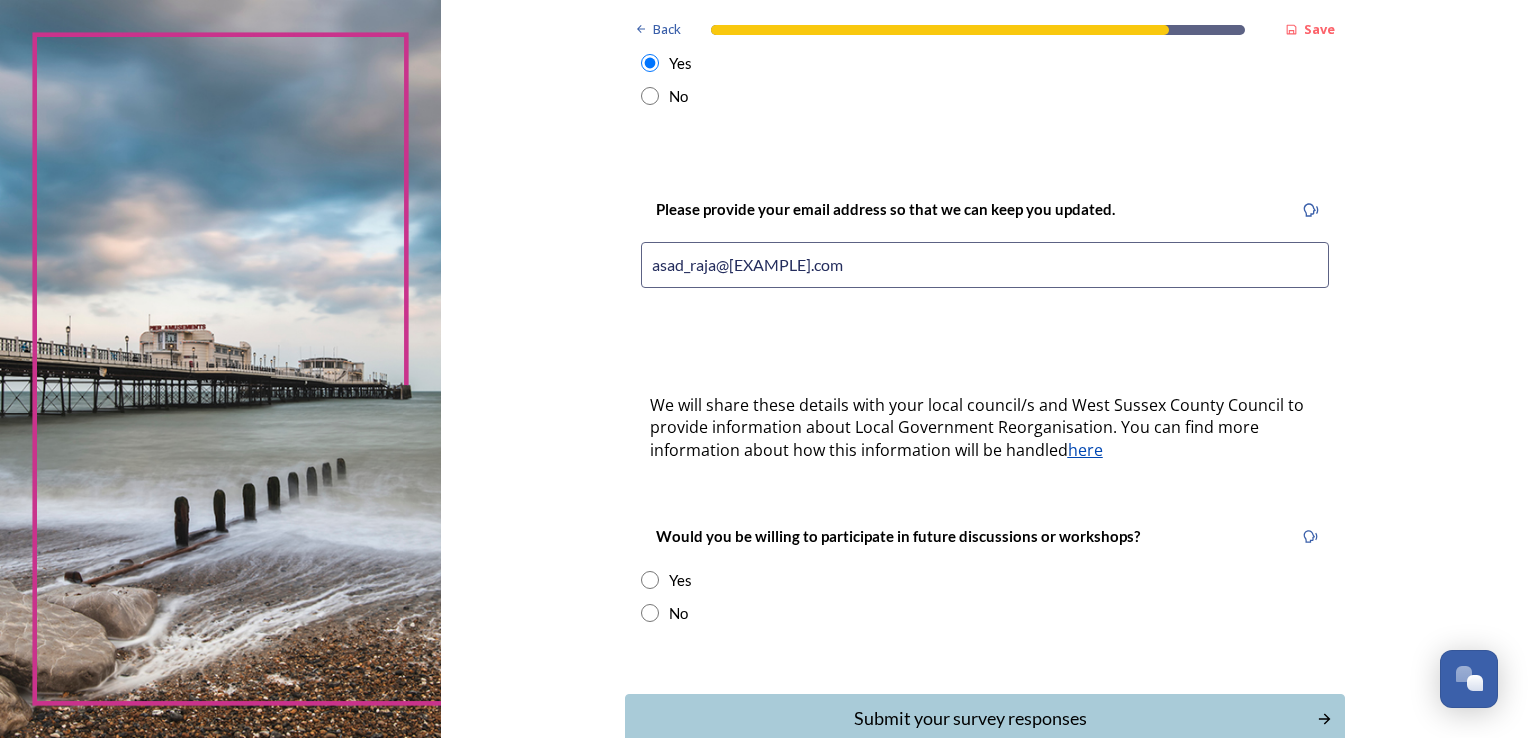 scroll, scrollTop: 400, scrollLeft: 0, axis: vertical 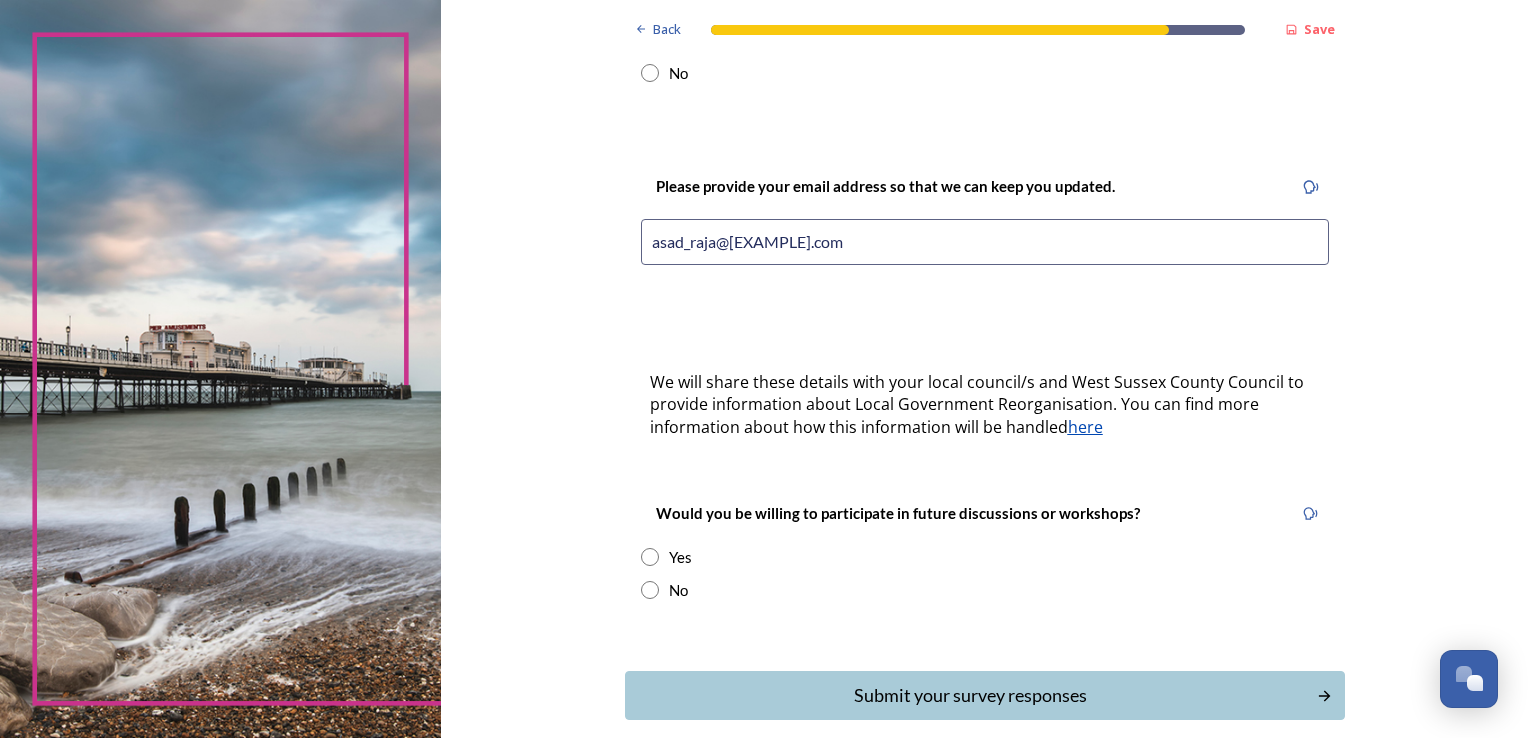 type on "asad_raja@[EXAMPLE].com" 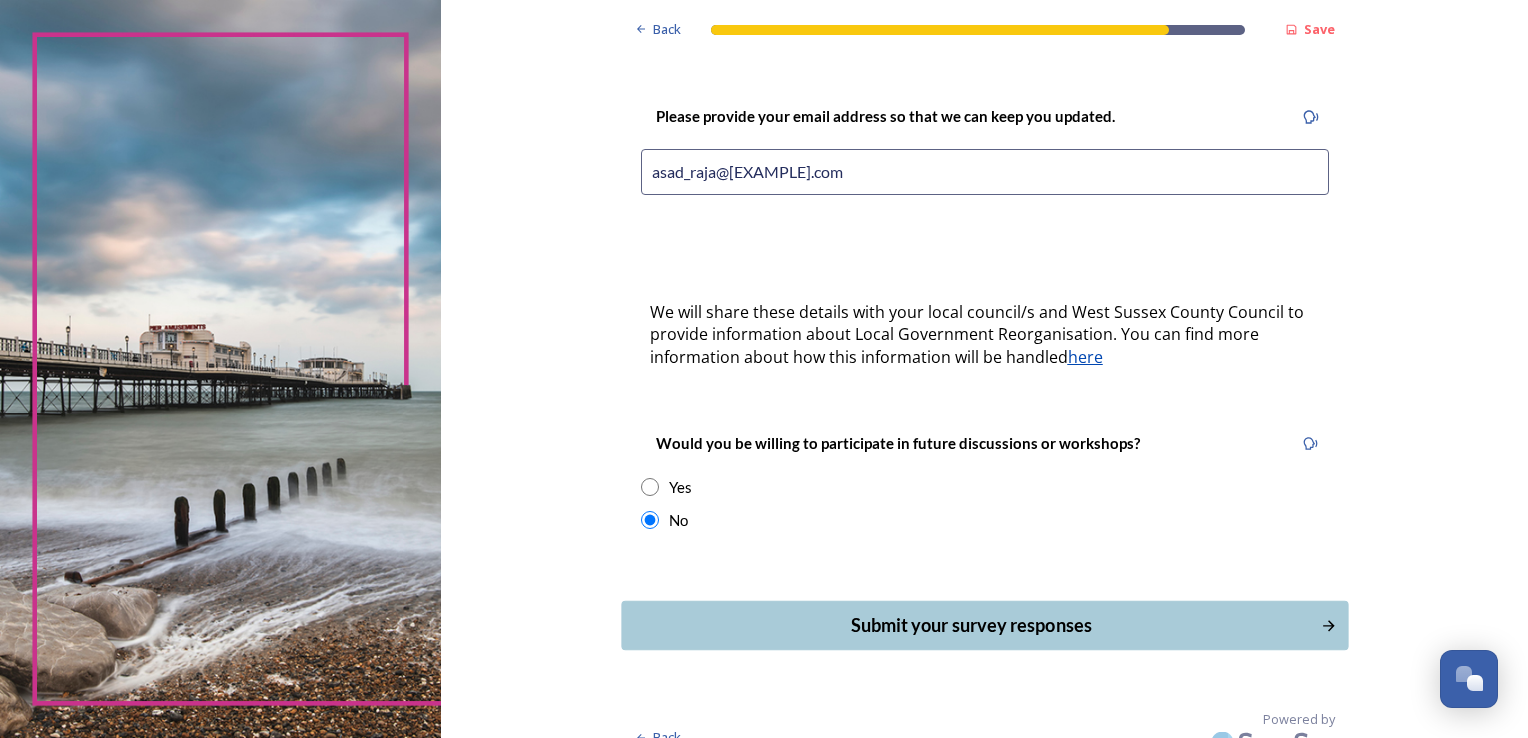 scroll, scrollTop: 472, scrollLeft: 0, axis: vertical 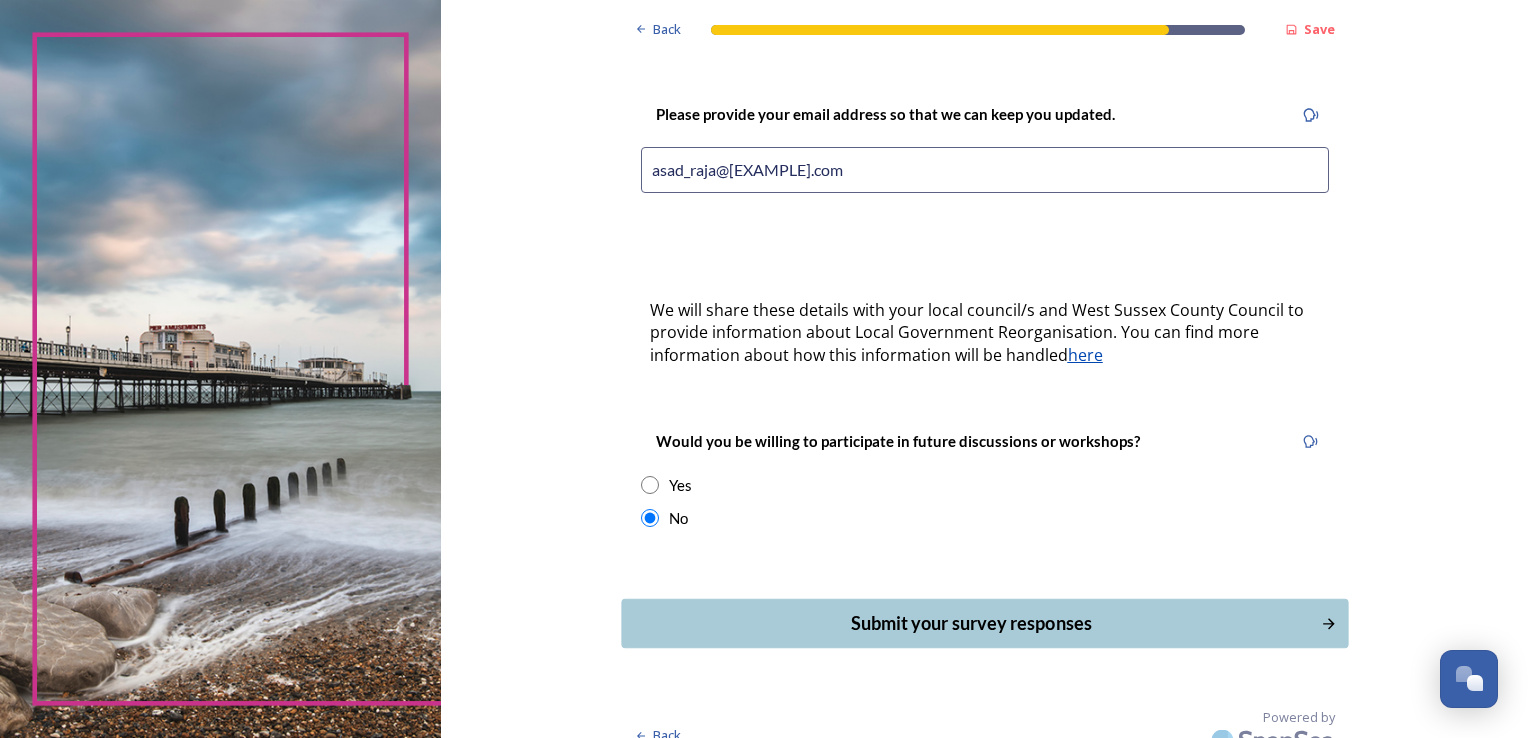 click on "Submit your survey responses" at bounding box center (970, 623) 